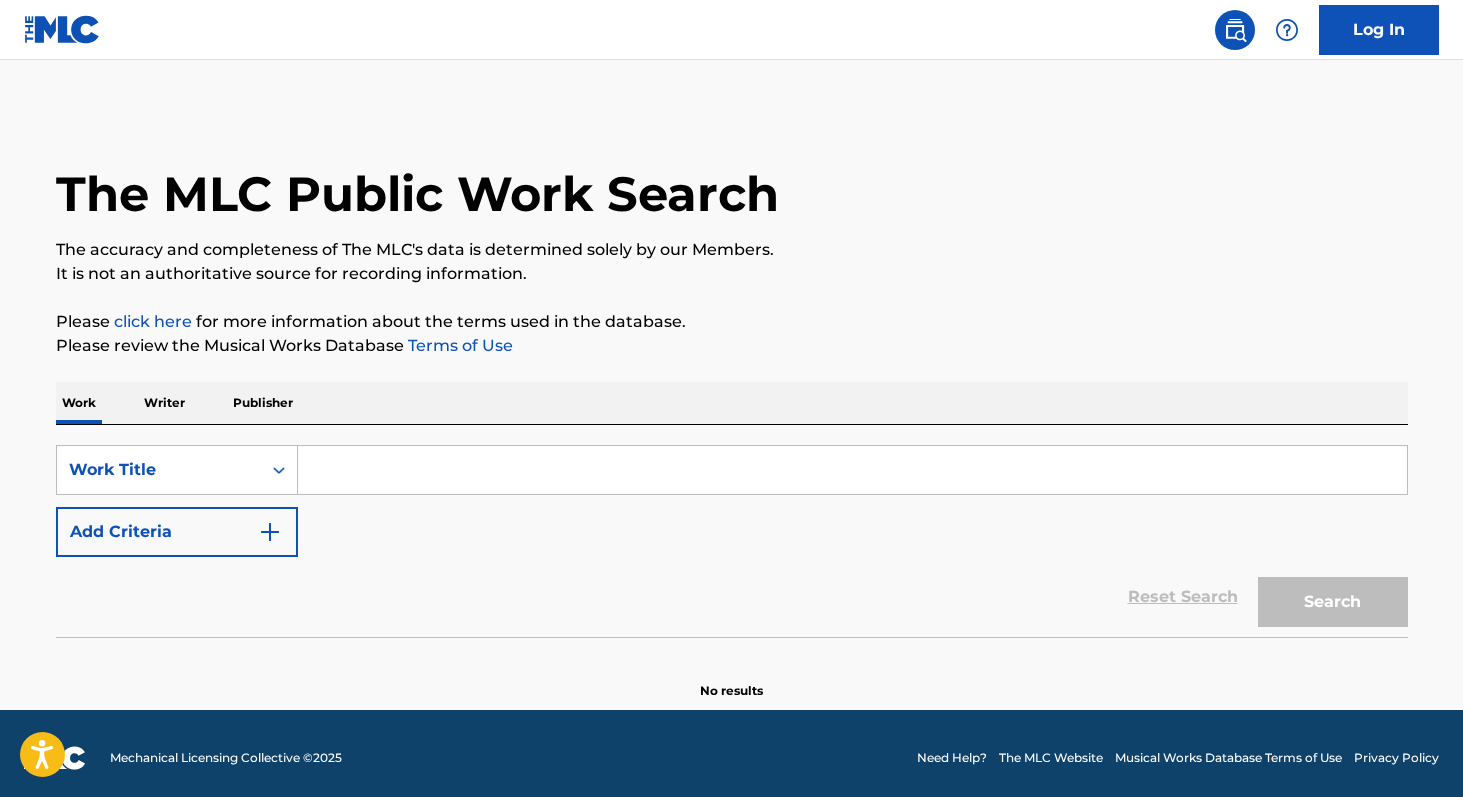 scroll, scrollTop: 0, scrollLeft: 0, axis: both 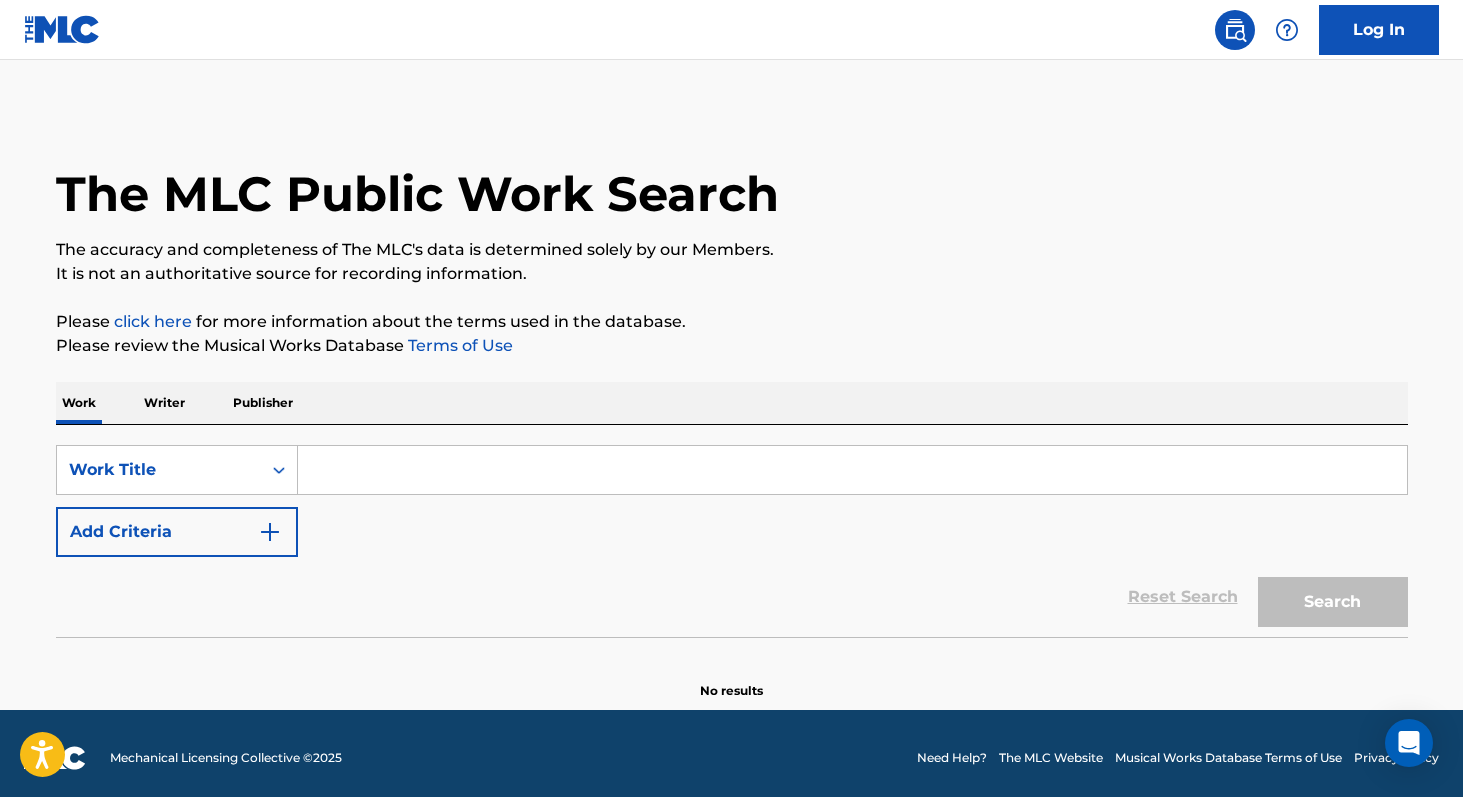 click at bounding box center (852, 470) 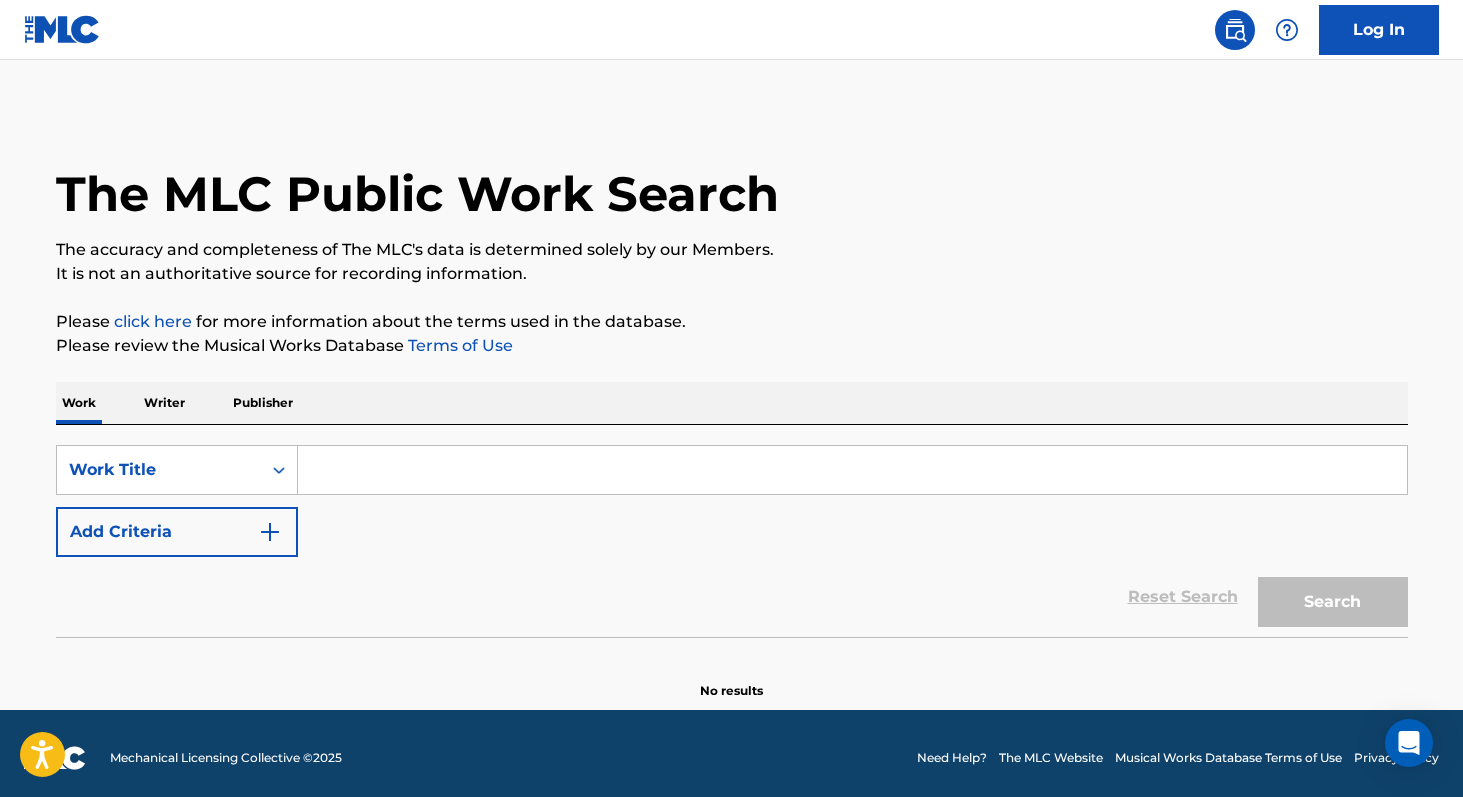 paste on "Me Olha e Me Respeita" 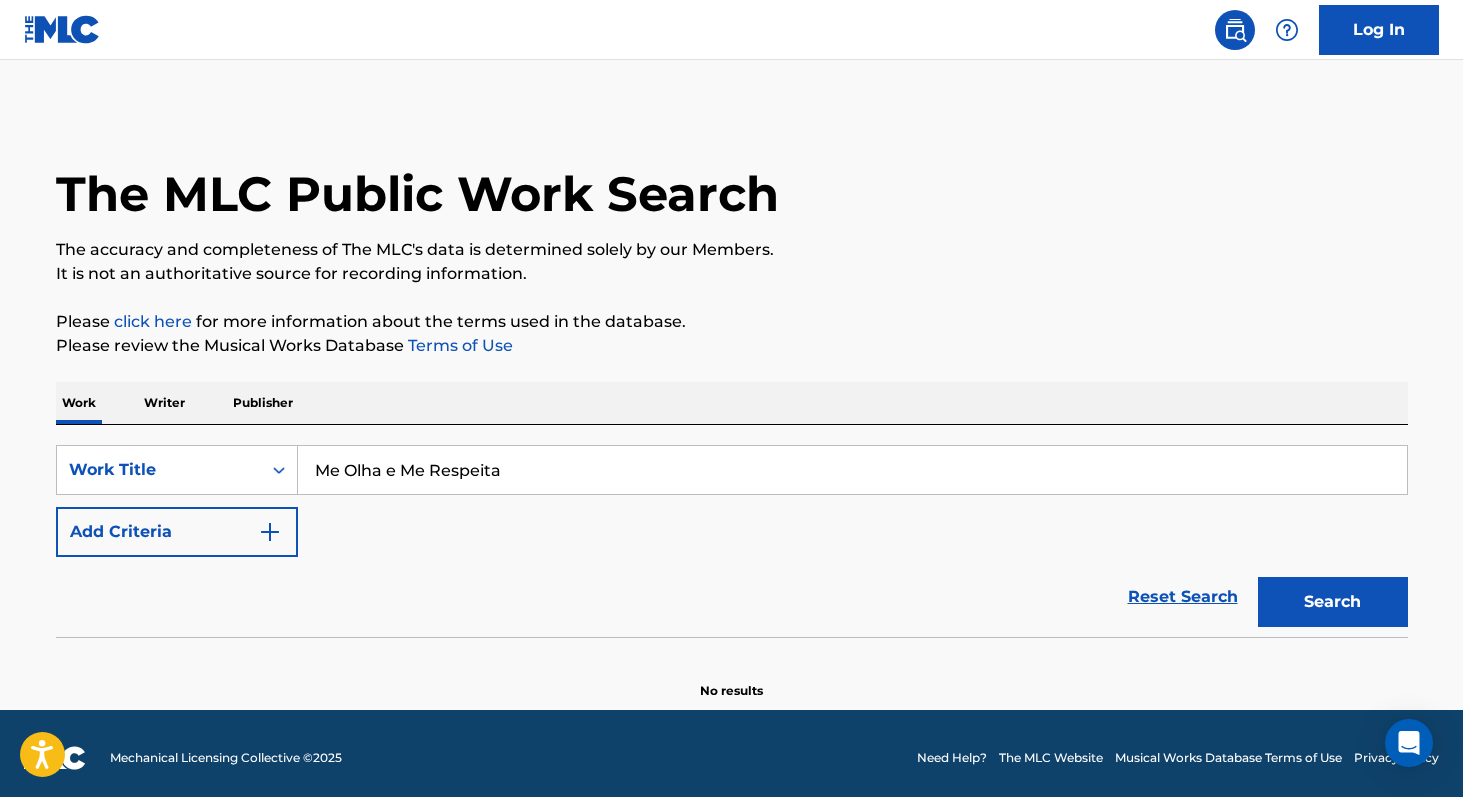 type on "Me Olha e Me Respeita" 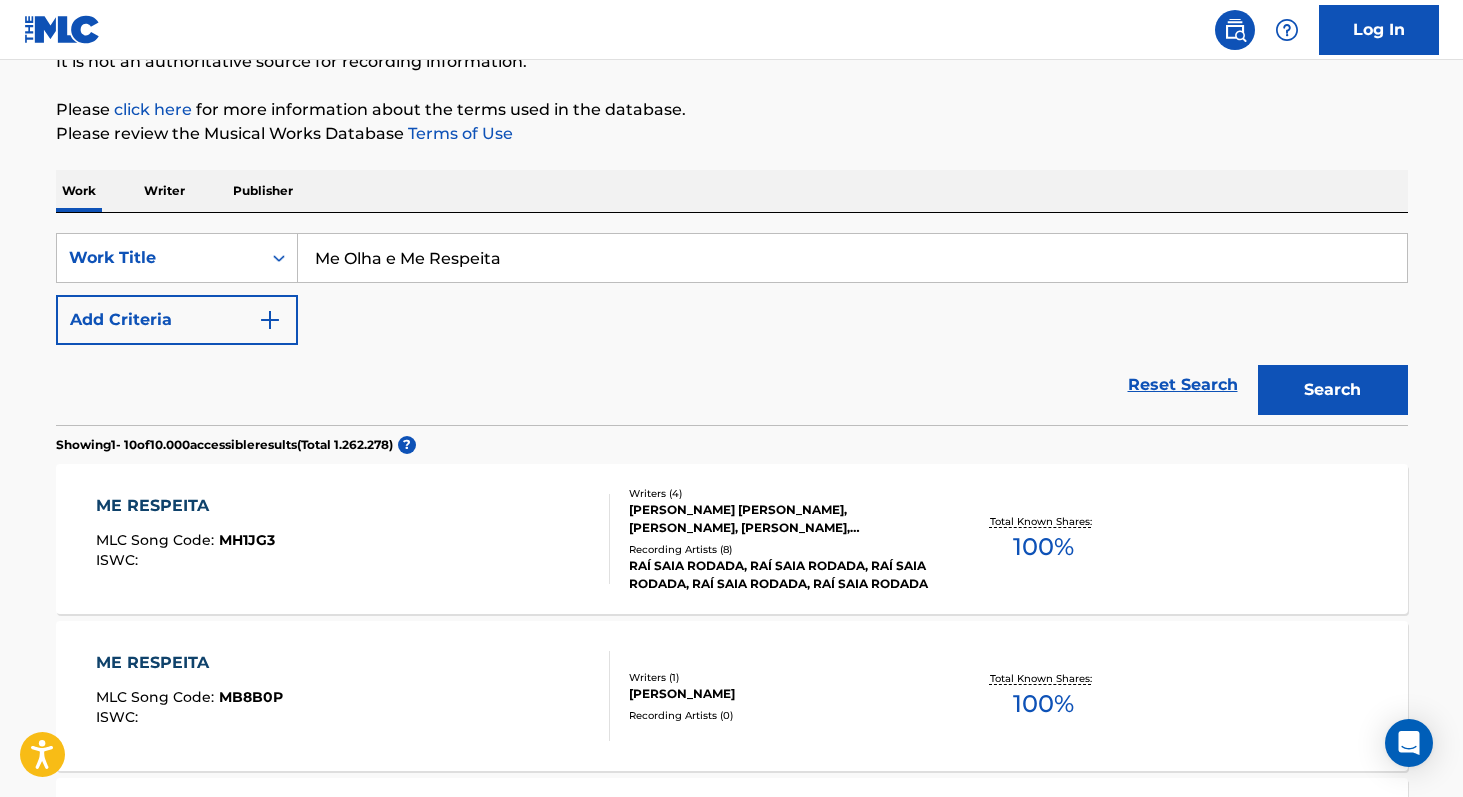 scroll, scrollTop: 0, scrollLeft: 0, axis: both 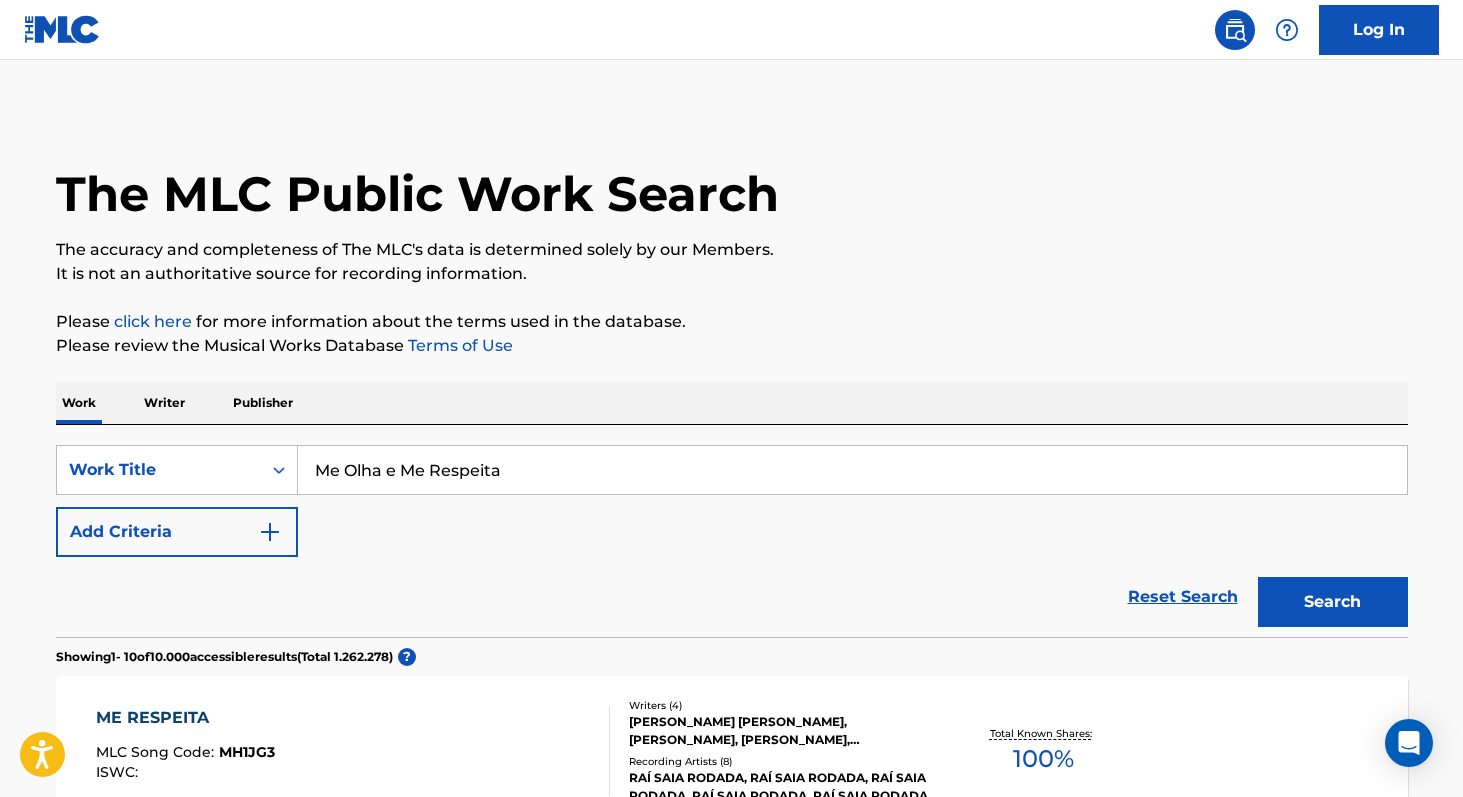 click on "Writer" at bounding box center (164, 403) 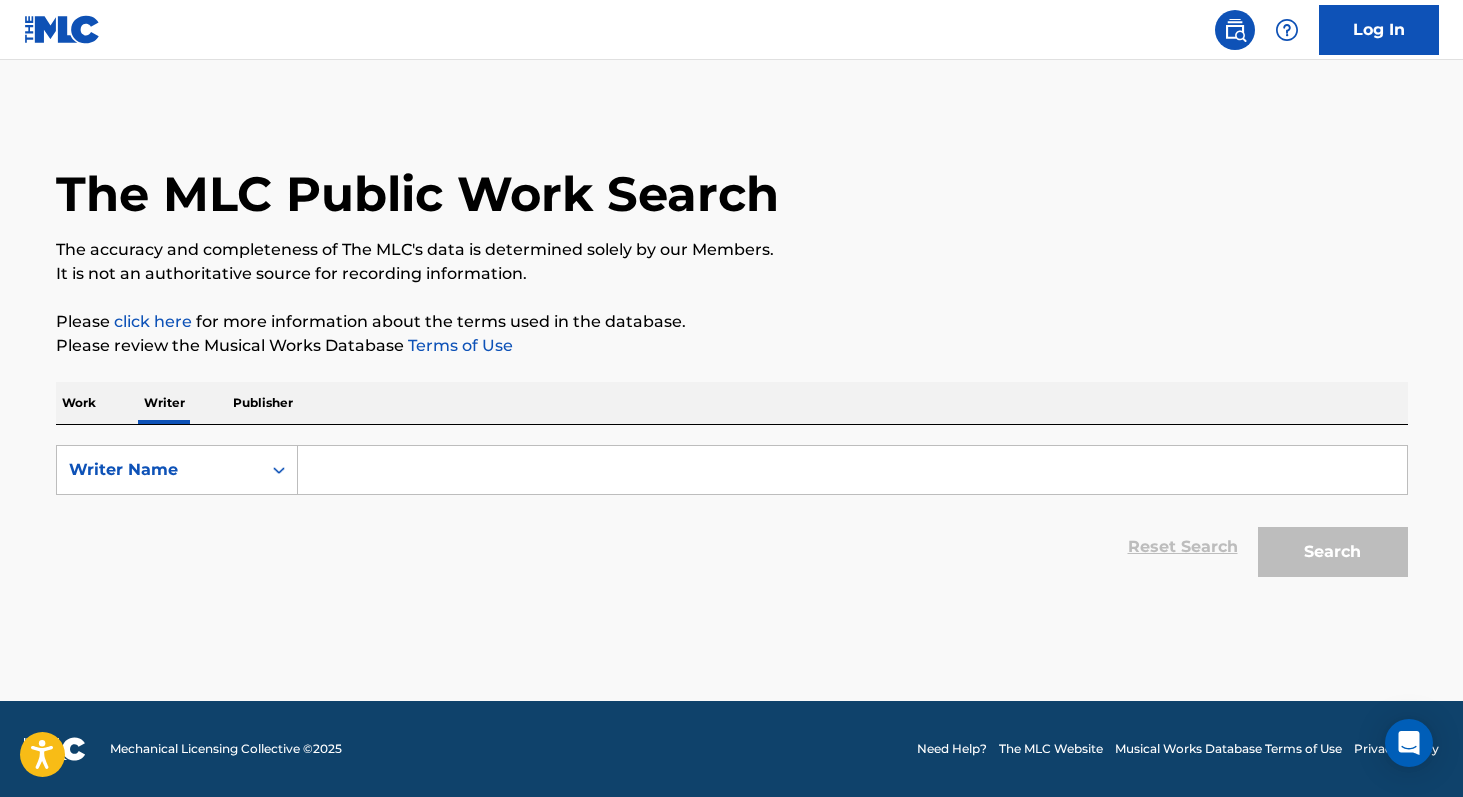 click at bounding box center (852, 470) 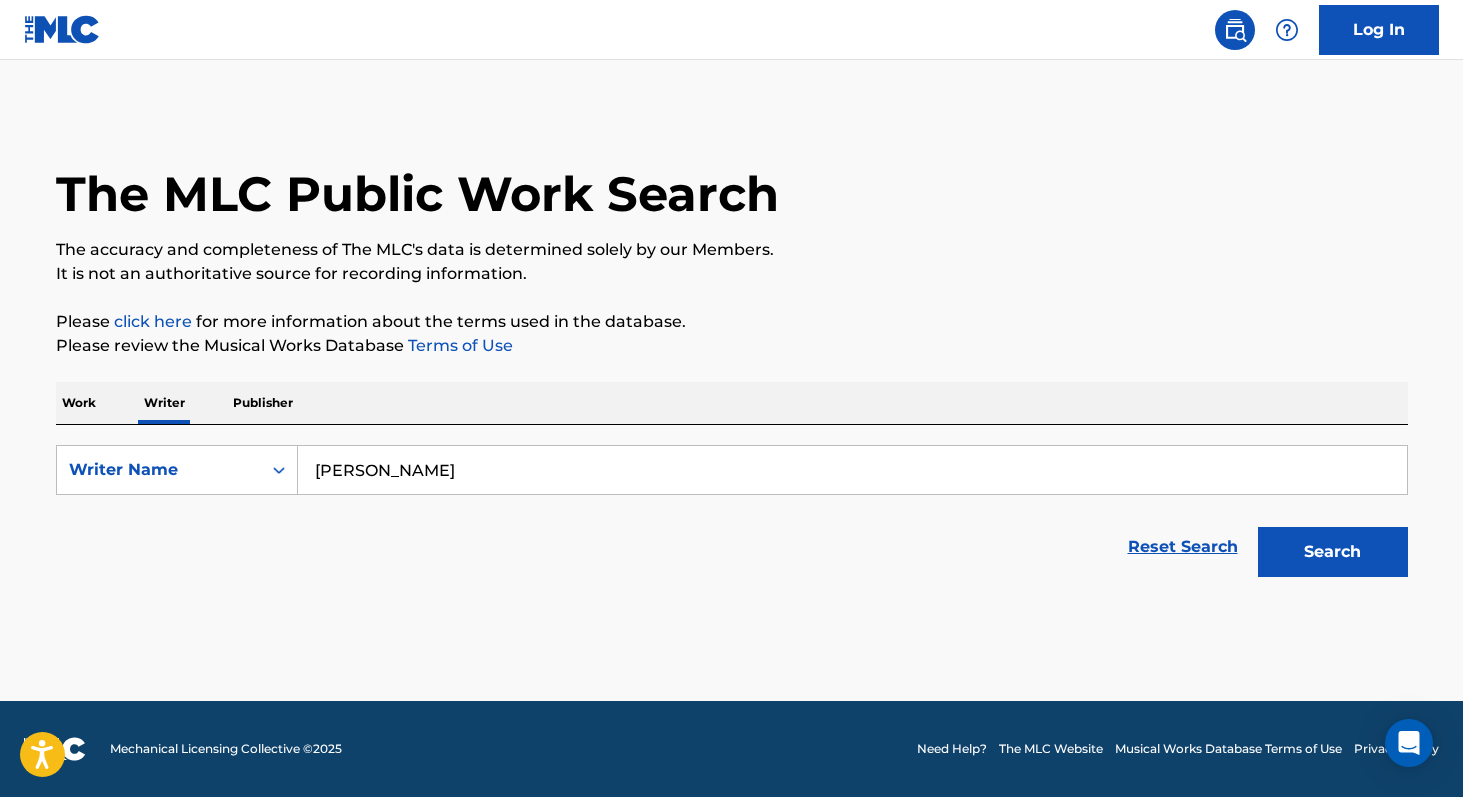 type on "[PERSON_NAME]" 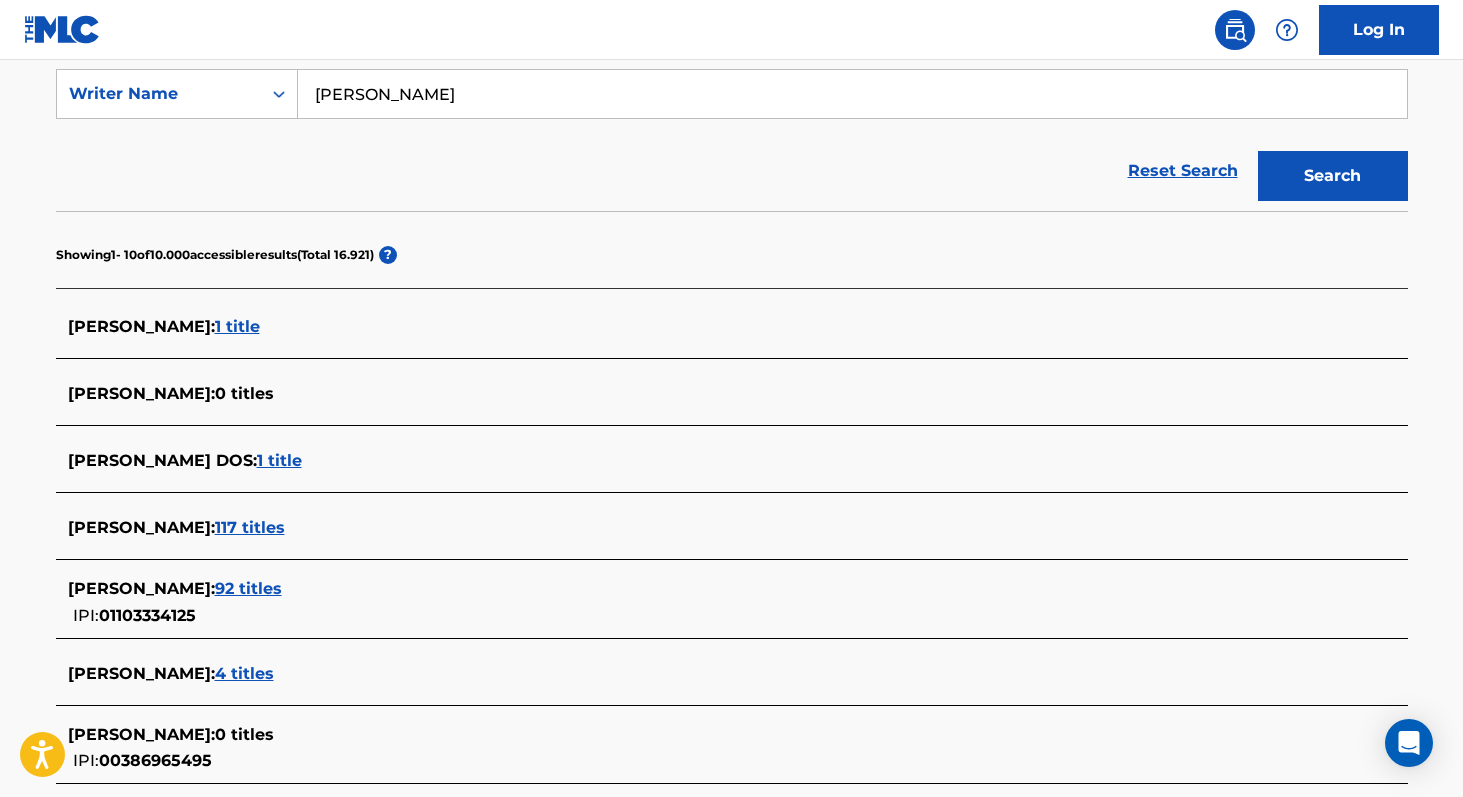 scroll, scrollTop: 375, scrollLeft: 0, axis: vertical 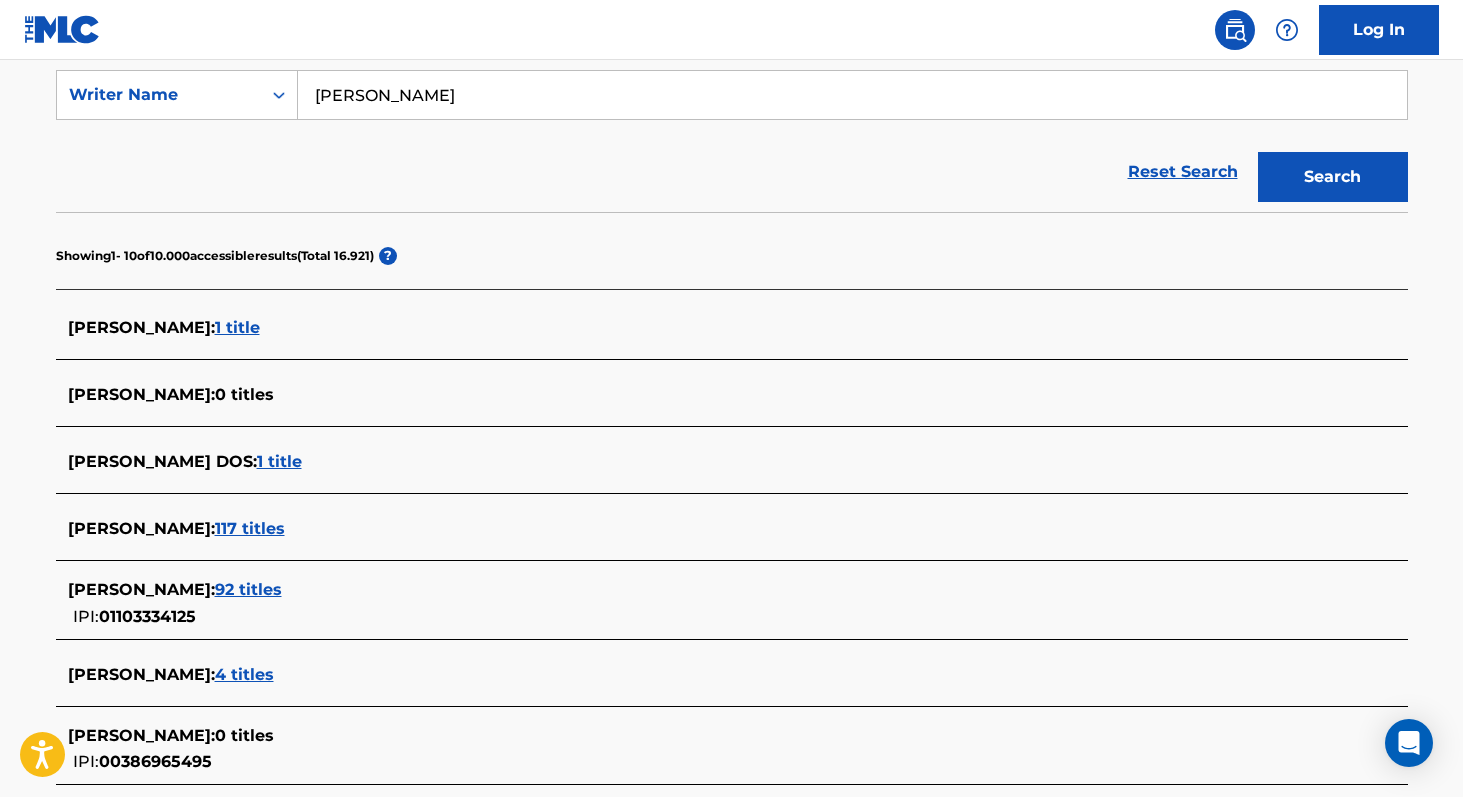 click on "117 titles" at bounding box center [250, 528] 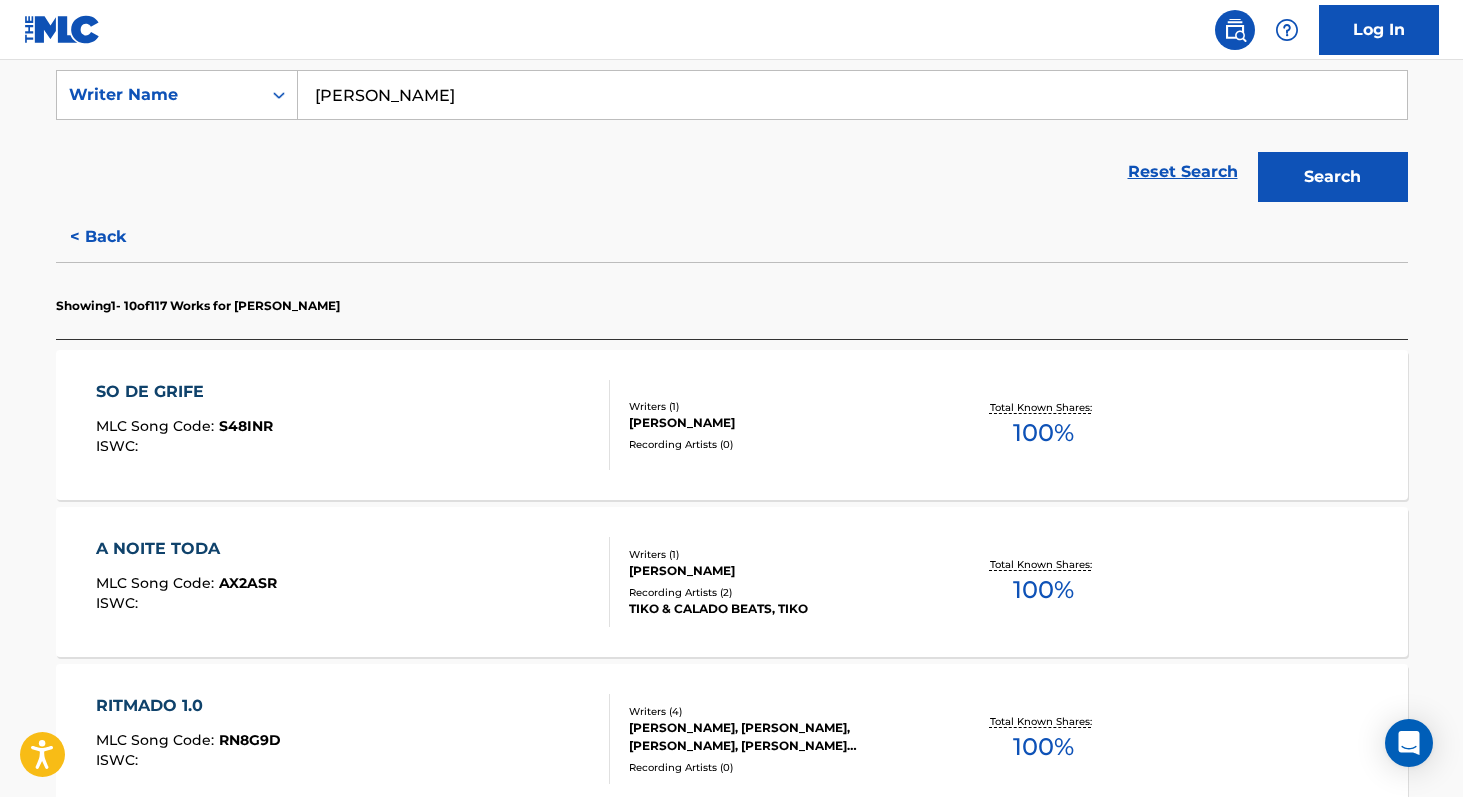 click on "100 %" at bounding box center (1043, 433) 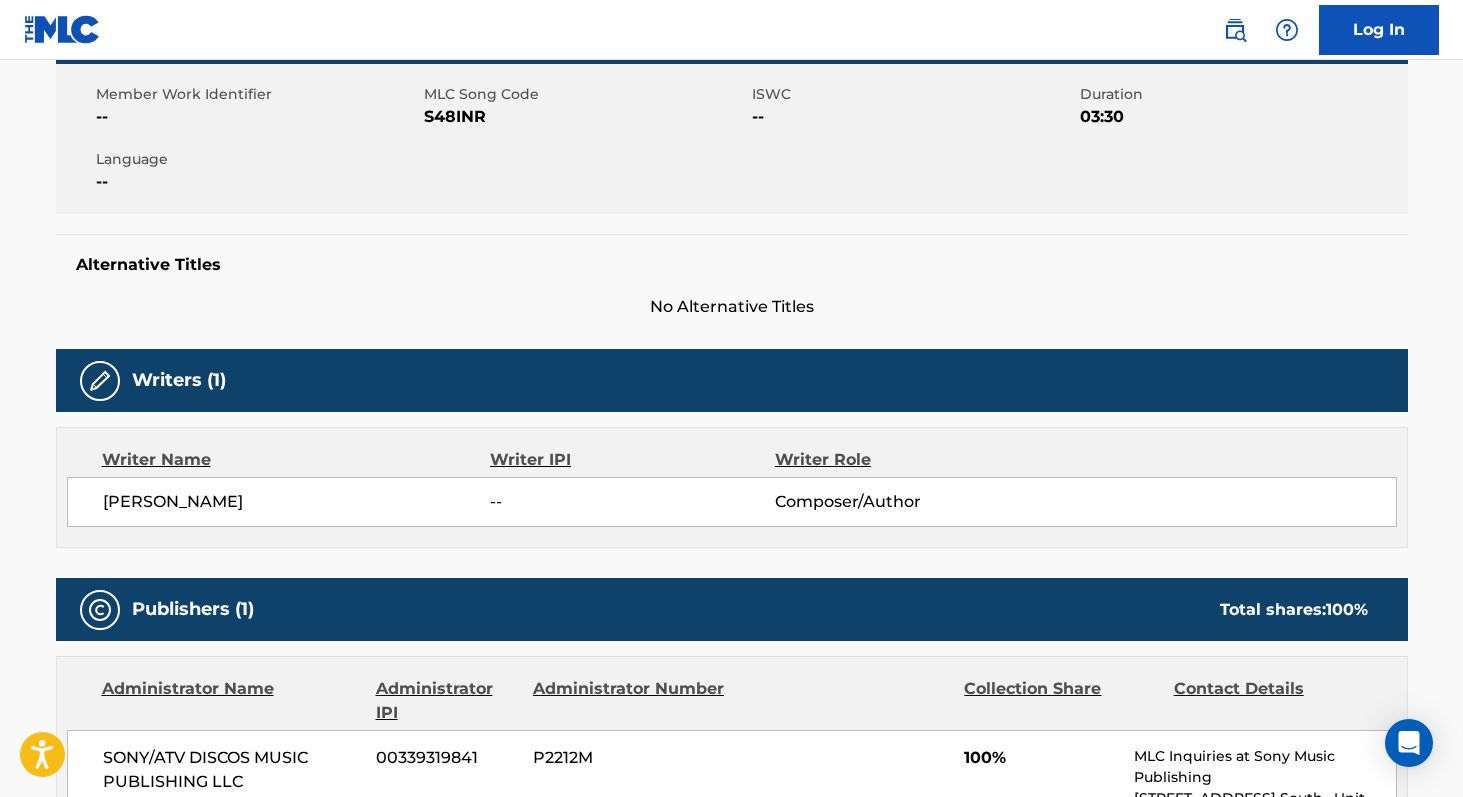 scroll, scrollTop: 294, scrollLeft: 0, axis: vertical 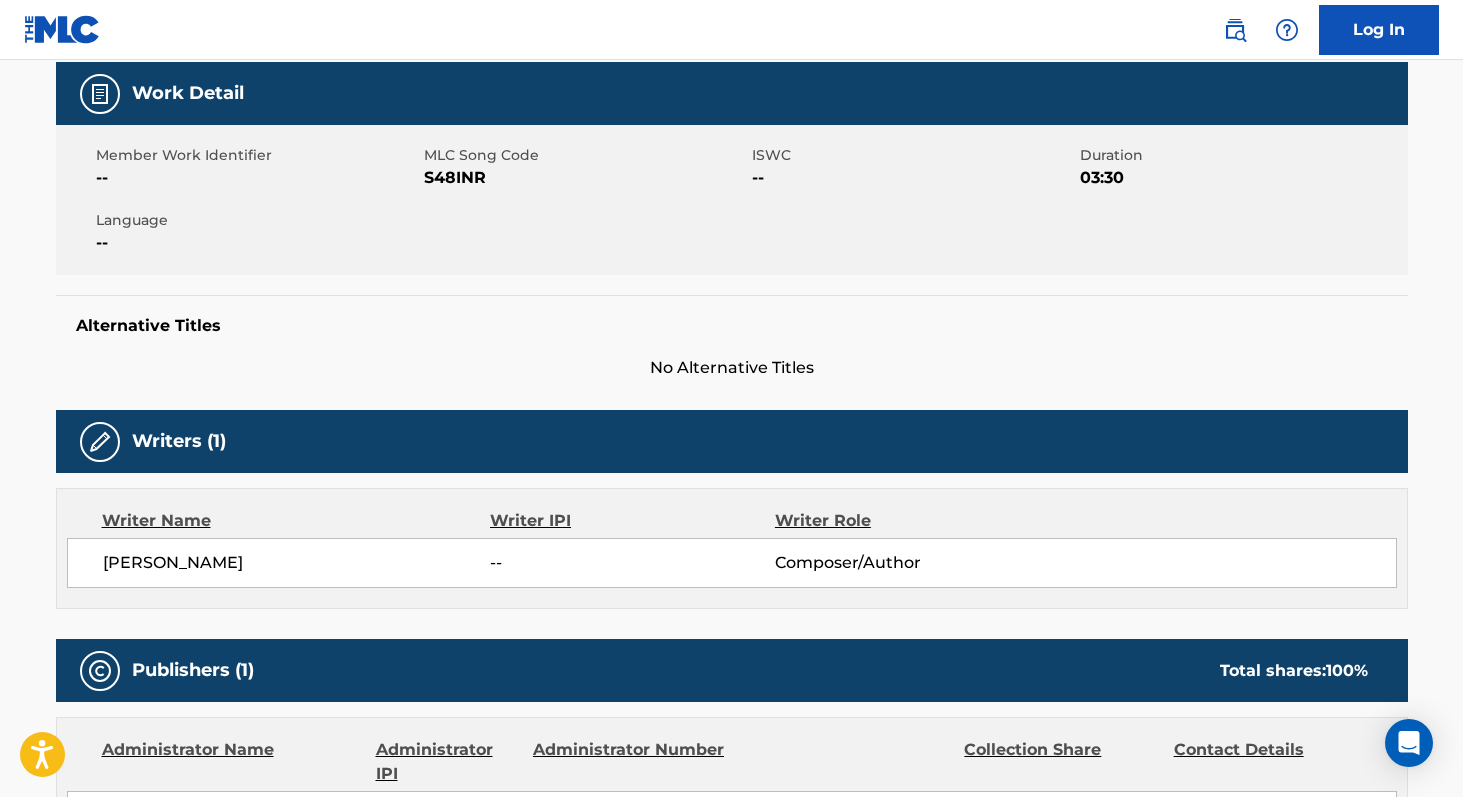 click on "S48INR" at bounding box center (585, 178) 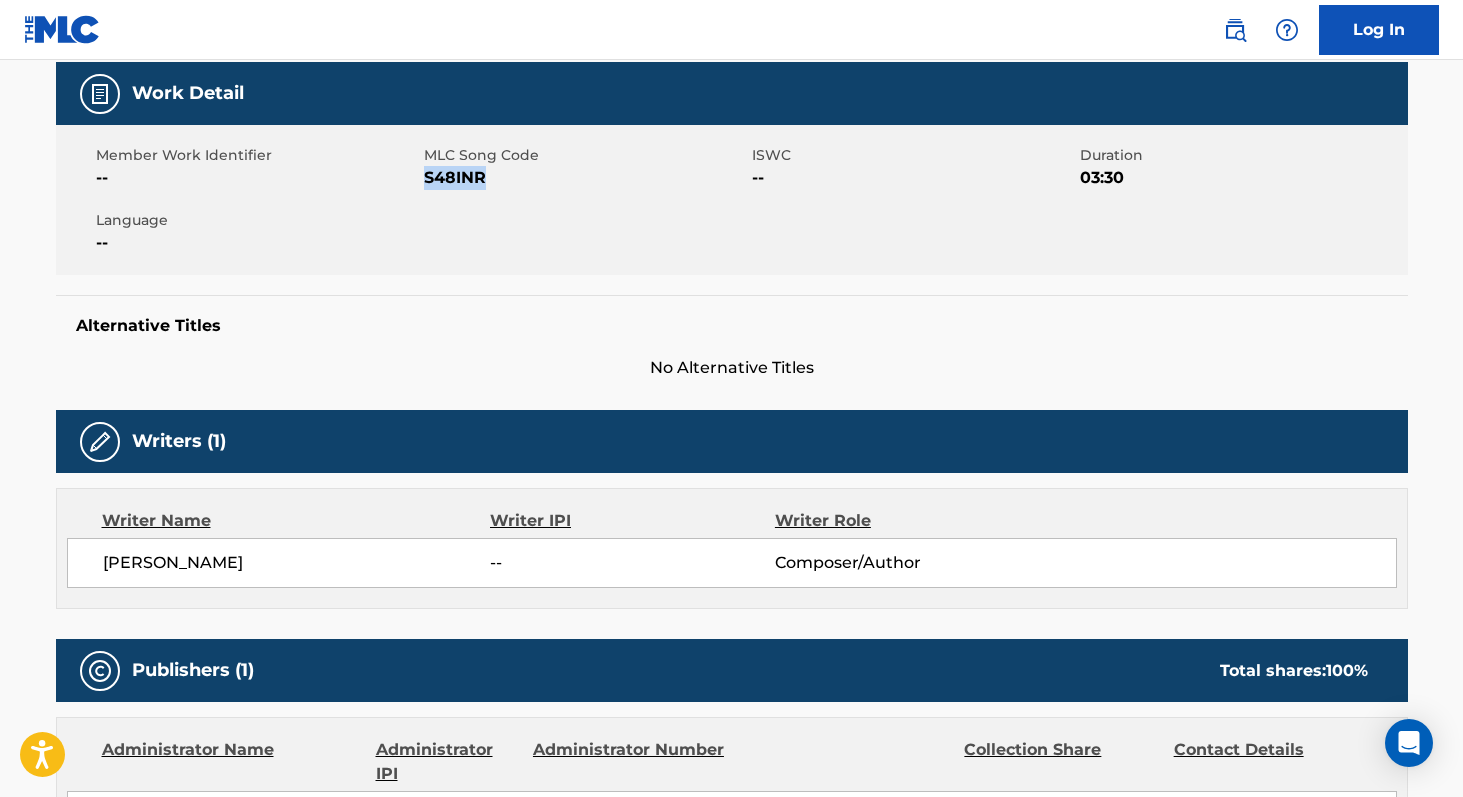 click on "S48INR" at bounding box center (585, 178) 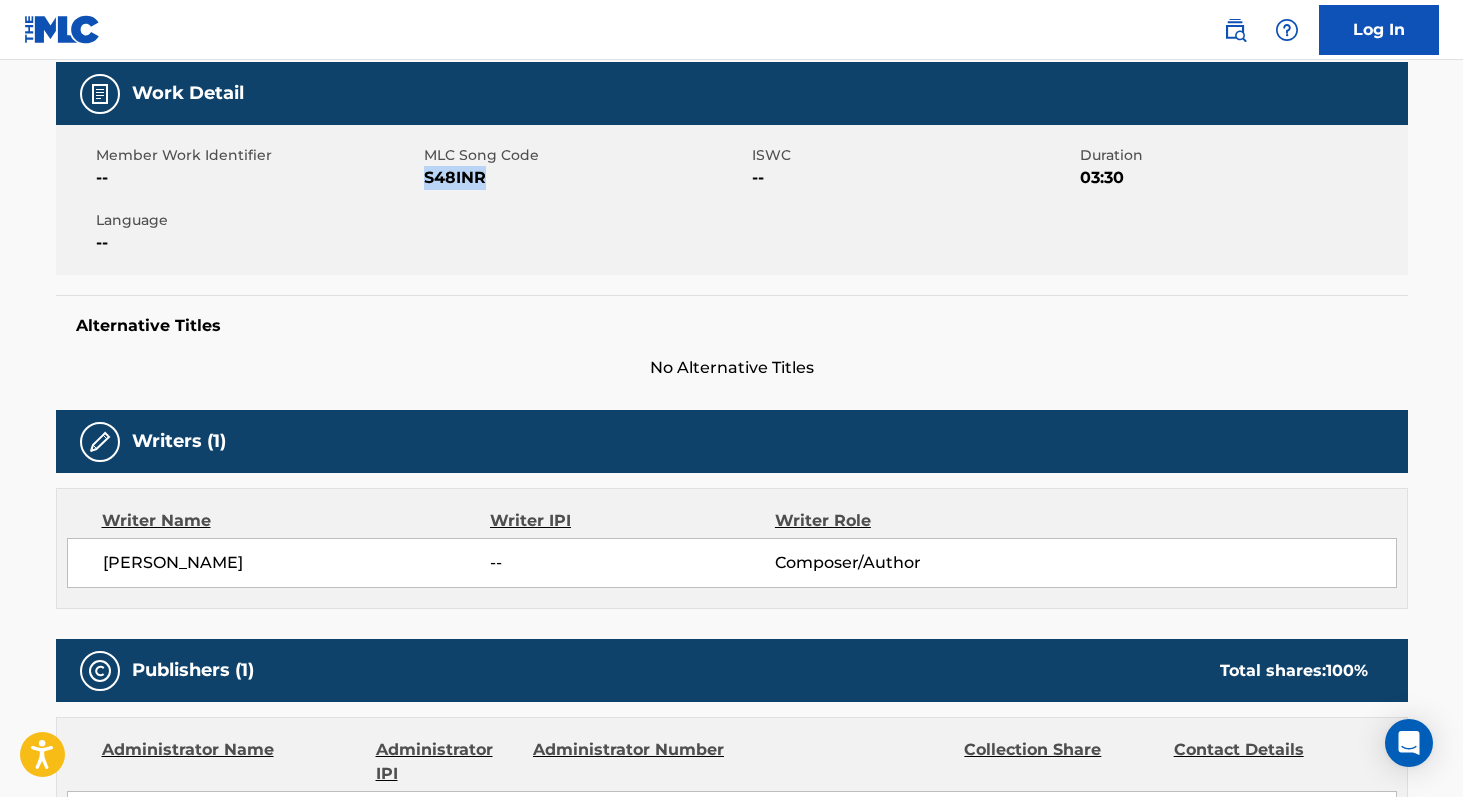 copy on "S48INR" 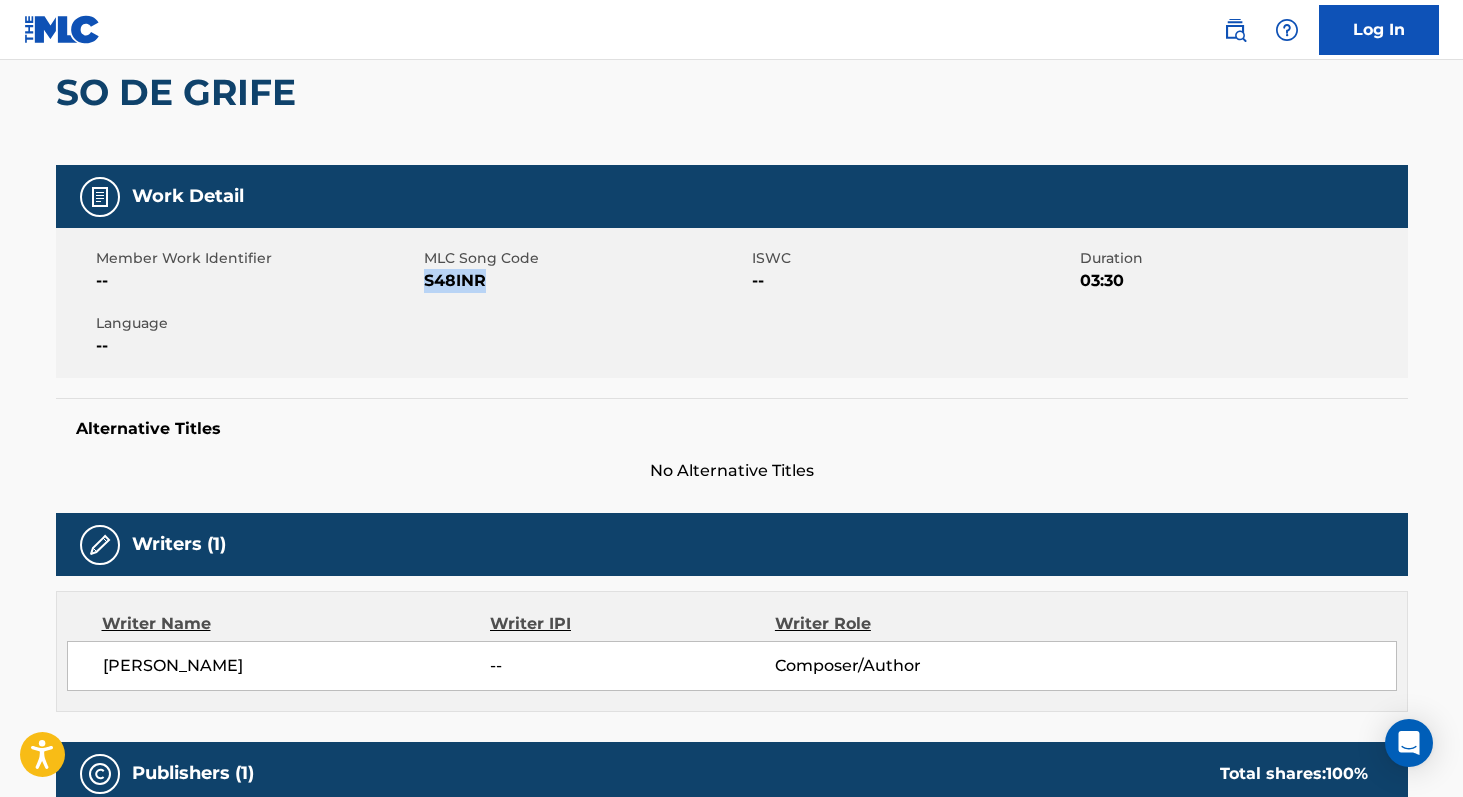 scroll, scrollTop: 0, scrollLeft: 0, axis: both 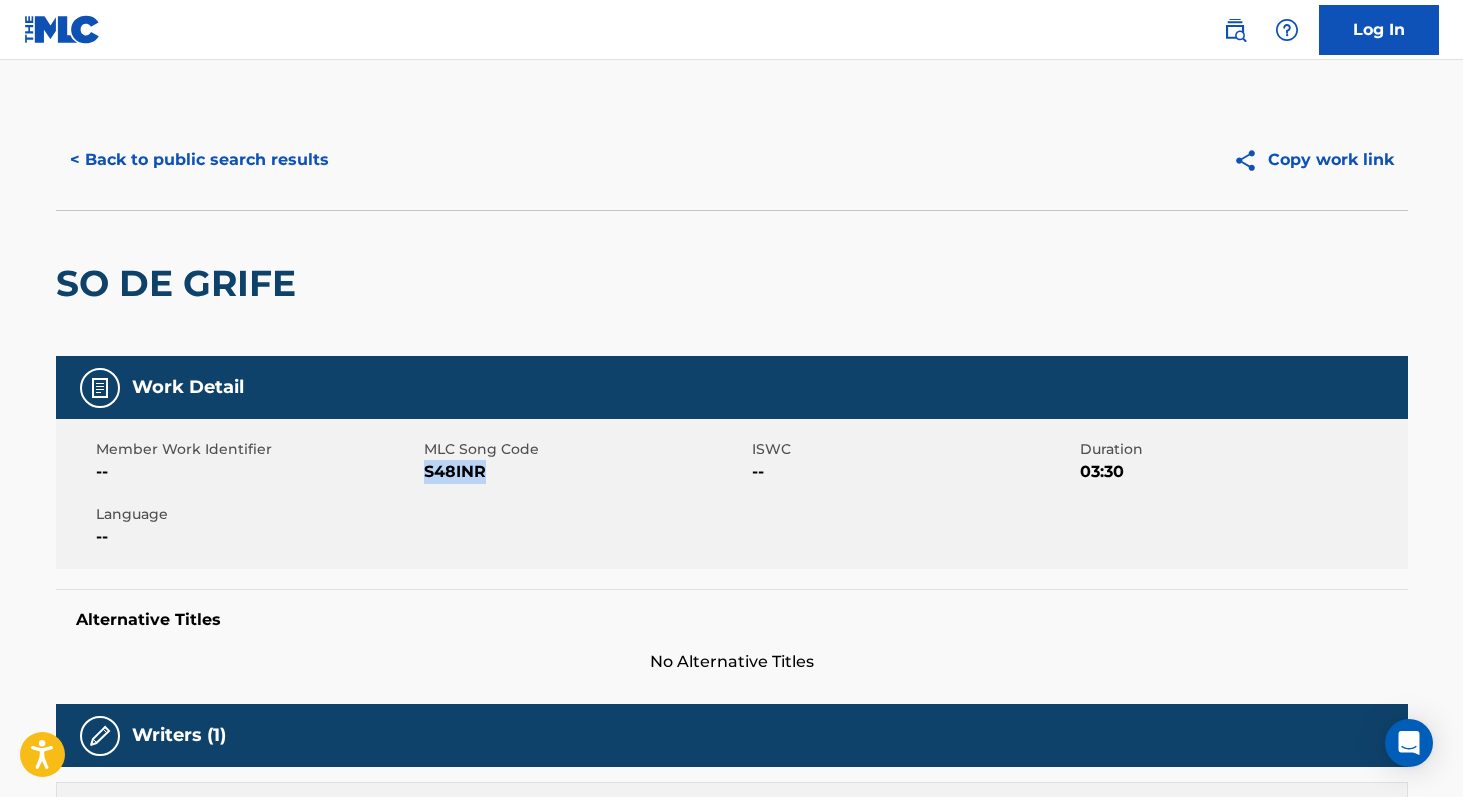click on "< Back to public search results" at bounding box center [199, 160] 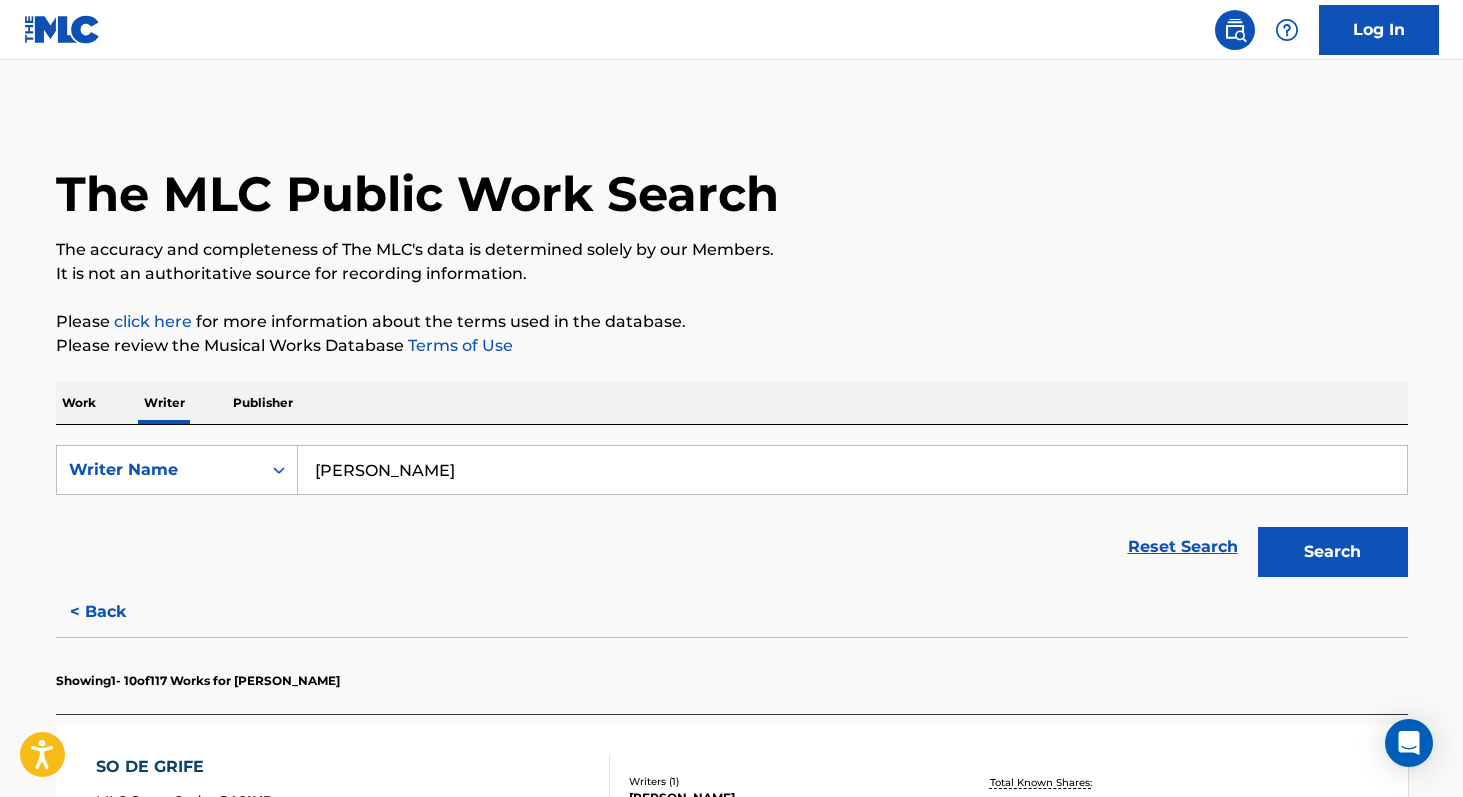 click on "Work" at bounding box center [79, 403] 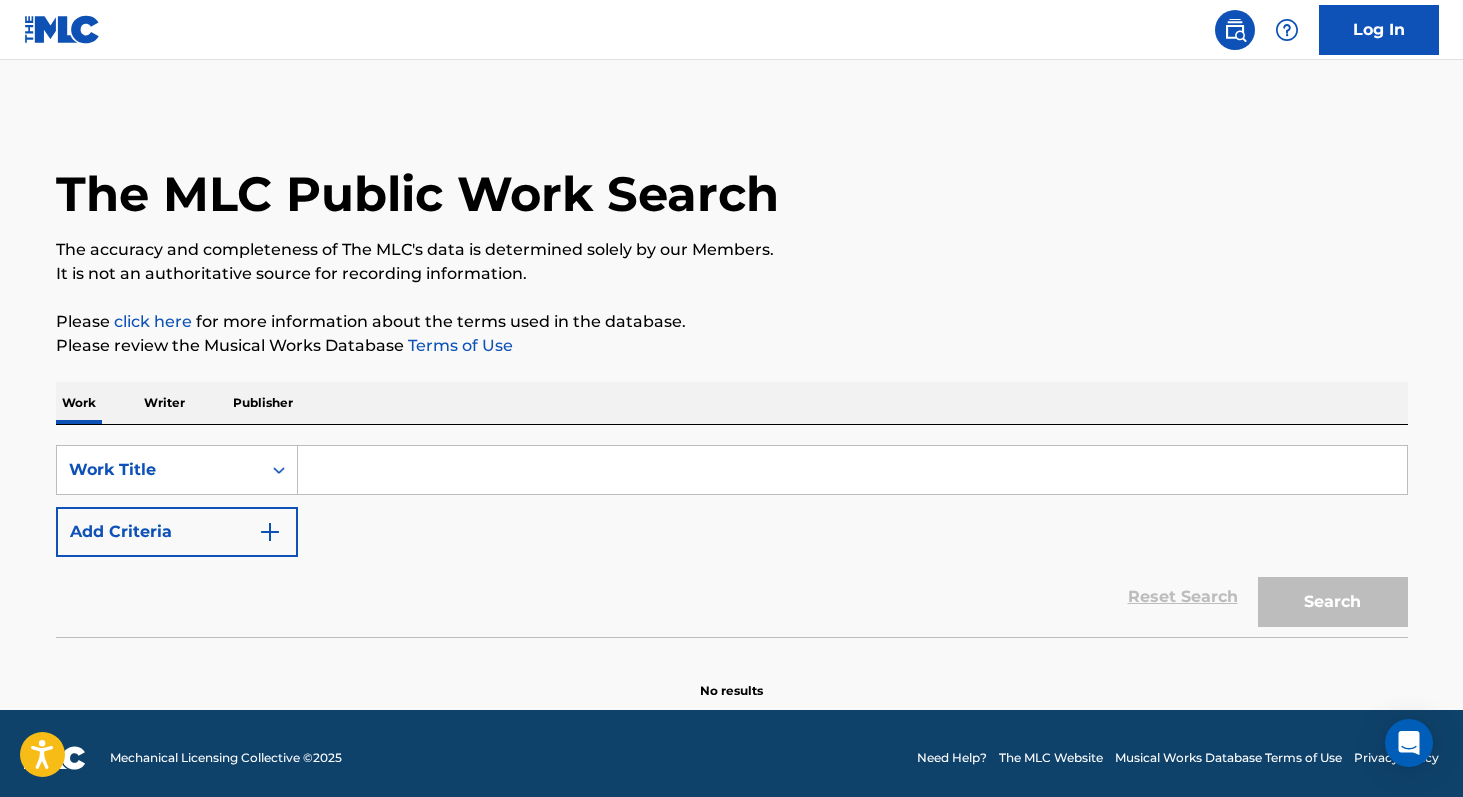 click at bounding box center (852, 470) 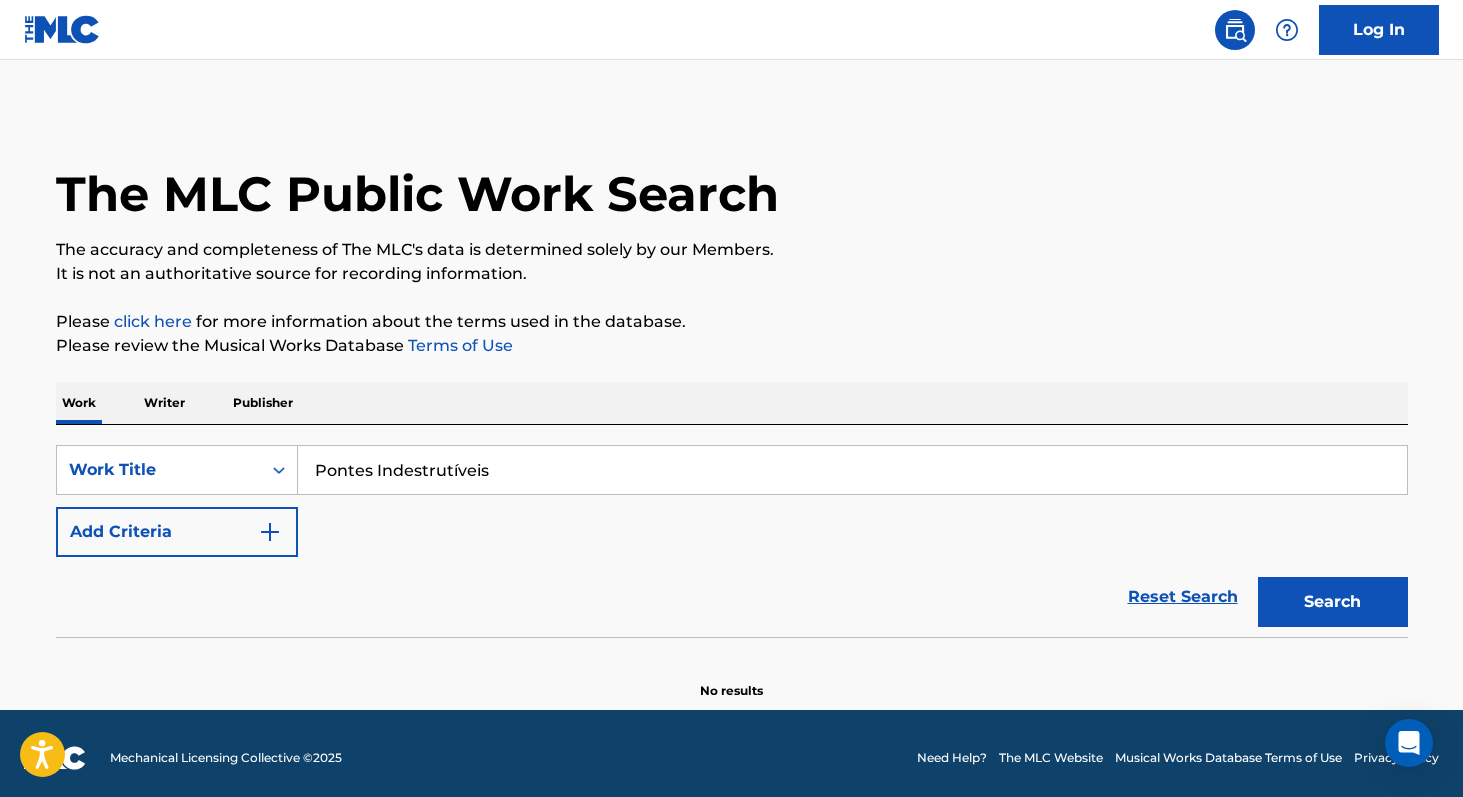 type on "Pontes Indestrutíveis" 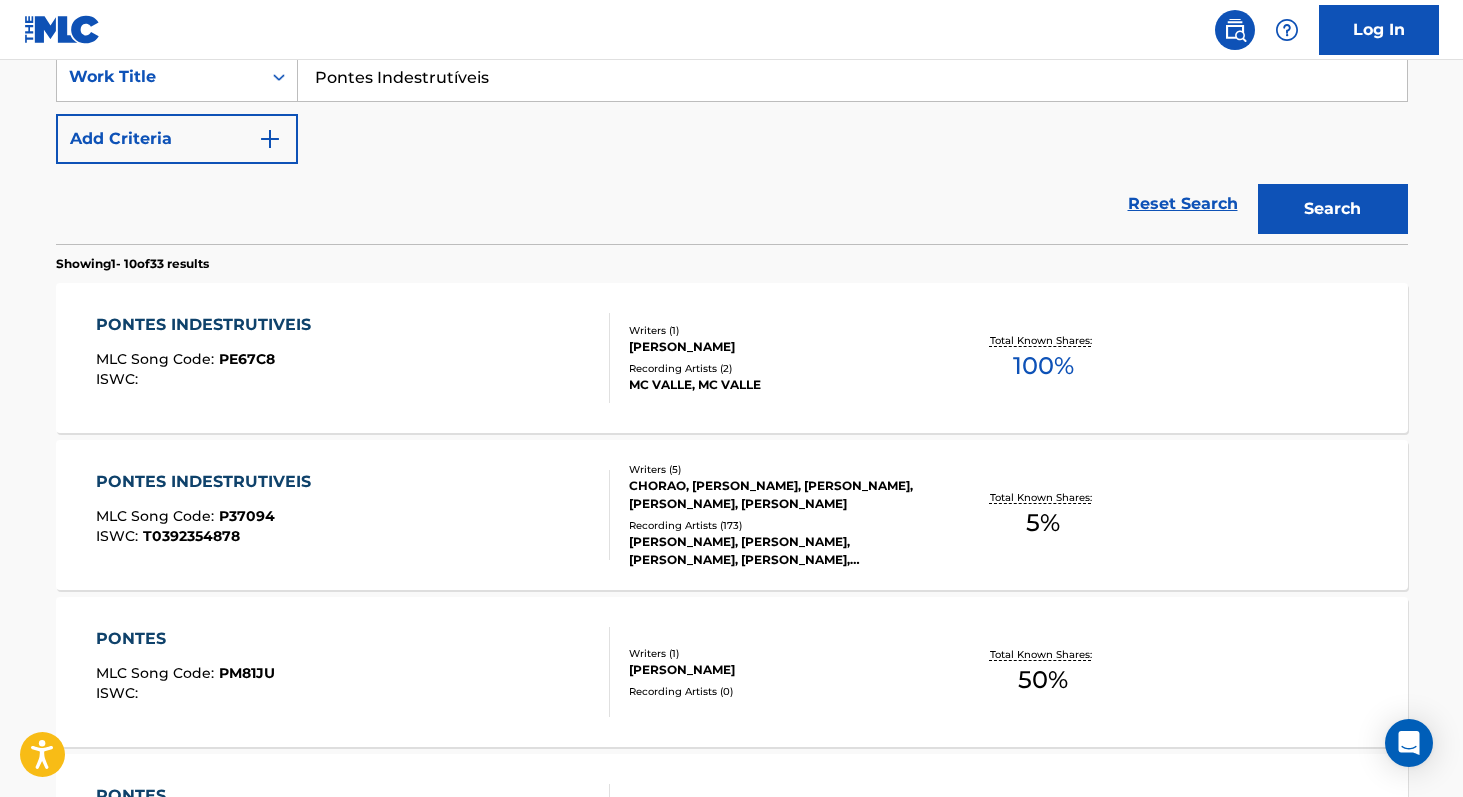 scroll, scrollTop: 406, scrollLeft: 0, axis: vertical 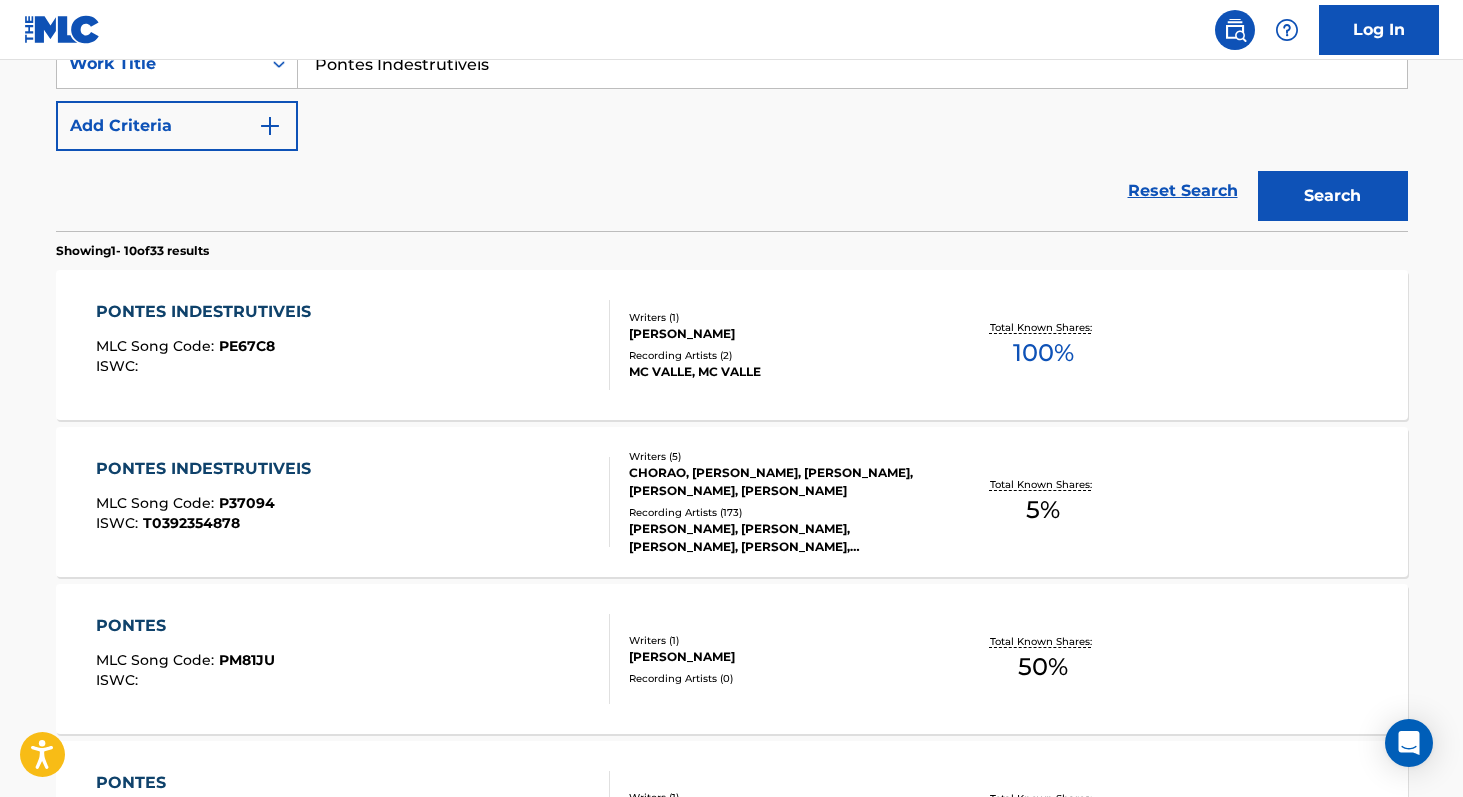click on "5 %" at bounding box center (1043, 510) 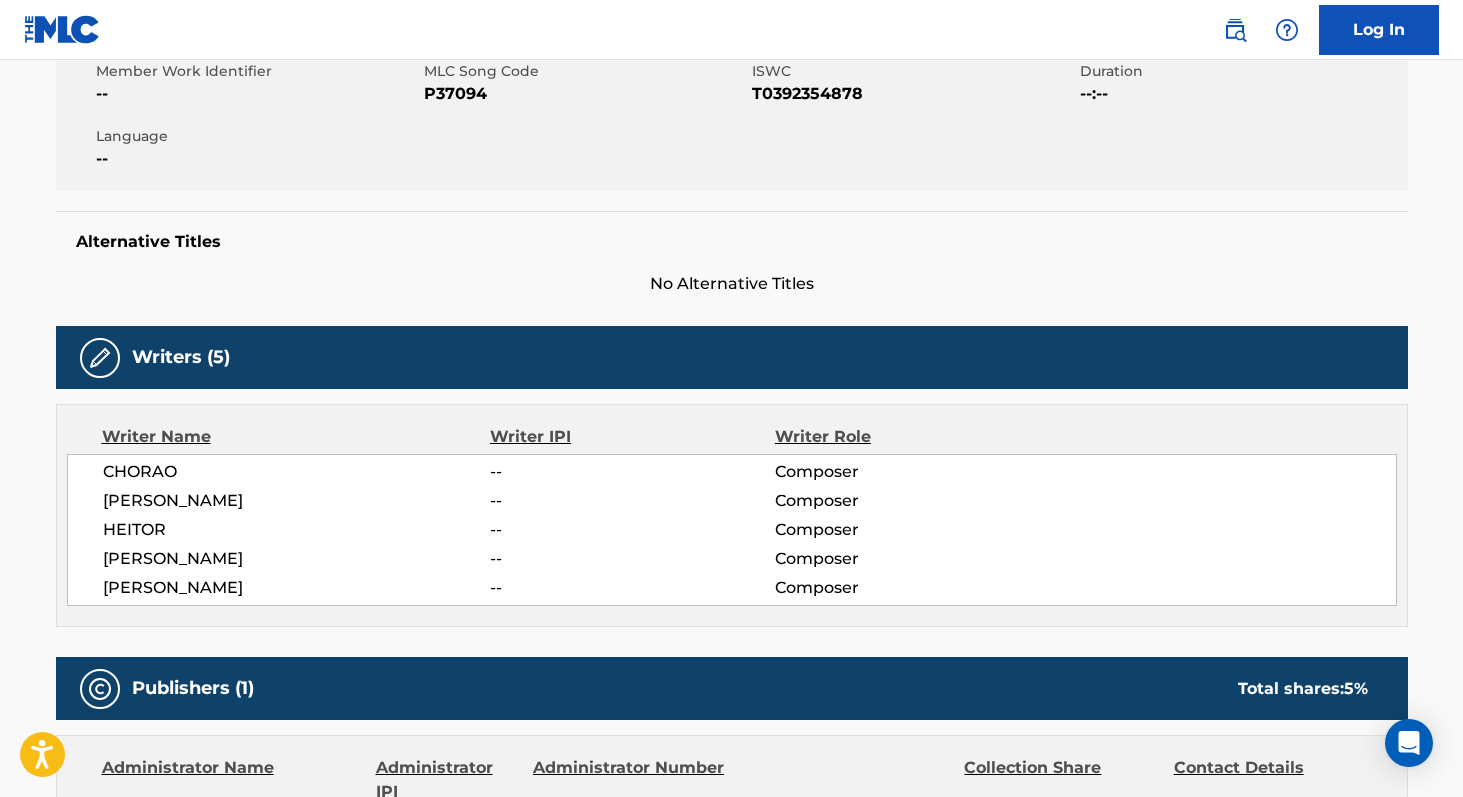scroll, scrollTop: 368, scrollLeft: 0, axis: vertical 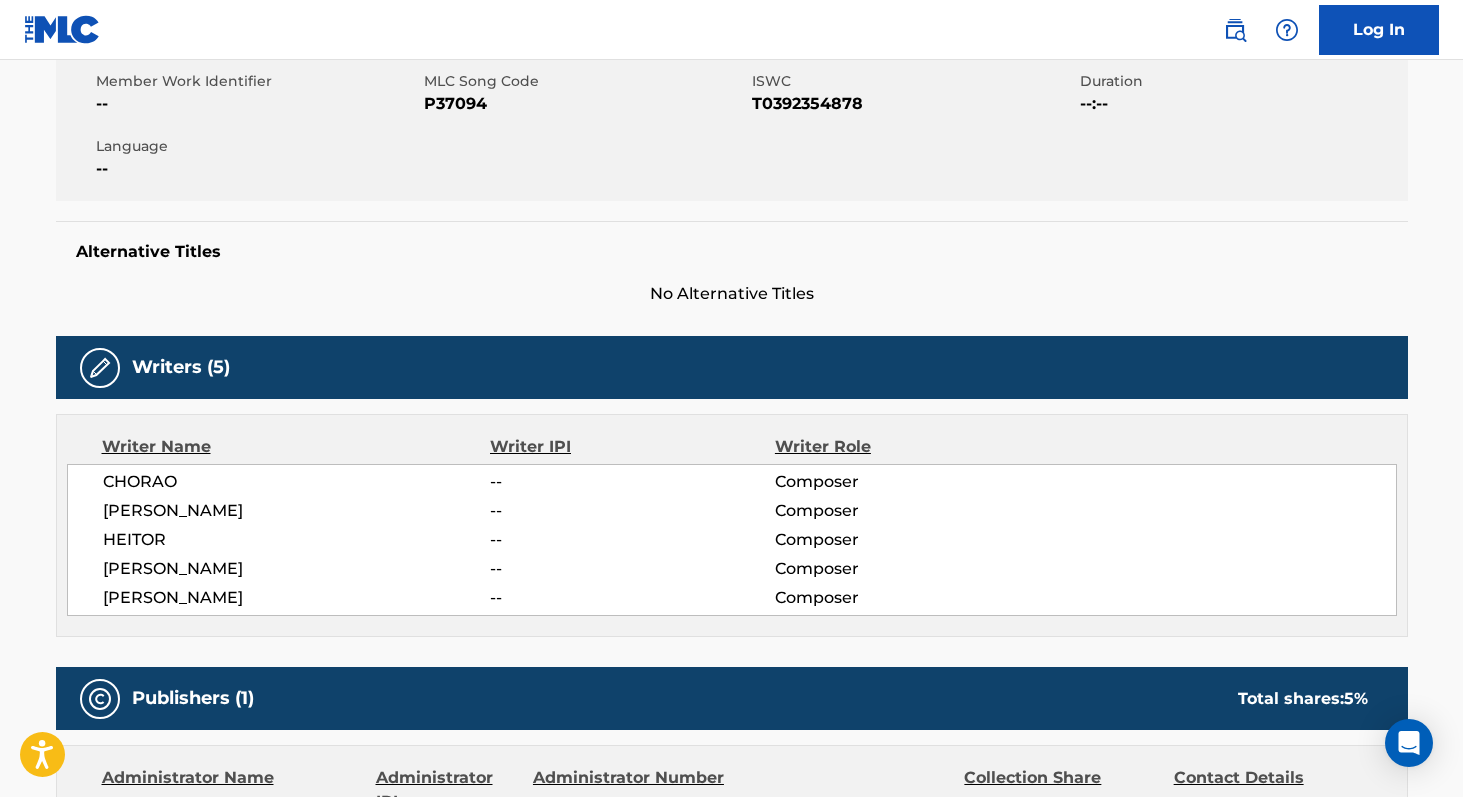 click on "T0392354878" at bounding box center [913, 104] 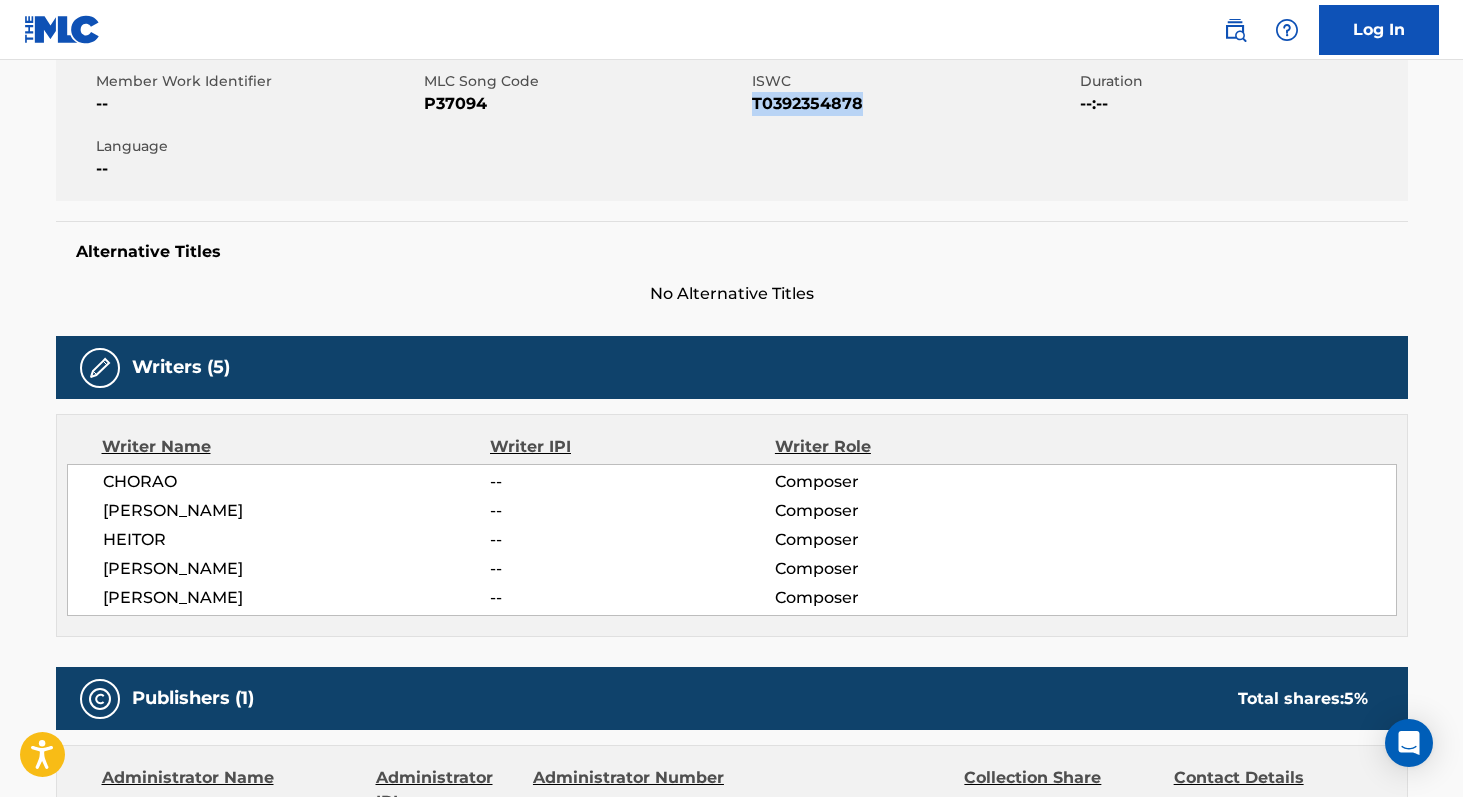 click on "T0392354878" at bounding box center (913, 104) 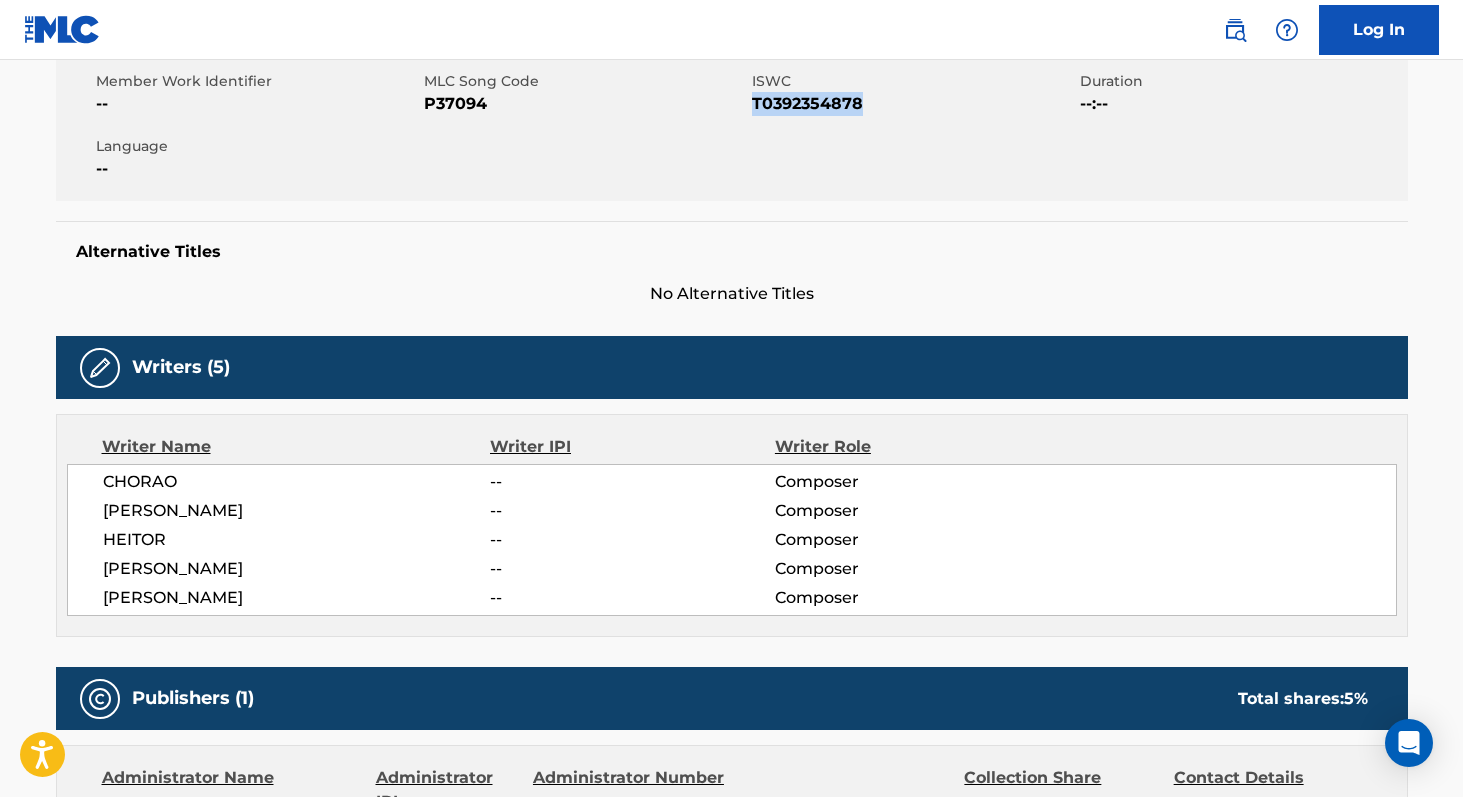 copy on "T0392354878" 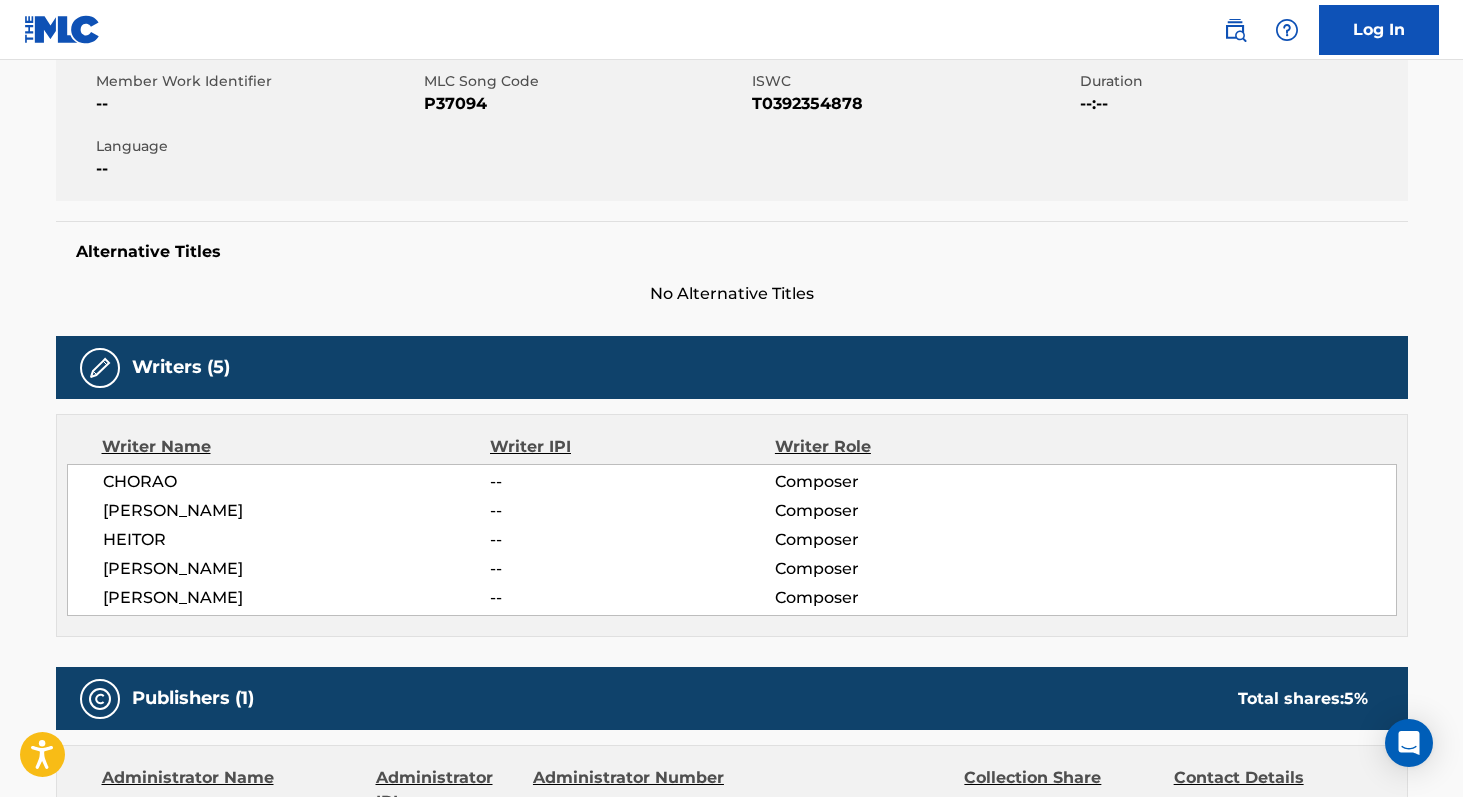 click on "[PERSON_NAME]" at bounding box center [297, 511] 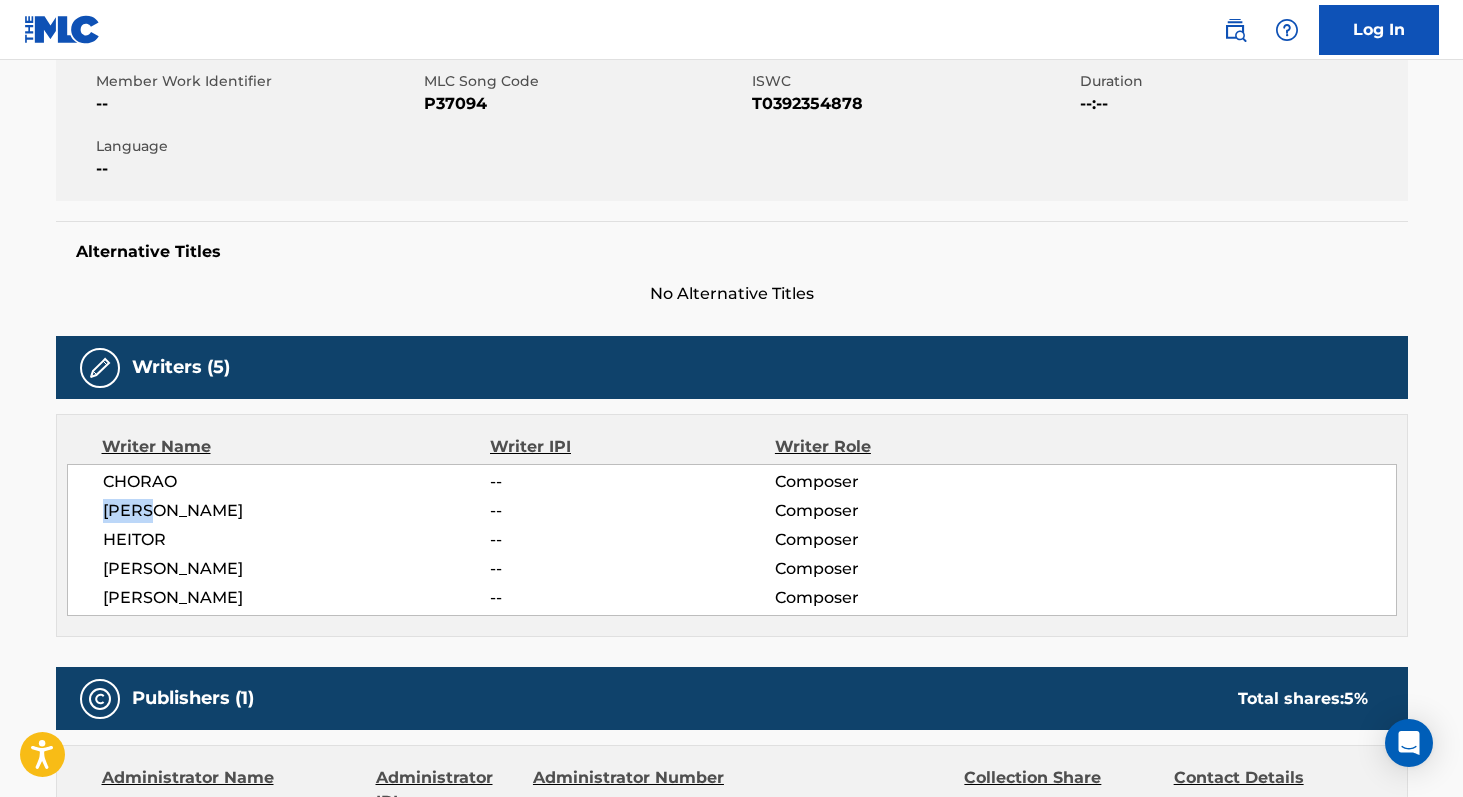 click on "[PERSON_NAME]" at bounding box center [297, 511] 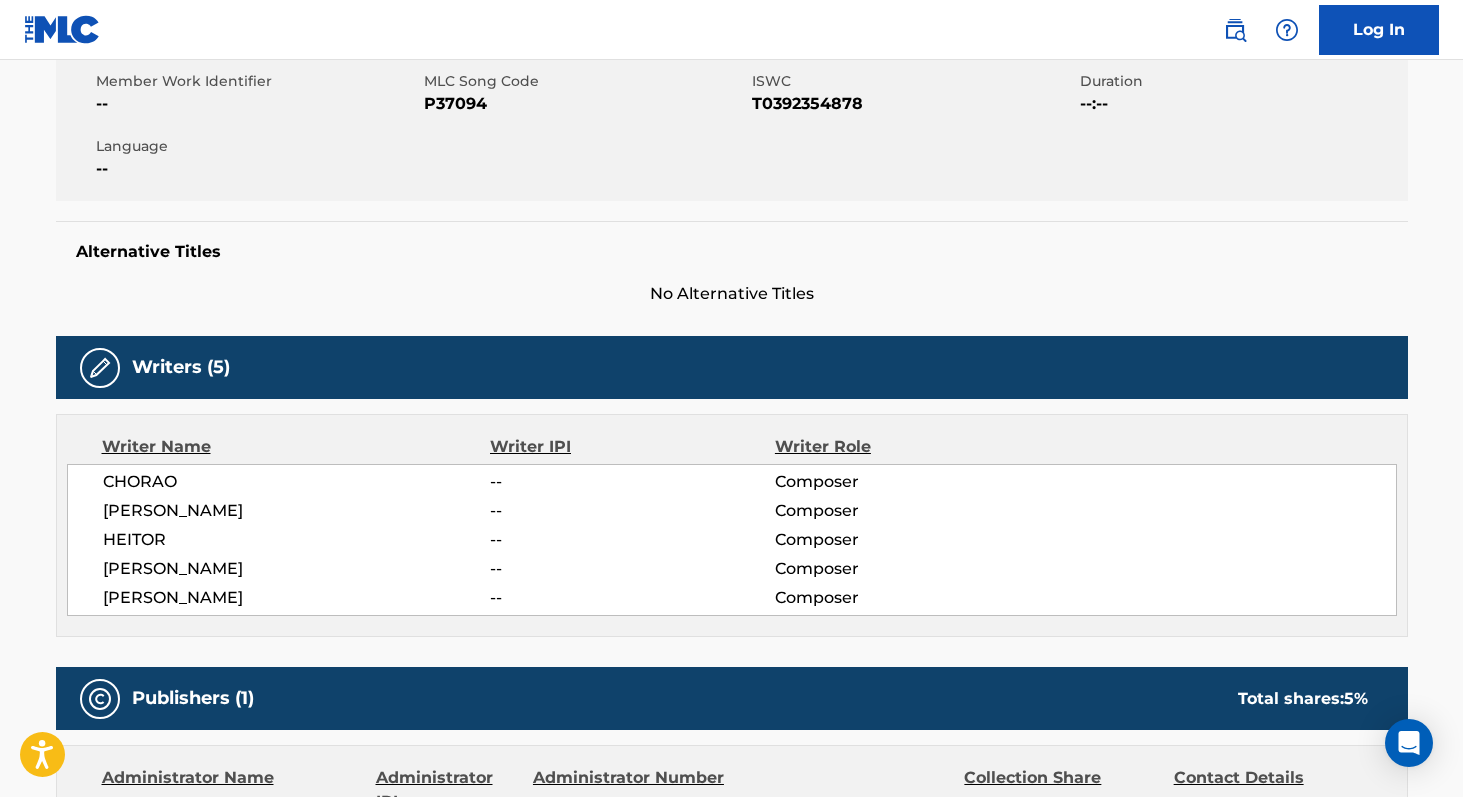 click on "P37094" at bounding box center (585, 104) 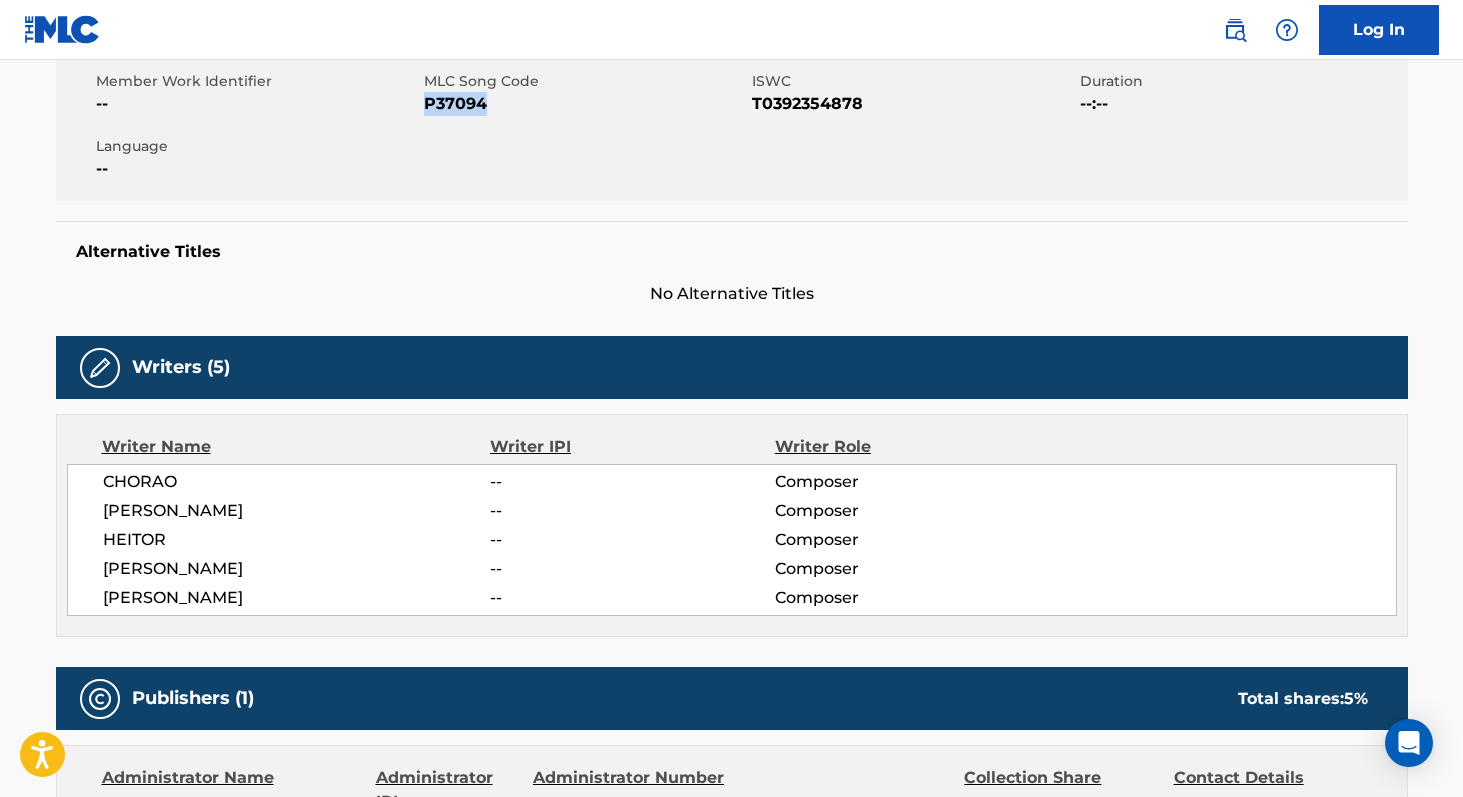 click on "P37094" at bounding box center [585, 104] 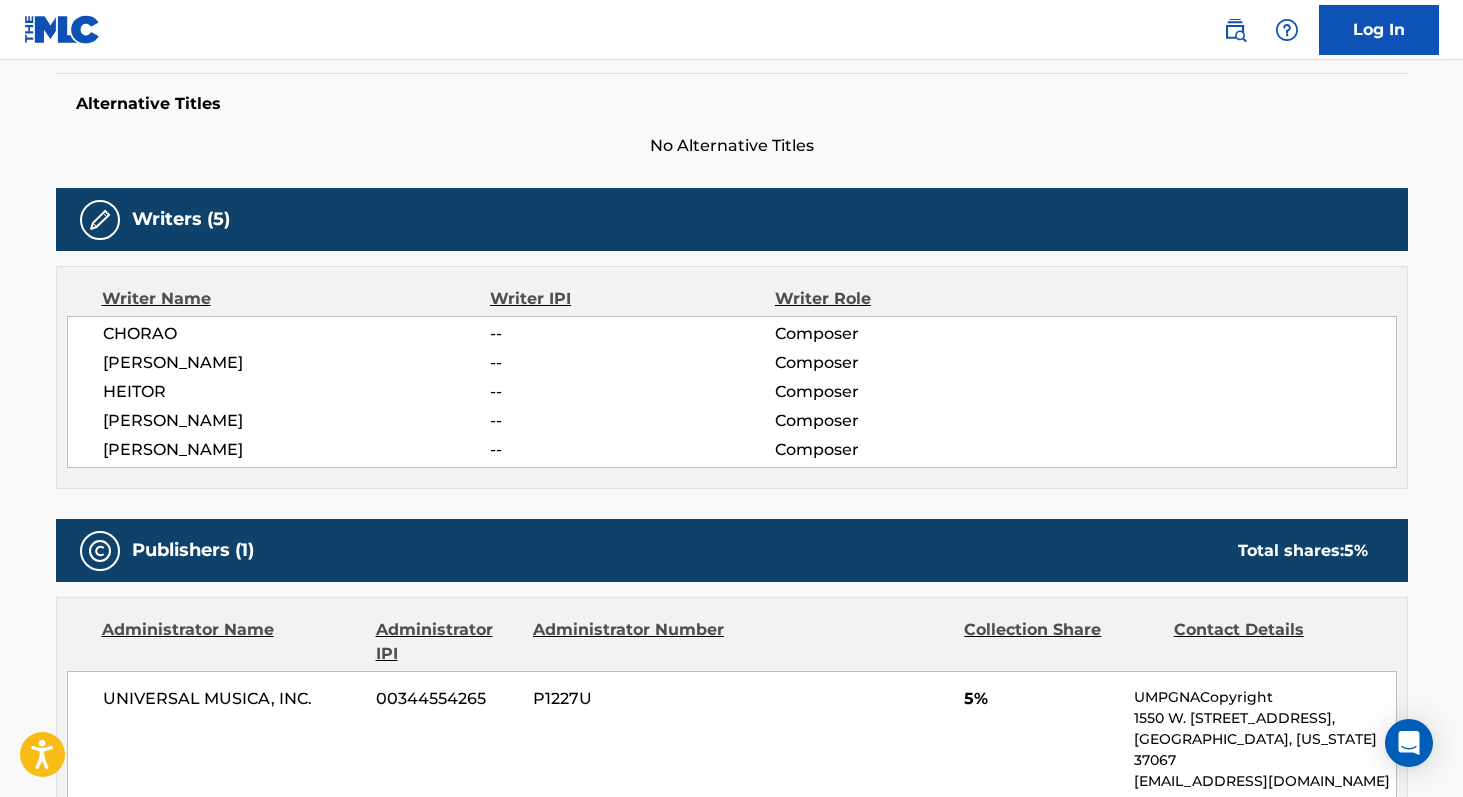 scroll, scrollTop: 511, scrollLeft: 0, axis: vertical 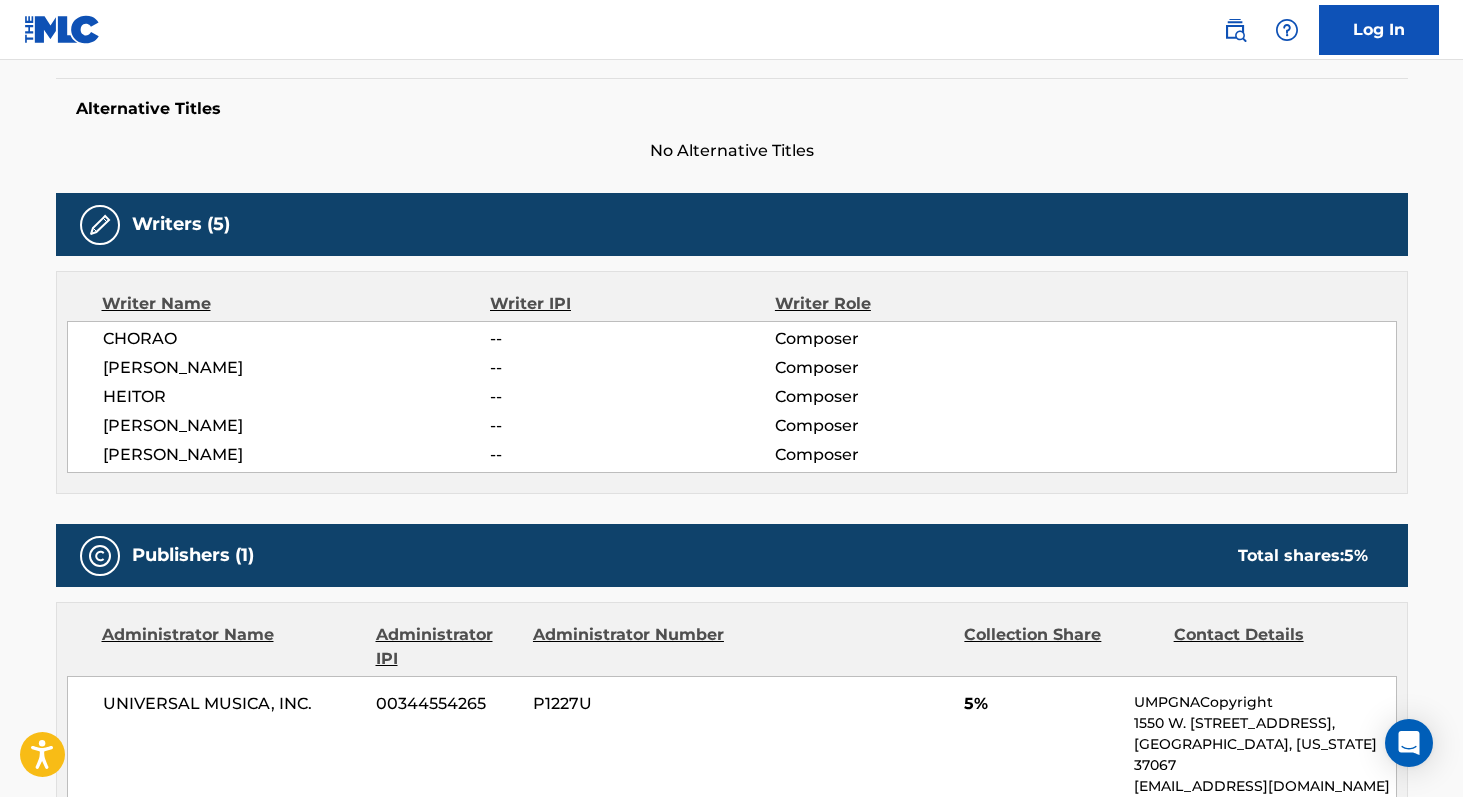 copy on "P37094" 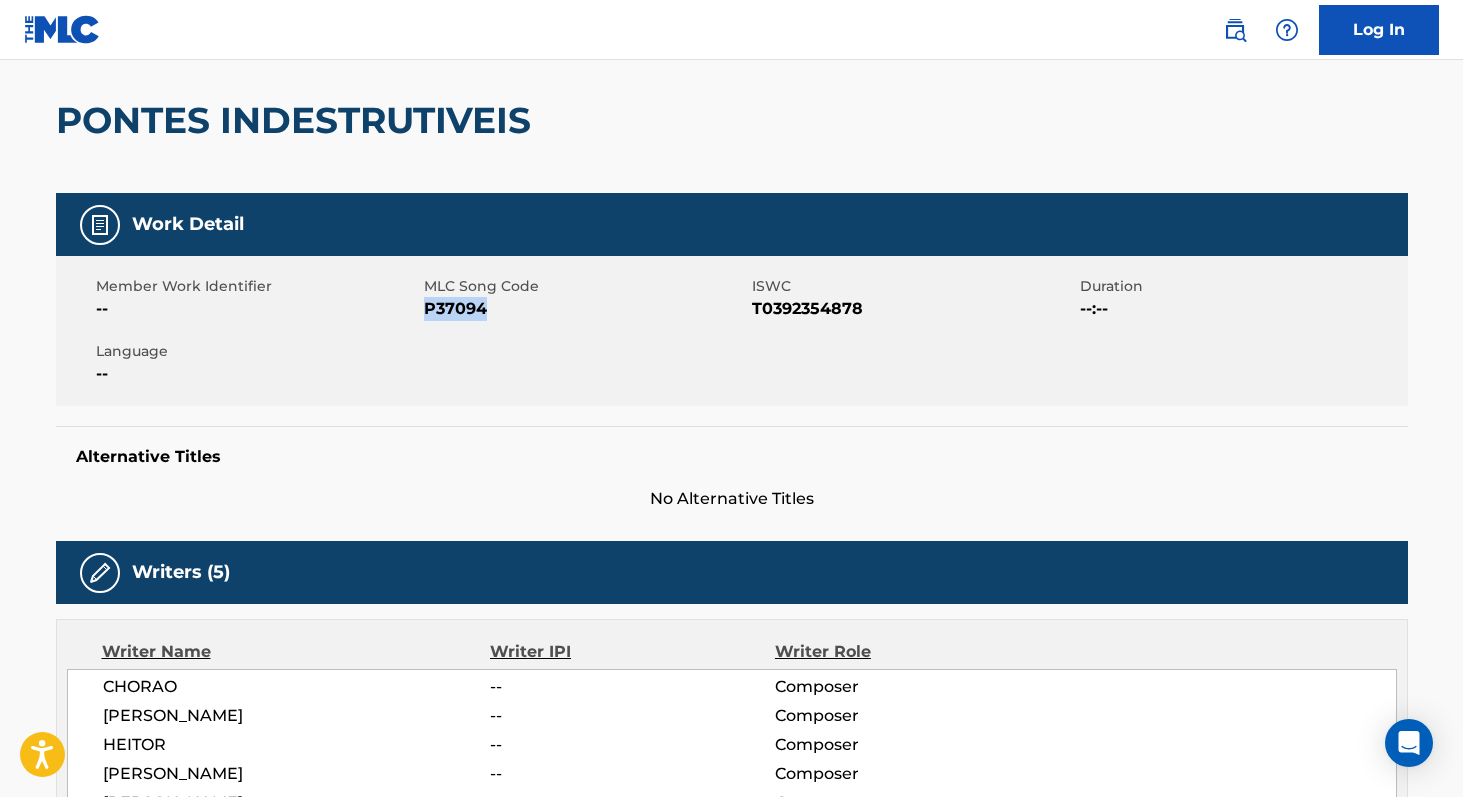 scroll, scrollTop: 0, scrollLeft: 0, axis: both 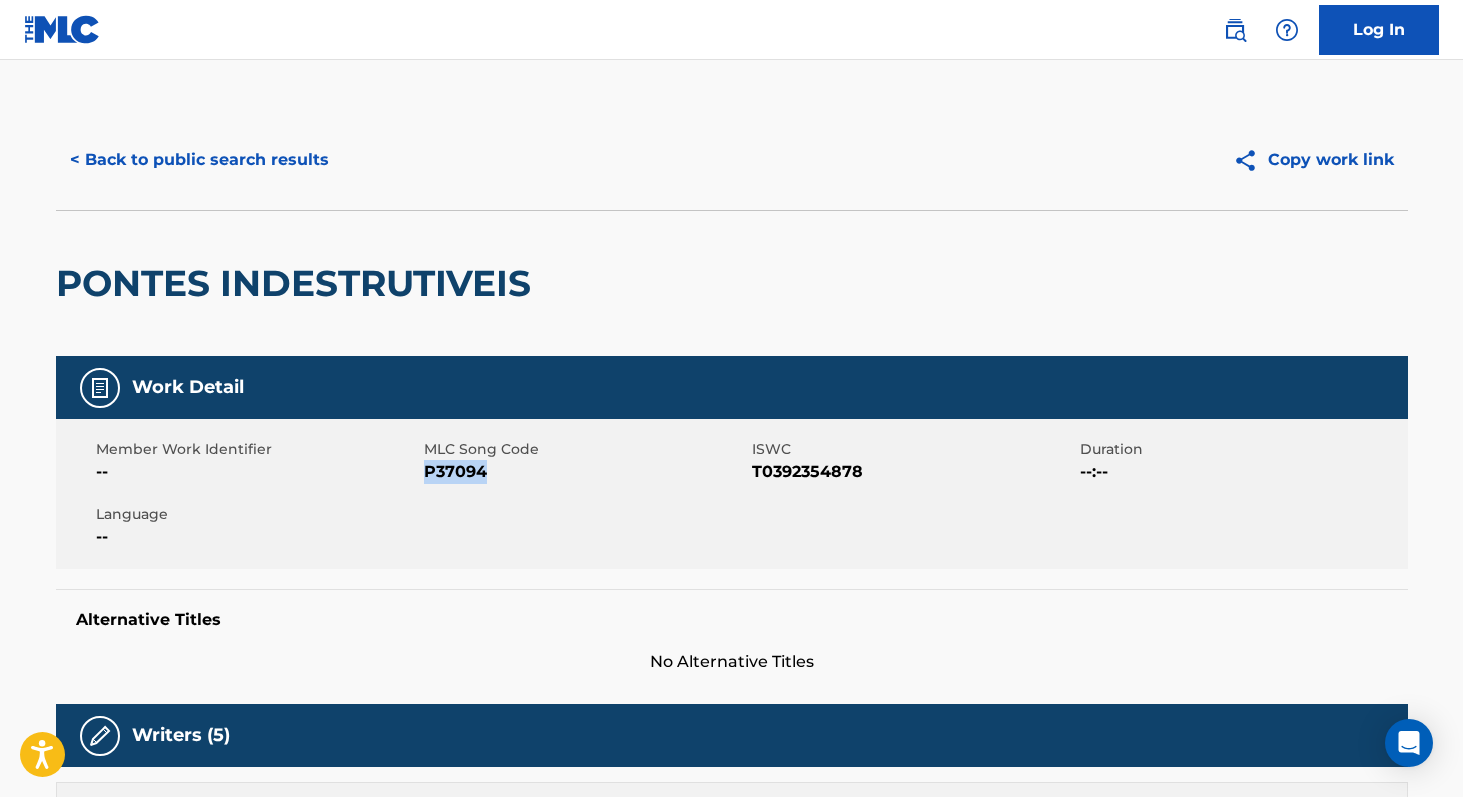 click on "< Back to public search results" at bounding box center [199, 160] 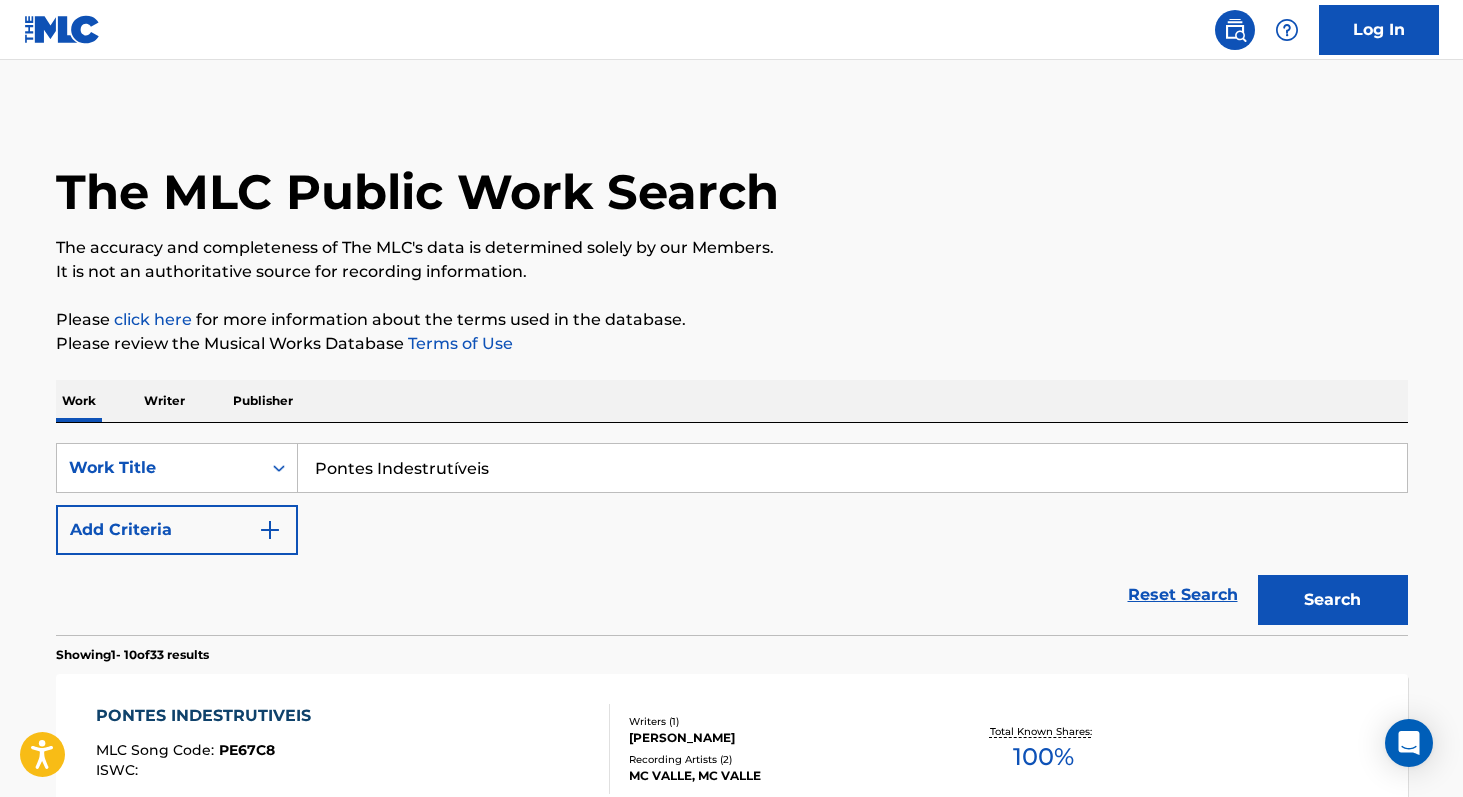 scroll, scrollTop: 0, scrollLeft: 0, axis: both 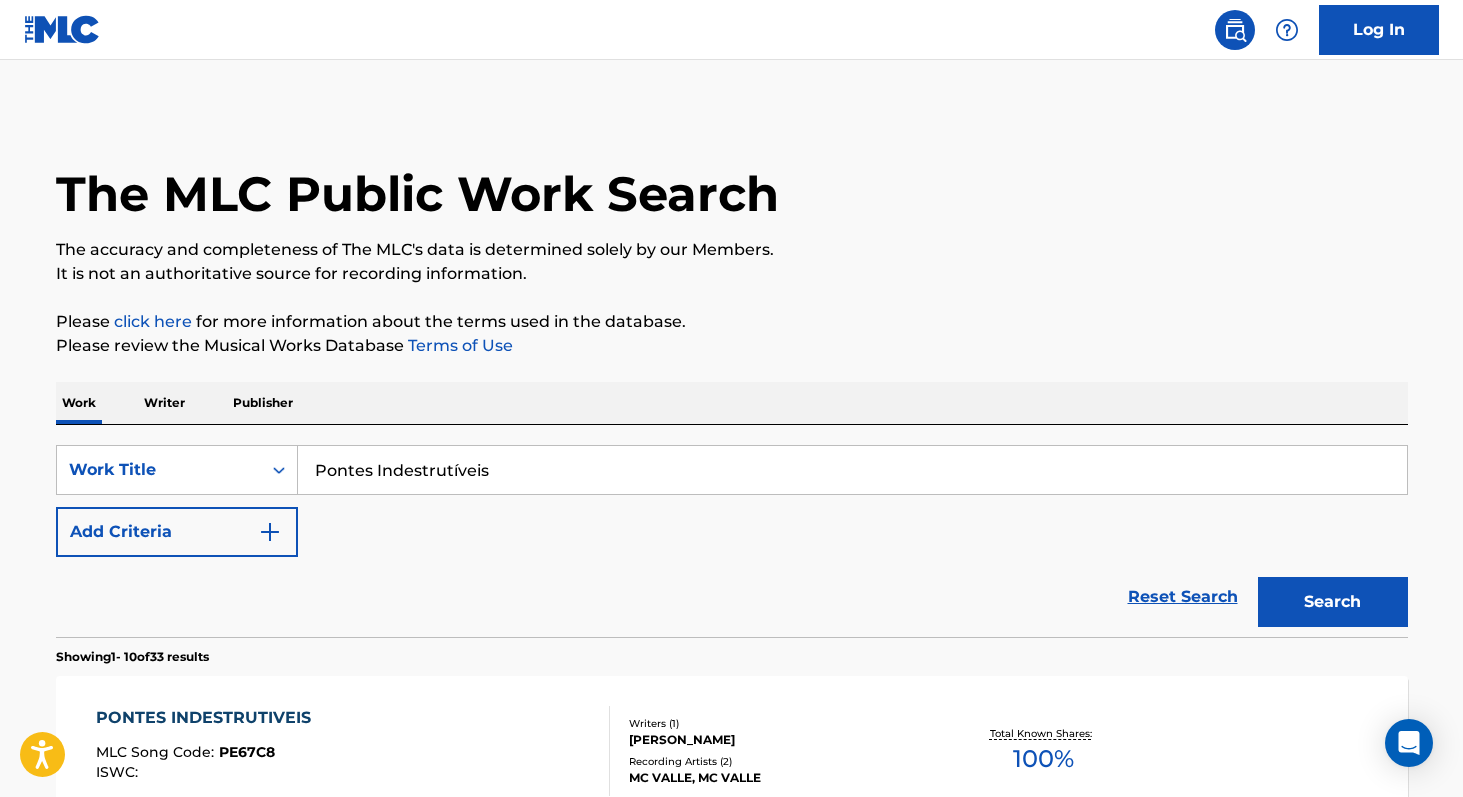 click on "Writer" at bounding box center [164, 403] 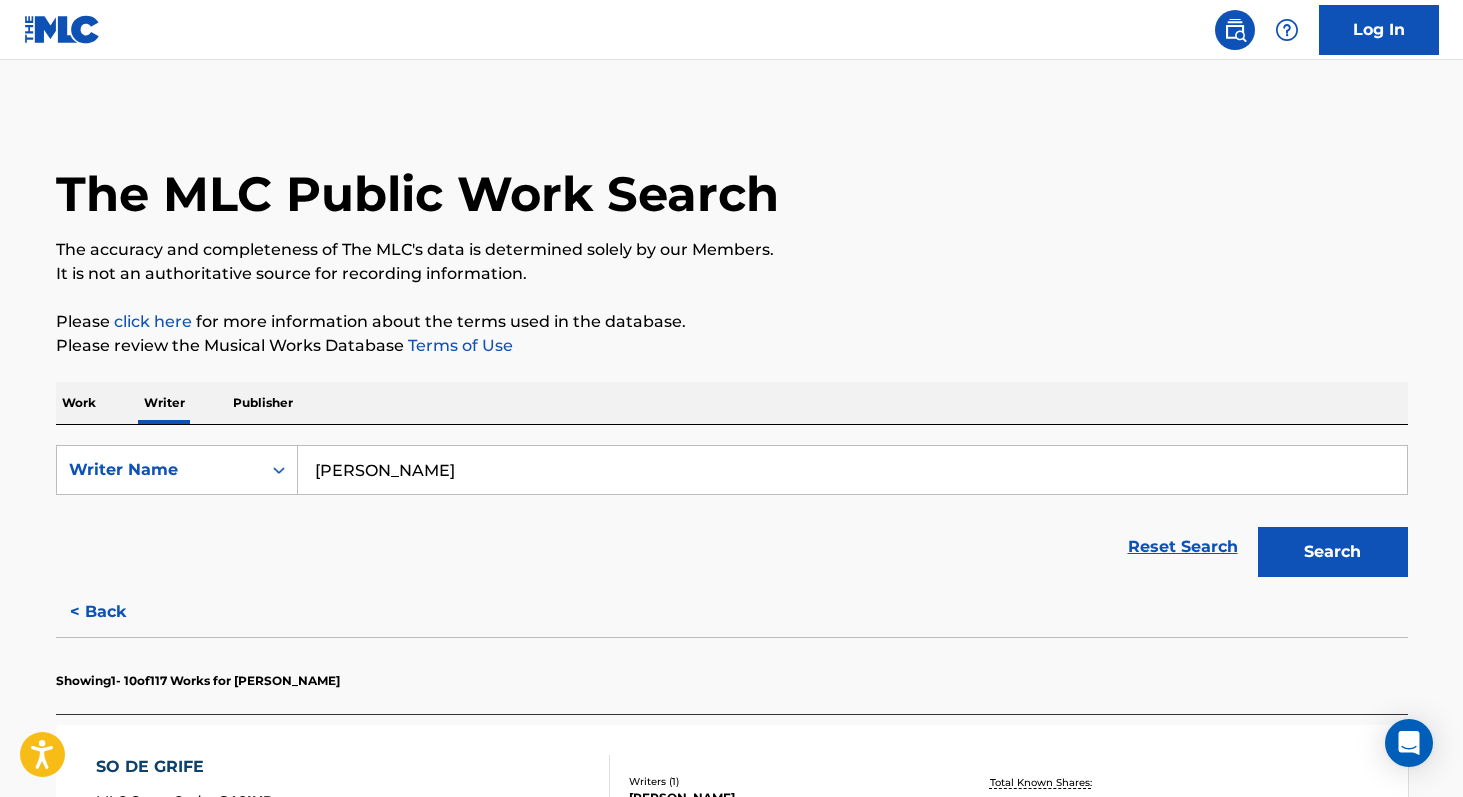 click on "[PERSON_NAME]" at bounding box center (852, 470) 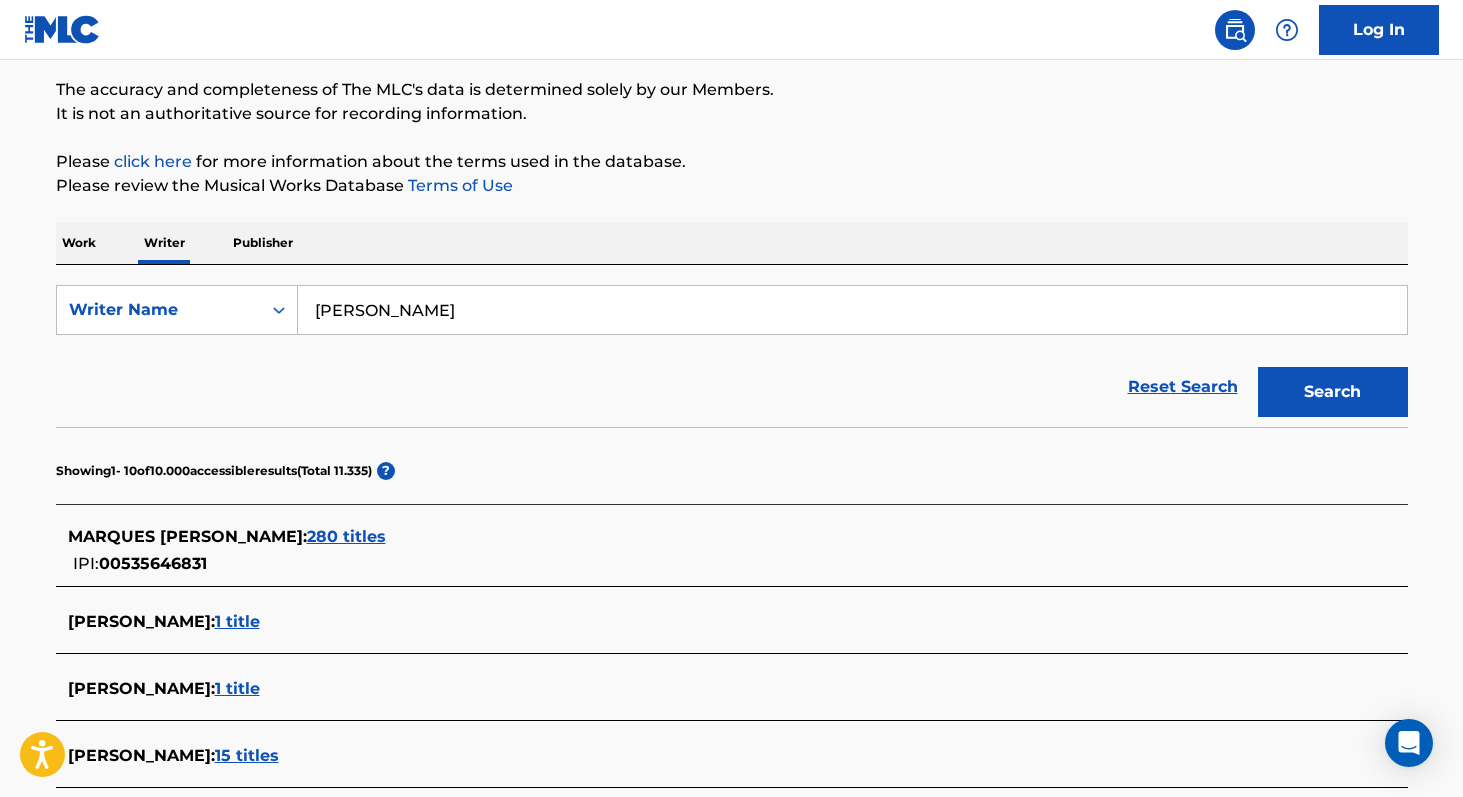 scroll, scrollTop: 156, scrollLeft: 0, axis: vertical 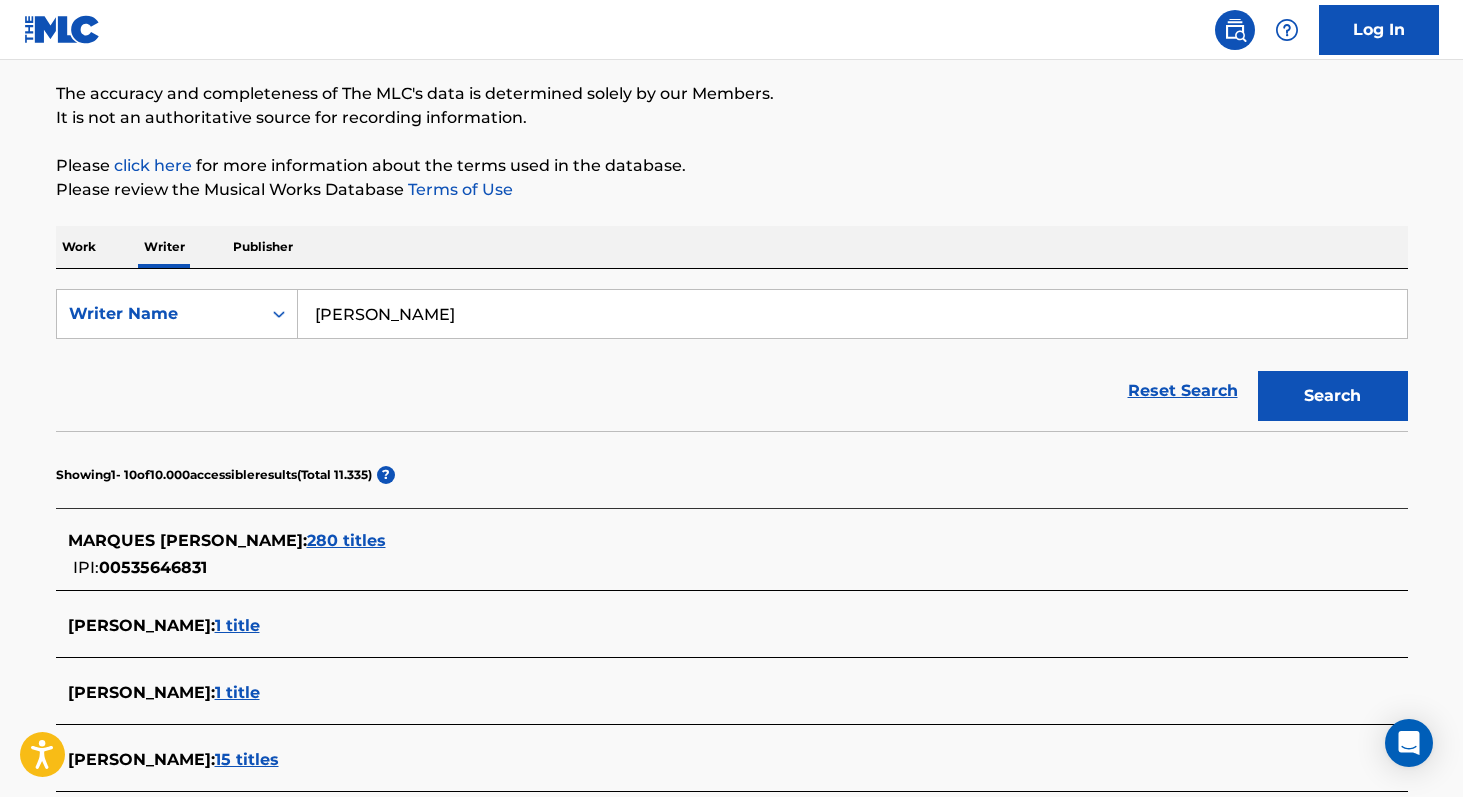 click on "Work" at bounding box center [79, 247] 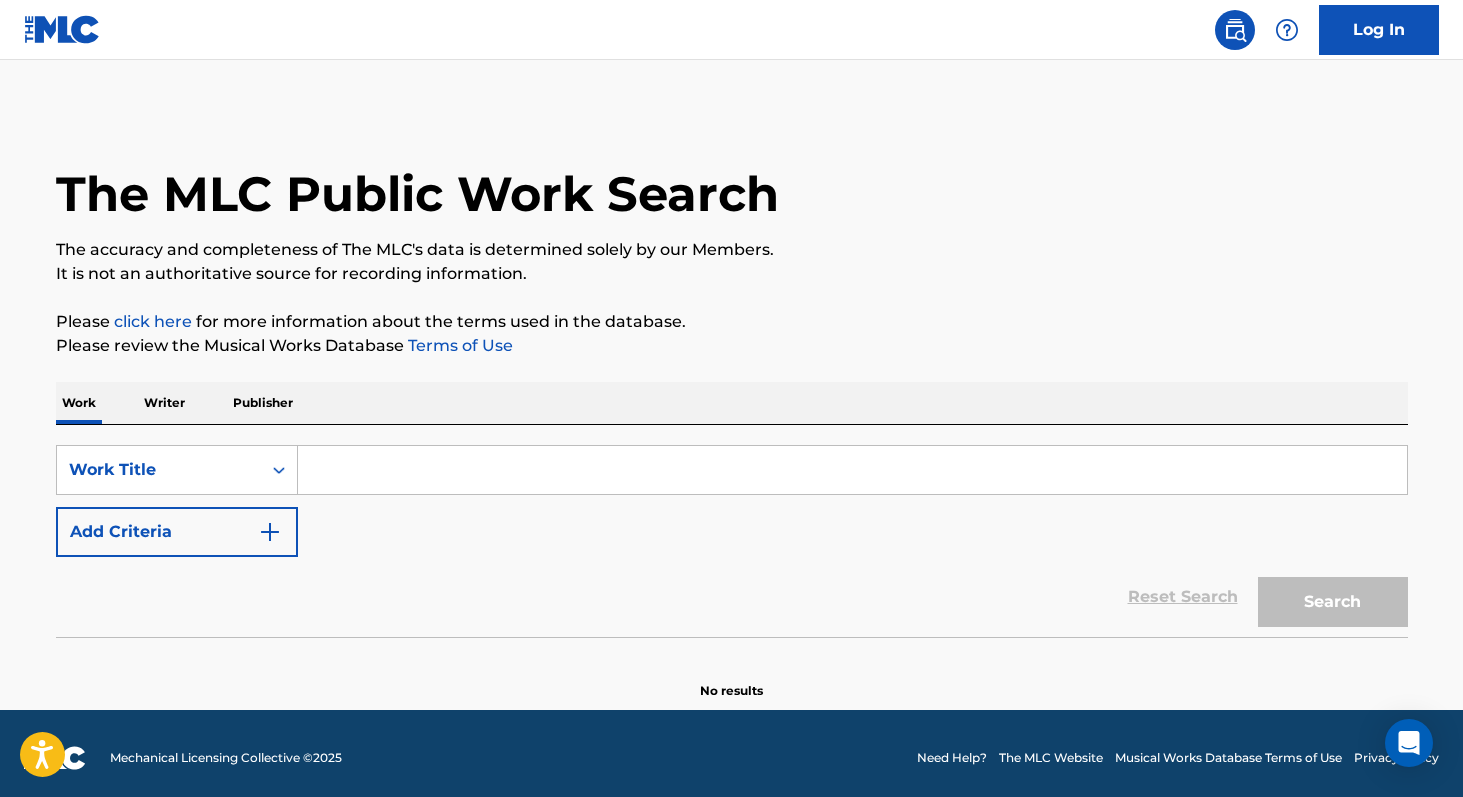 scroll, scrollTop: 1, scrollLeft: 0, axis: vertical 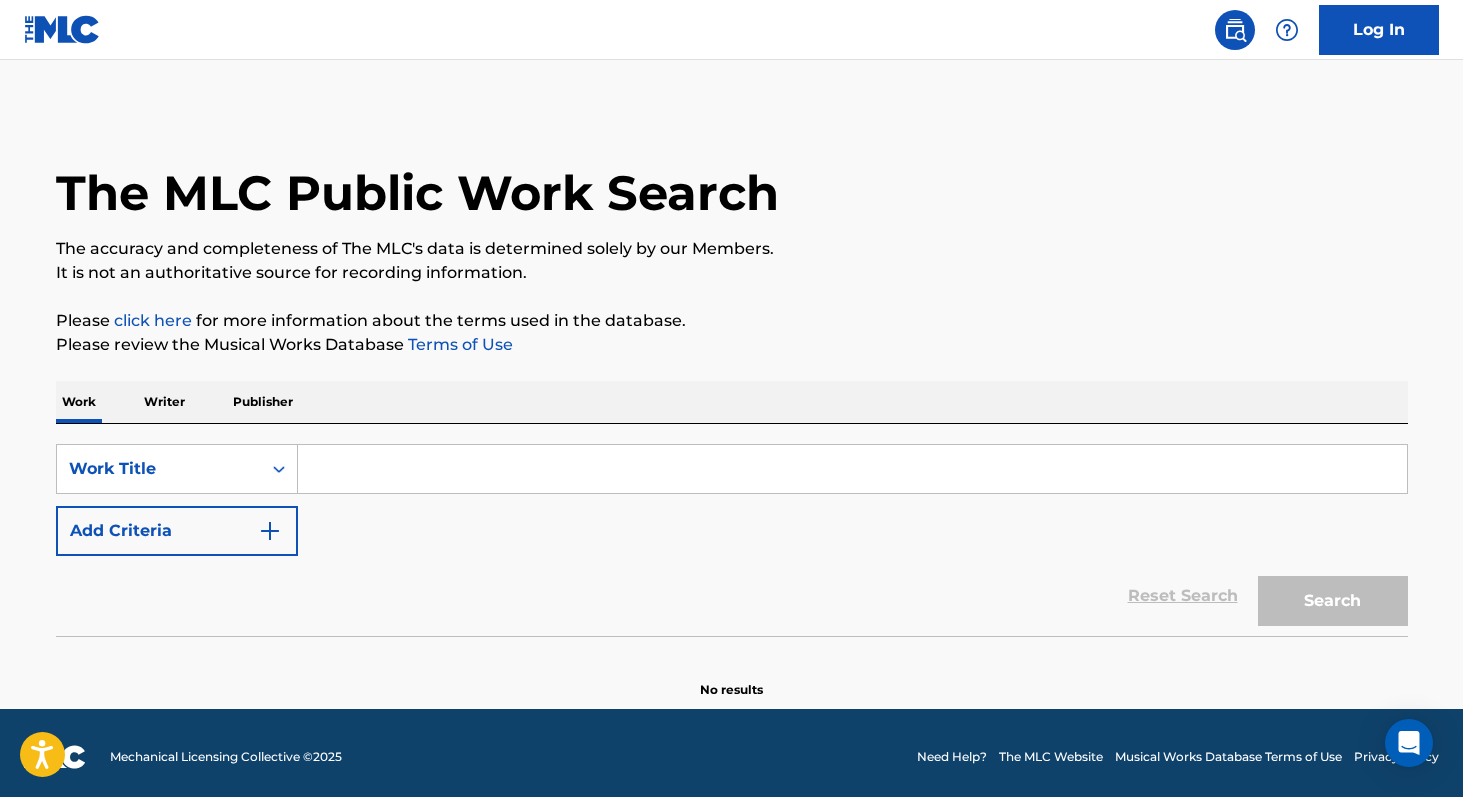 click on "Add Criteria" at bounding box center (177, 531) 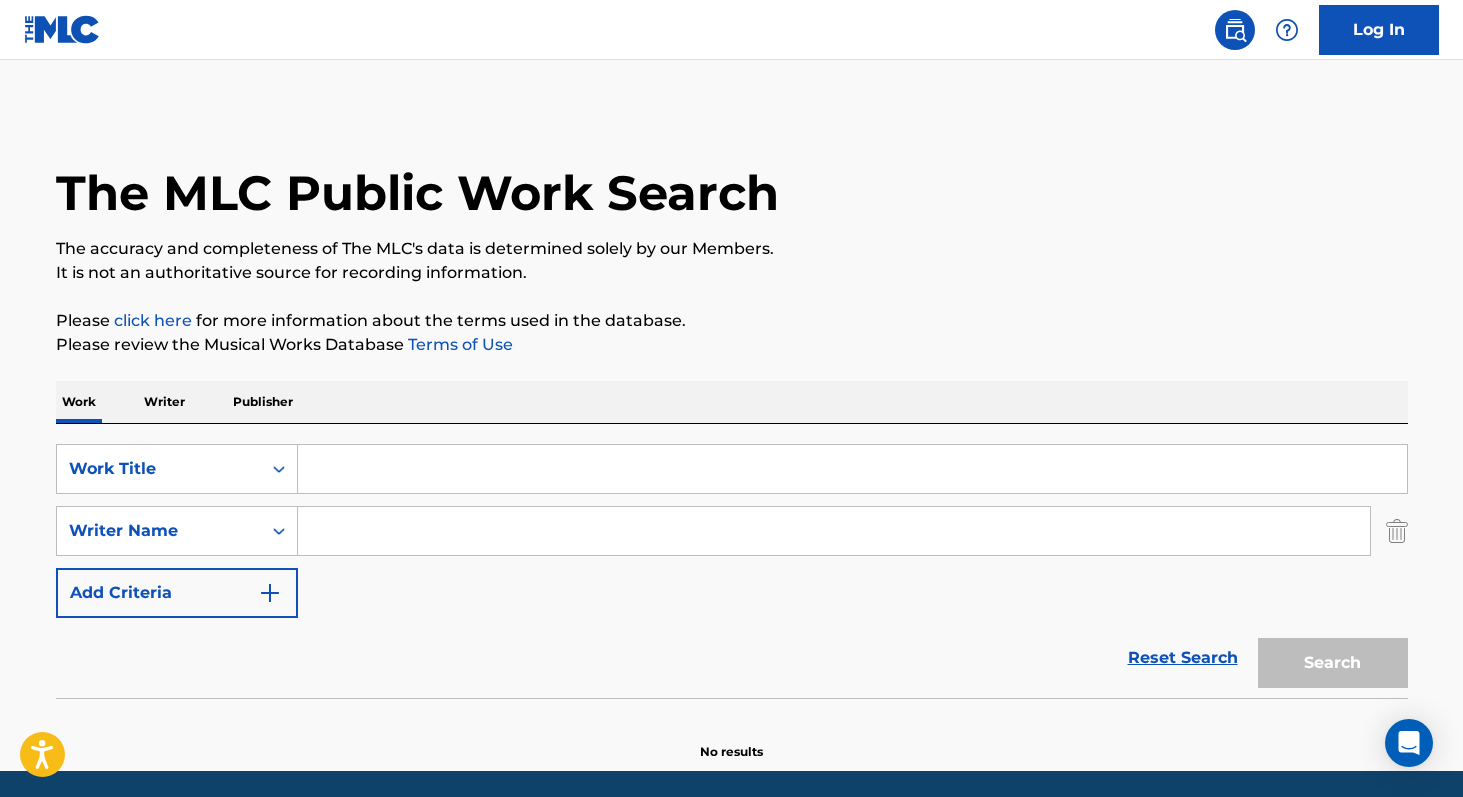 click at bounding box center (834, 531) 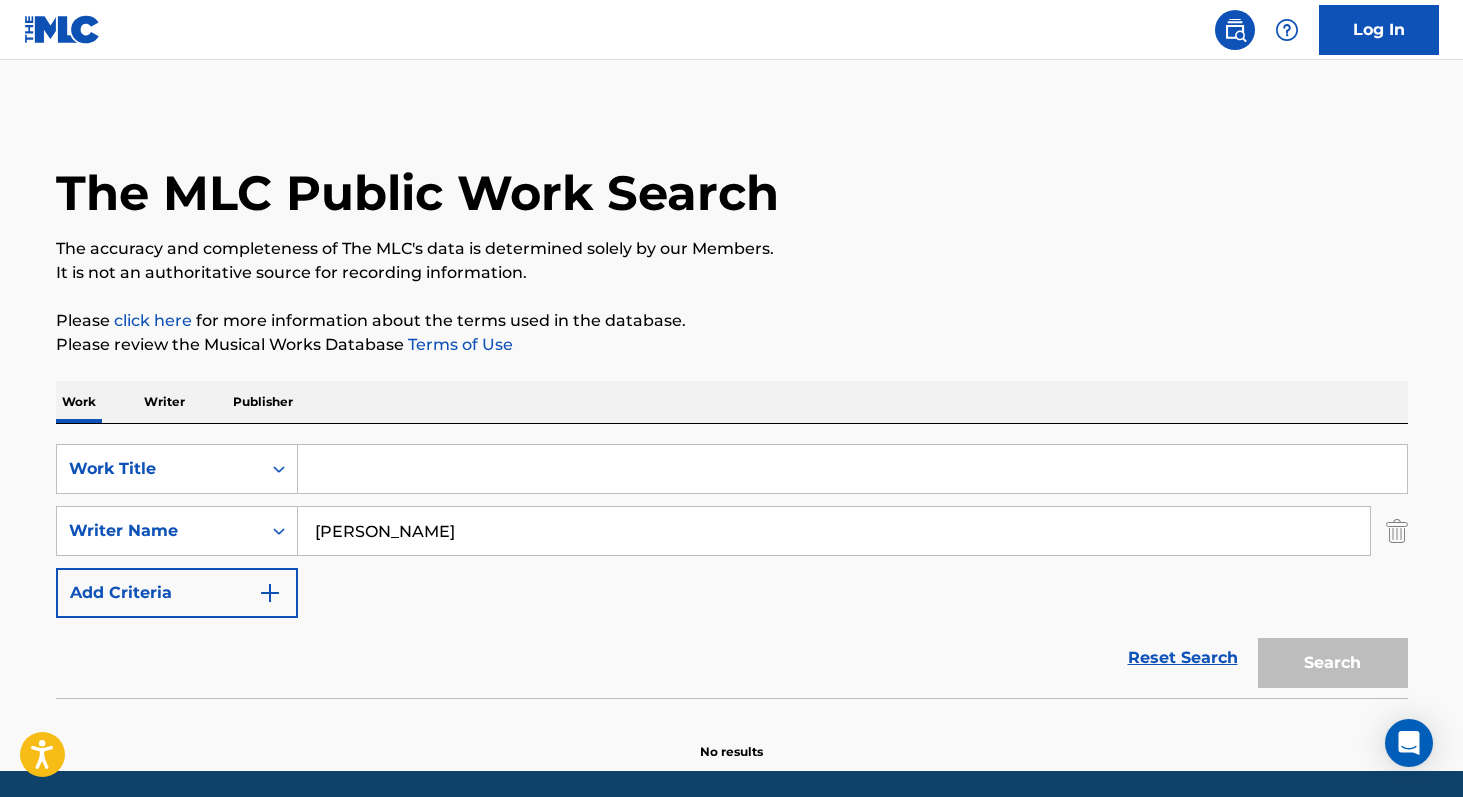 type on "[PERSON_NAME]" 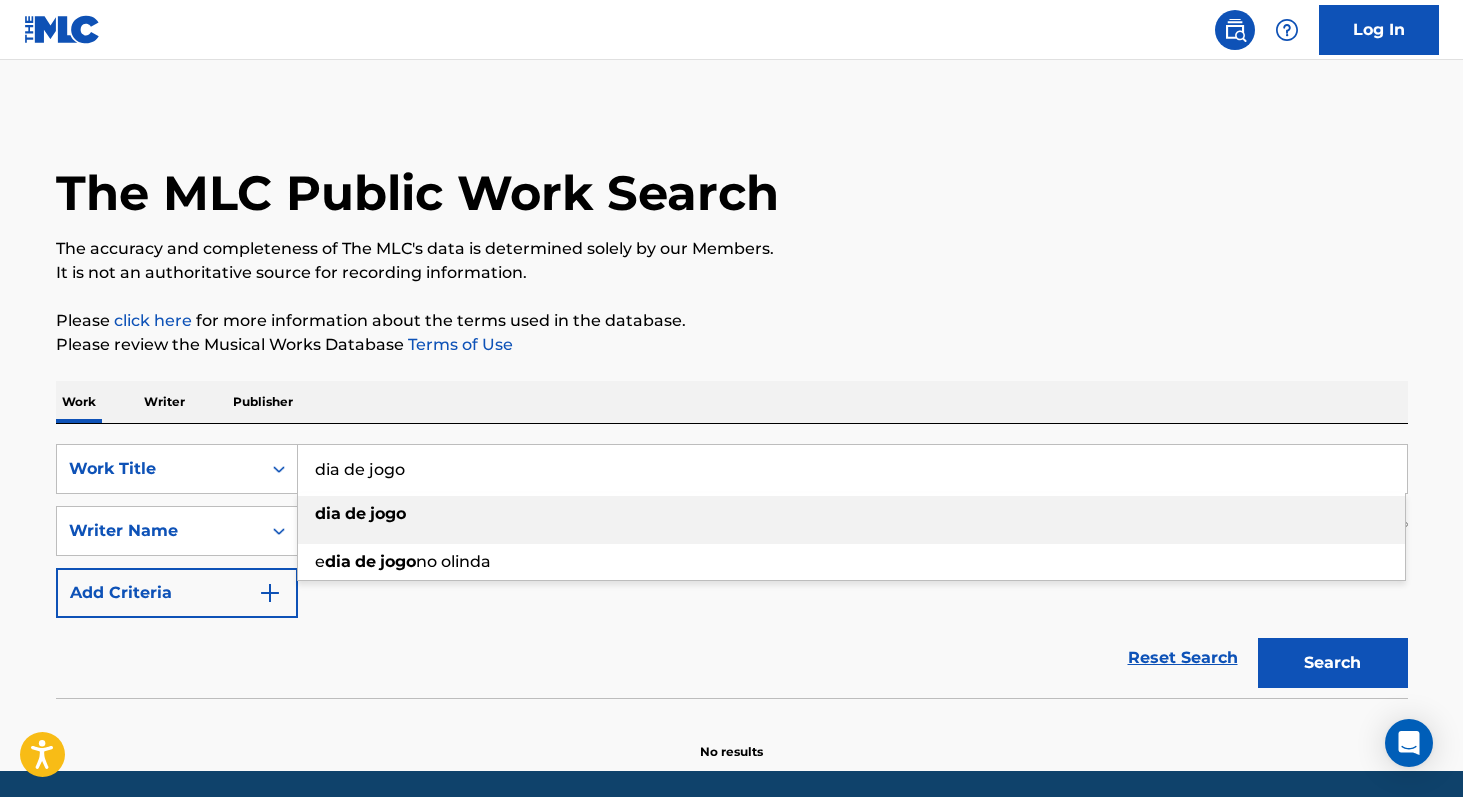 type on "dia de jogo" 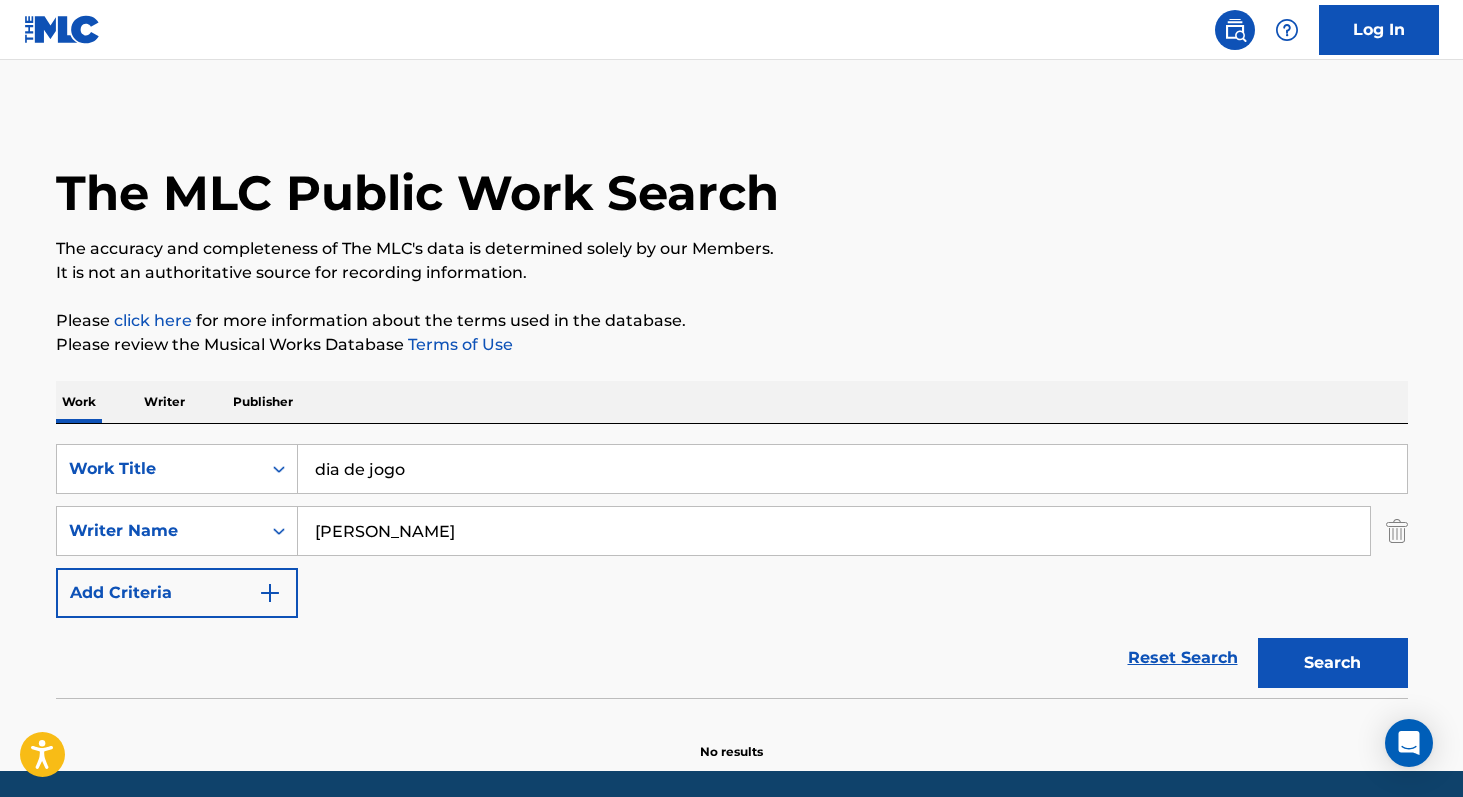 click on "The MLC Public Work Search The accuracy and completeness of The MLC's data is determined solely by our Members. It is not an authoritative source for recording information. Please   click here   for more information about the terms used in the database. Please review the Musical Works Database   Terms of Use Work Writer Publisher SearchWithCriteria6e43d1bf-dbb8-438c-9724-9a601bc5d891 Work Title dia de jogo SearchWithCriteriaba4d9359-c6ca-48b5-bf52-bb66afdc39c3 Writer Name [PERSON_NAME] Add Criteria Reset Search Search No results" at bounding box center [732, 435] 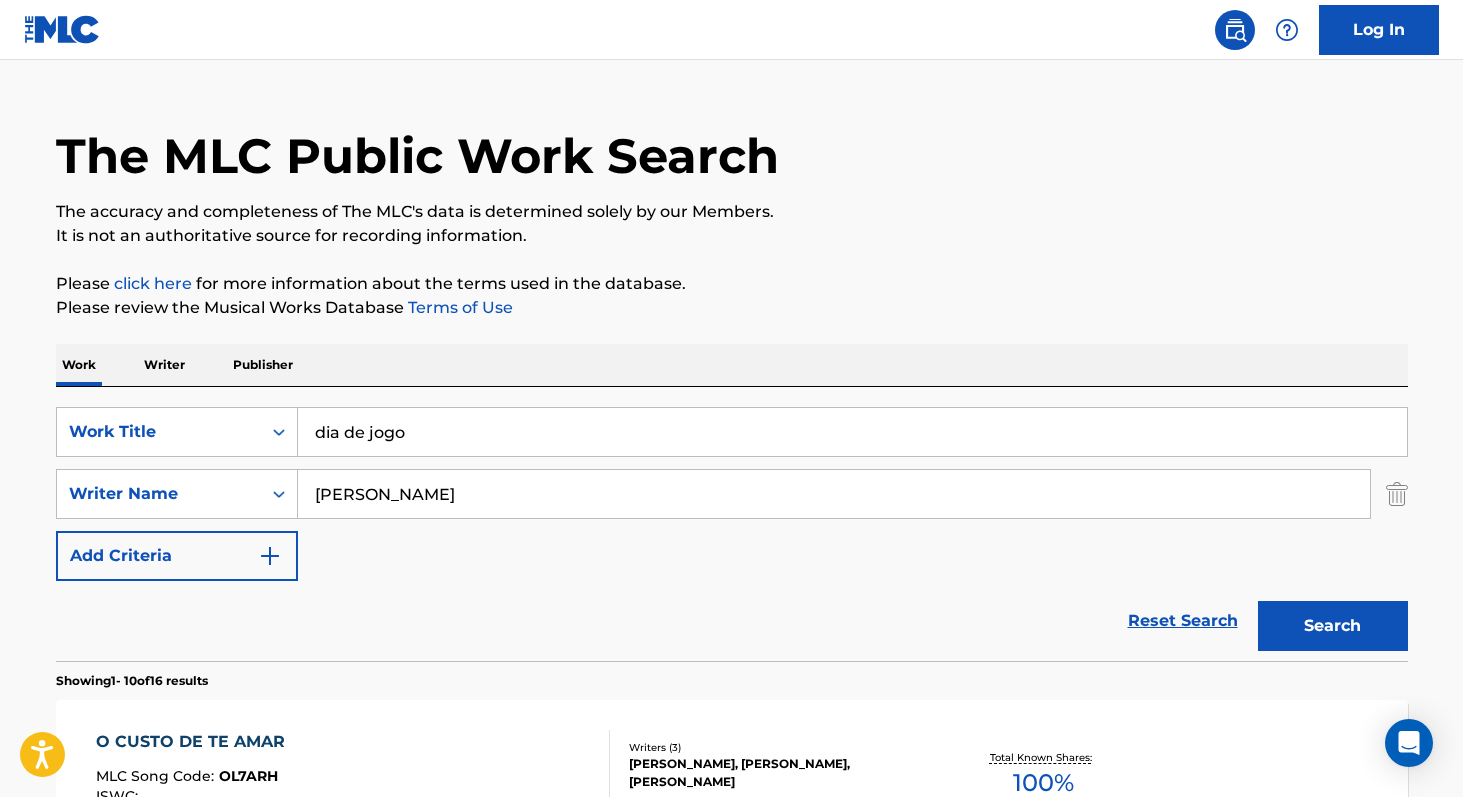 scroll, scrollTop: 26, scrollLeft: 0, axis: vertical 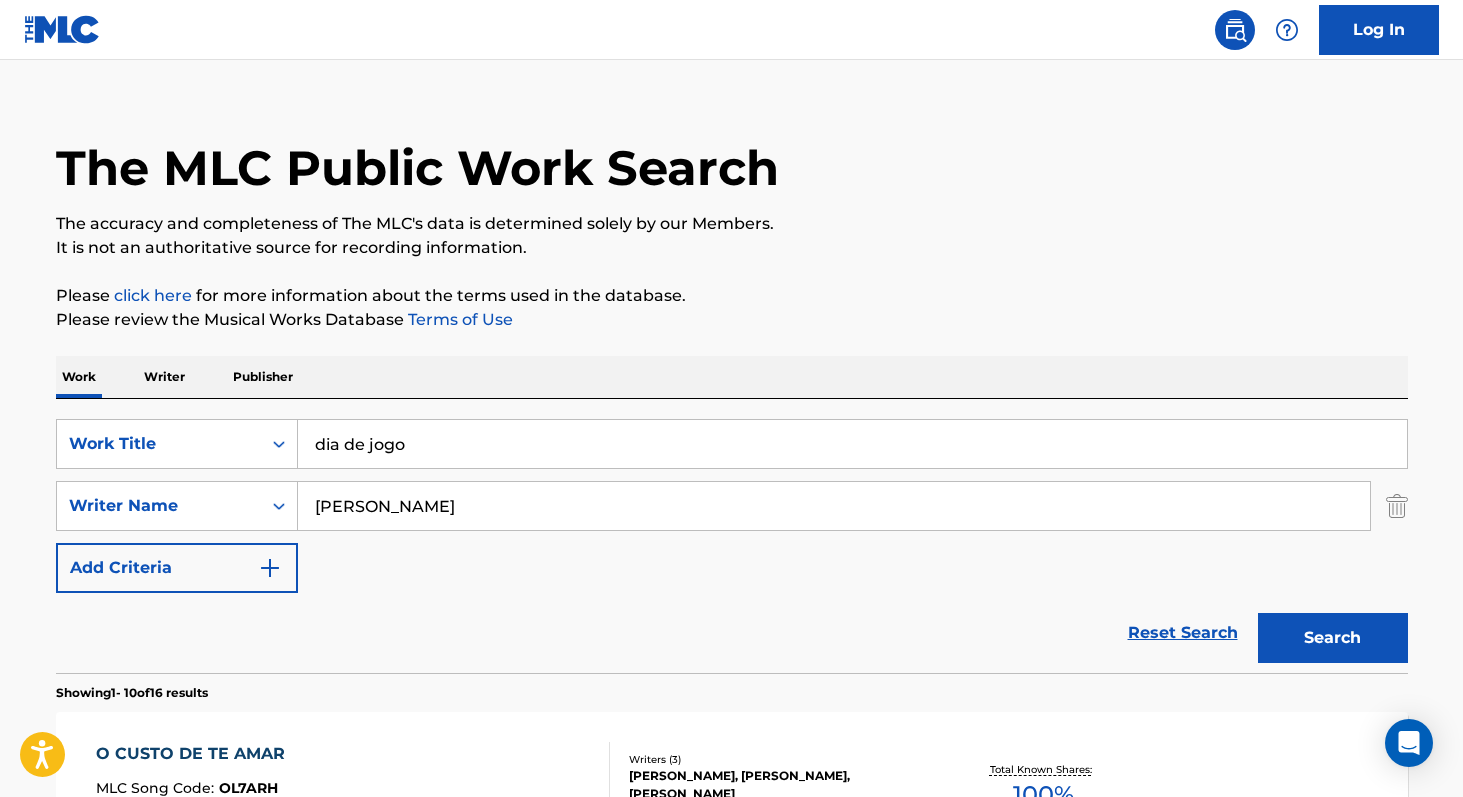 click on "Writer" at bounding box center [164, 377] 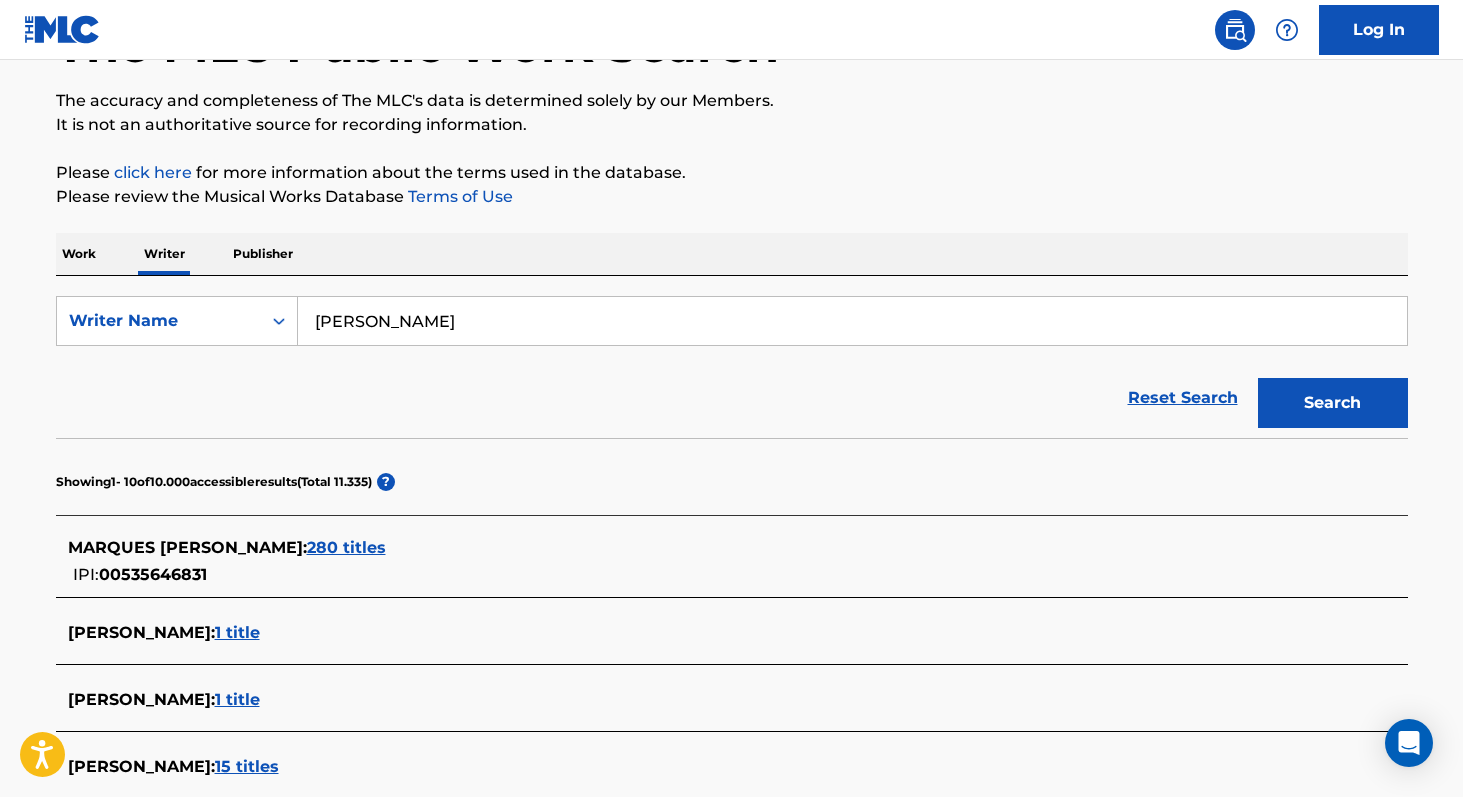 scroll, scrollTop: 160, scrollLeft: 0, axis: vertical 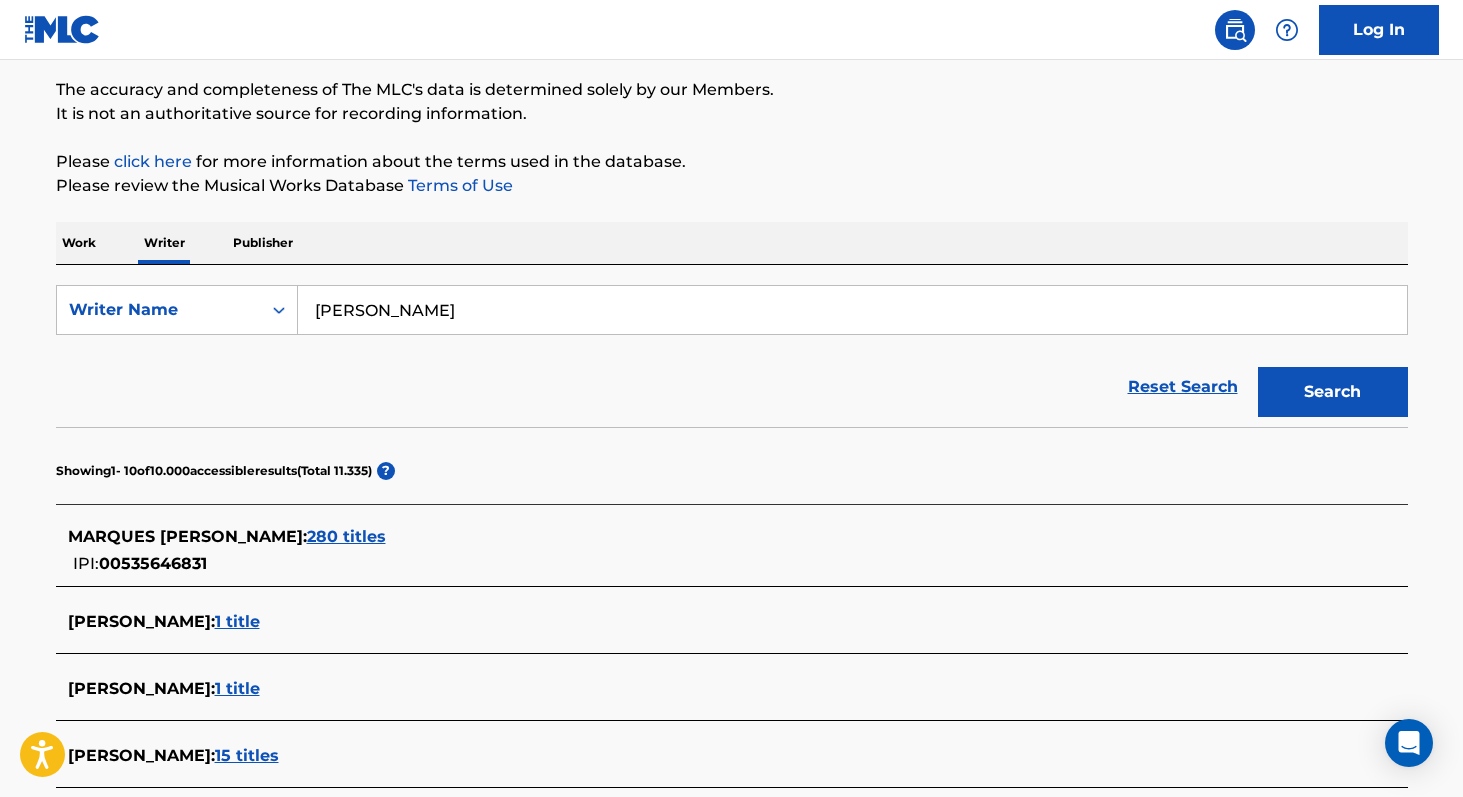 click on "280 titles" at bounding box center (346, 536) 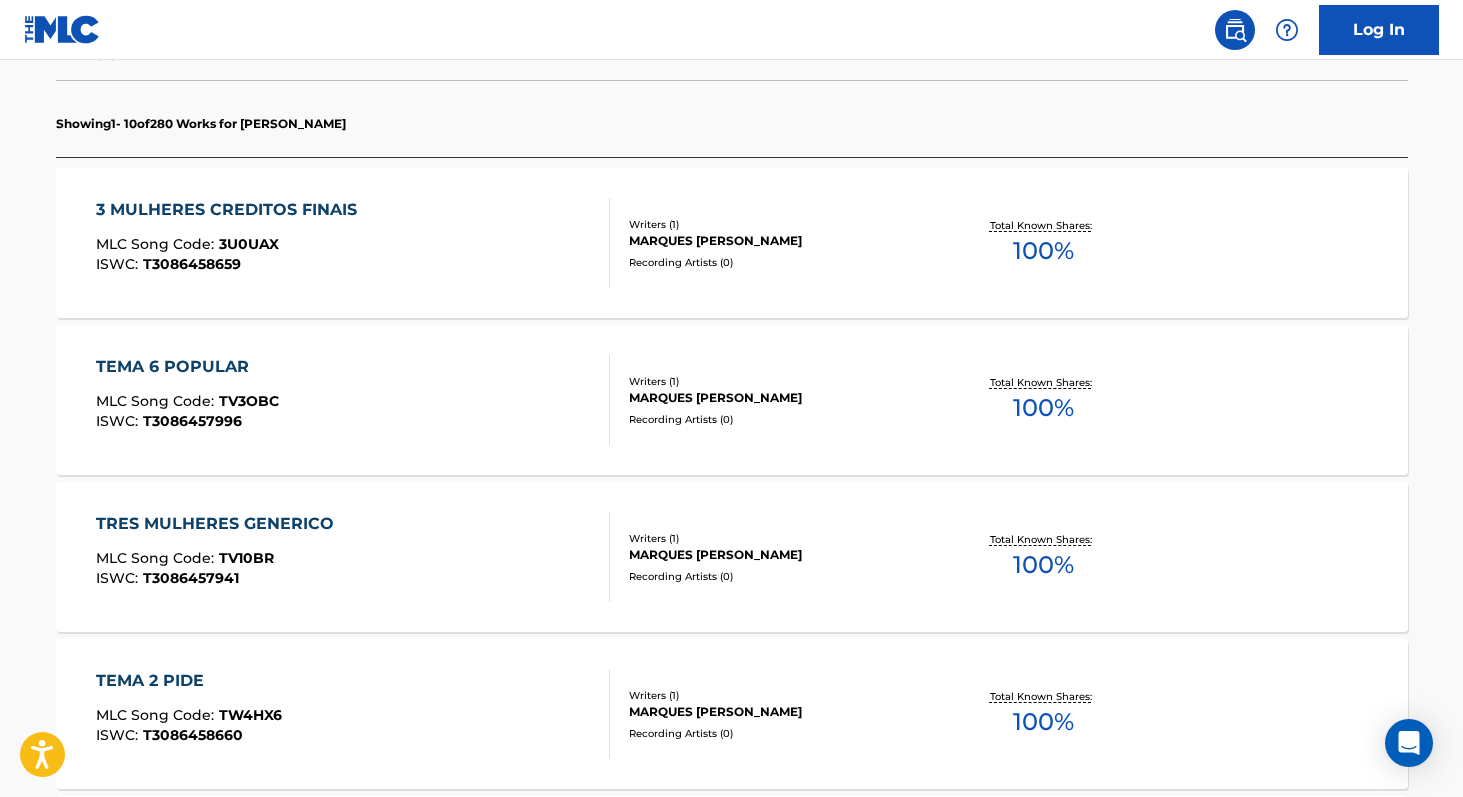 scroll, scrollTop: 550, scrollLeft: 0, axis: vertical 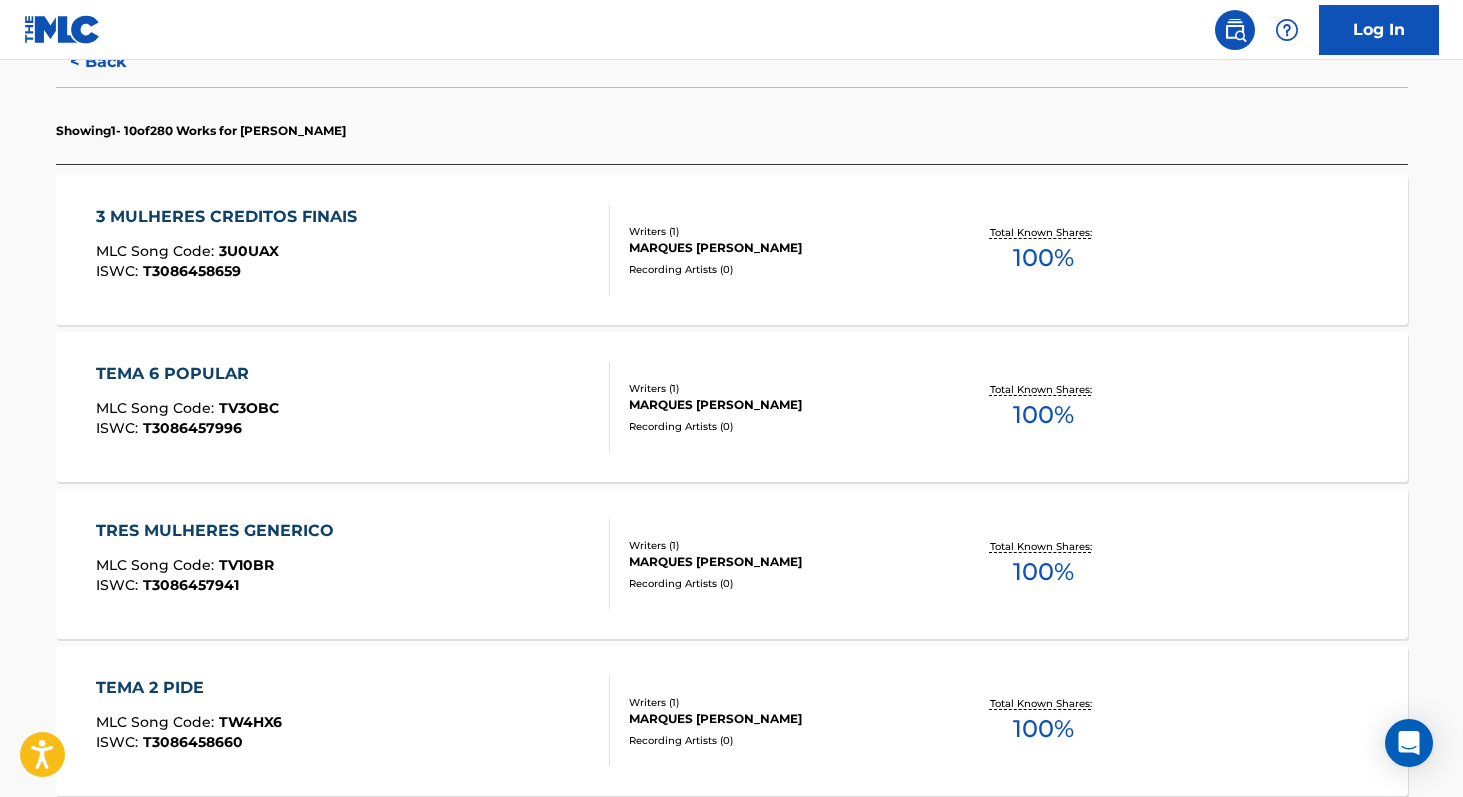 click on "Total Known Shares: 100 %" at bounding box center [1043, 250] 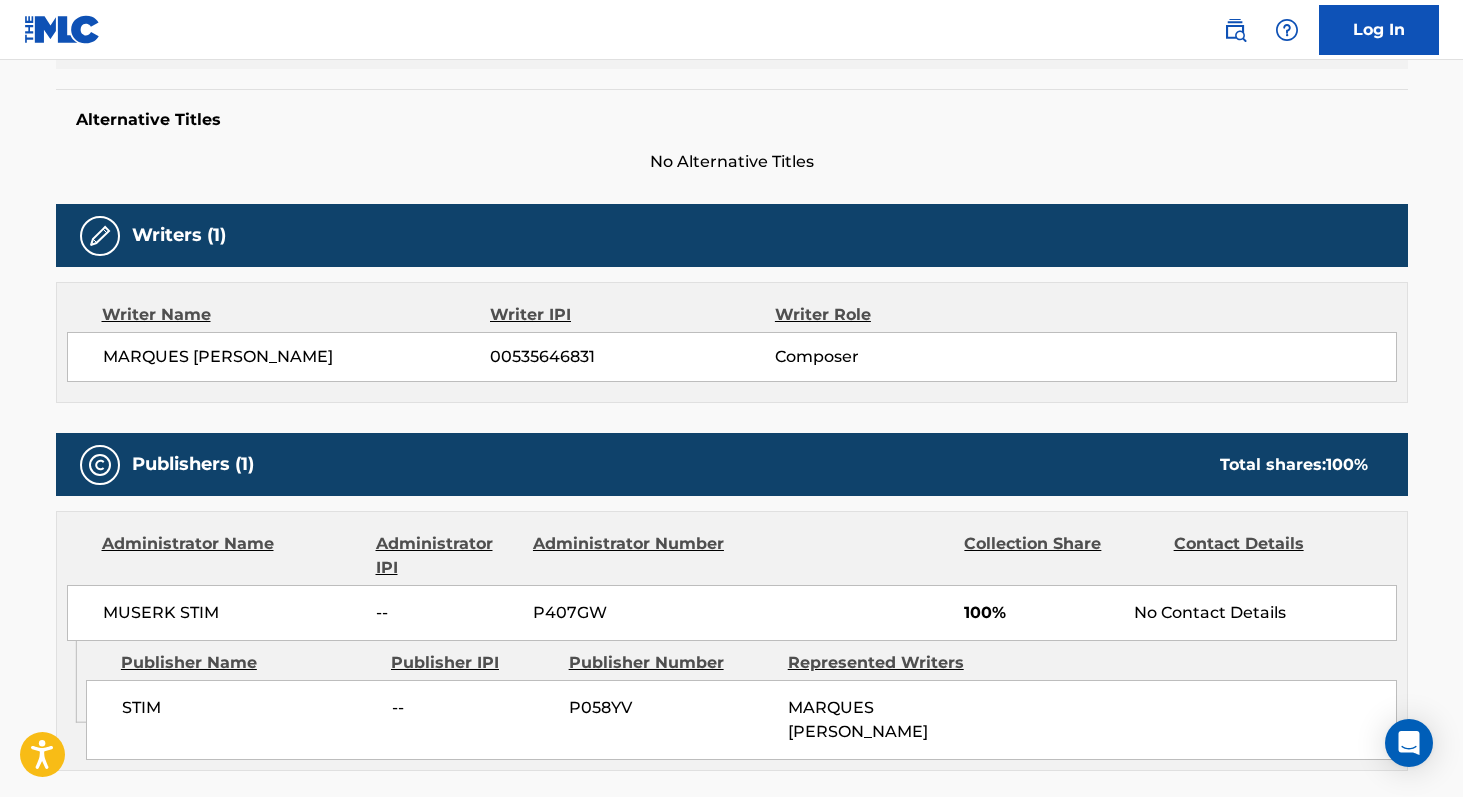 scroll, scrollTop: 503, scrollLeft: 0, axis: vertical 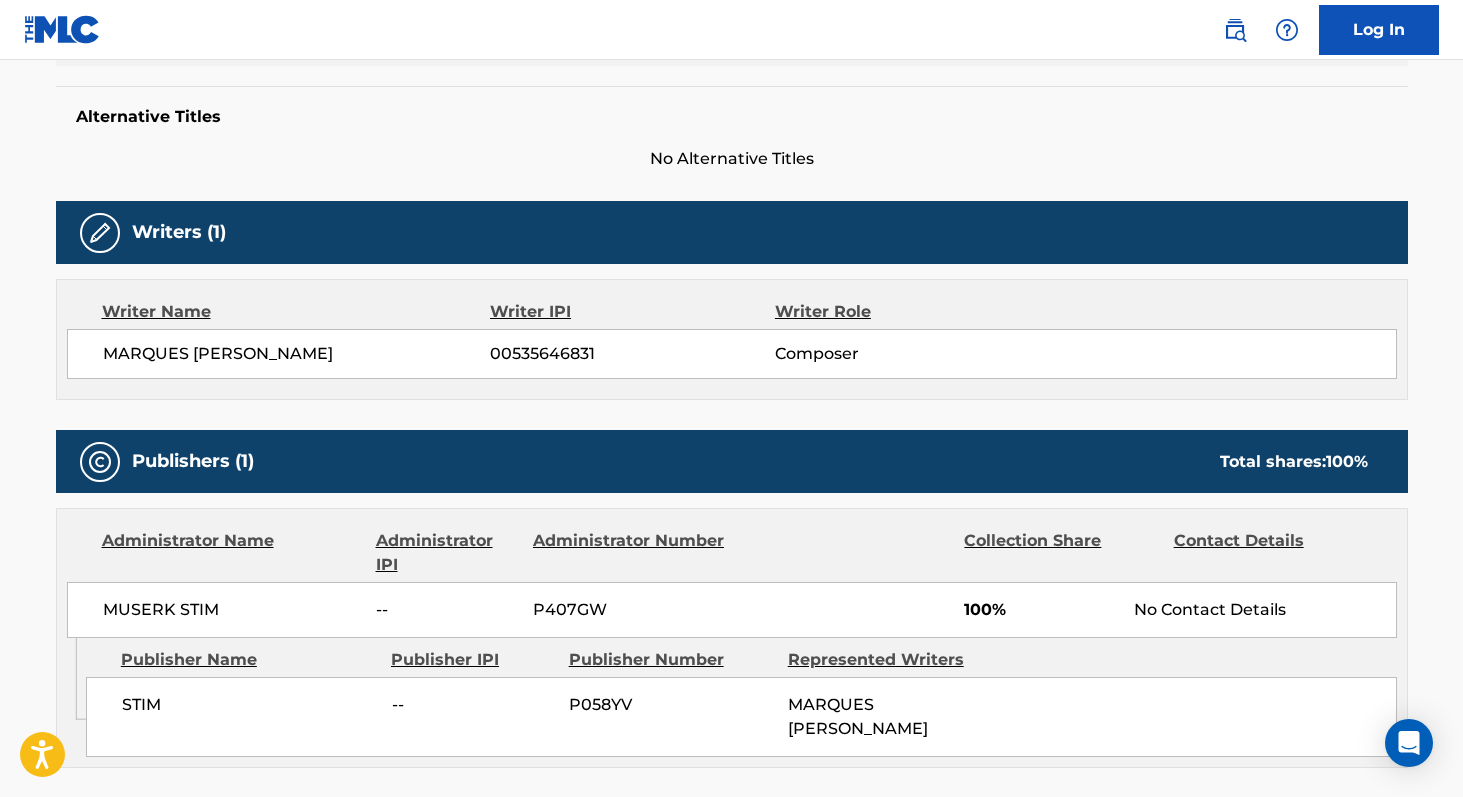 click on "00535646831" at bounding box center (632, 354) 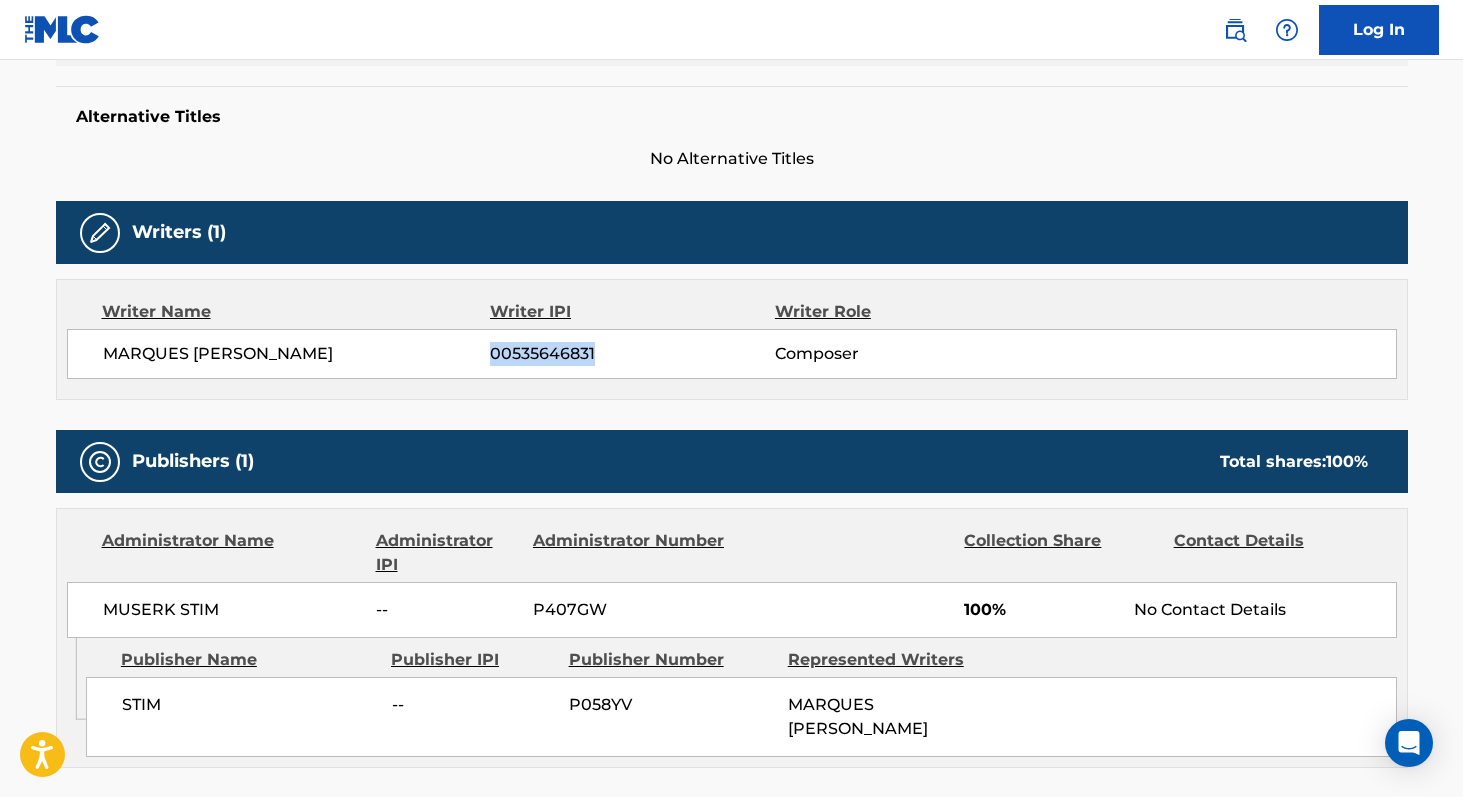 click on "00535646831" at bounding box center [632, 354] 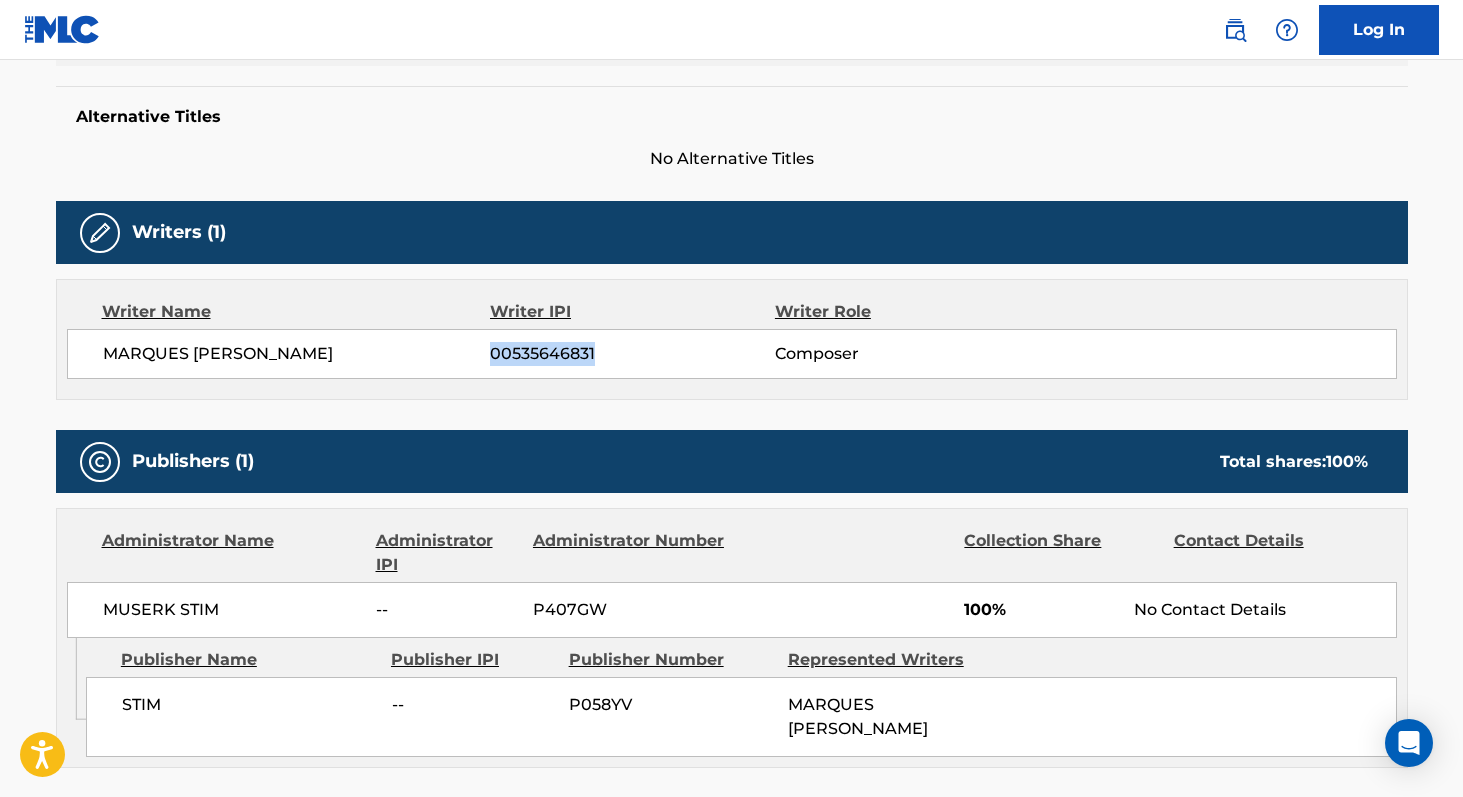 copy on "00535646831" 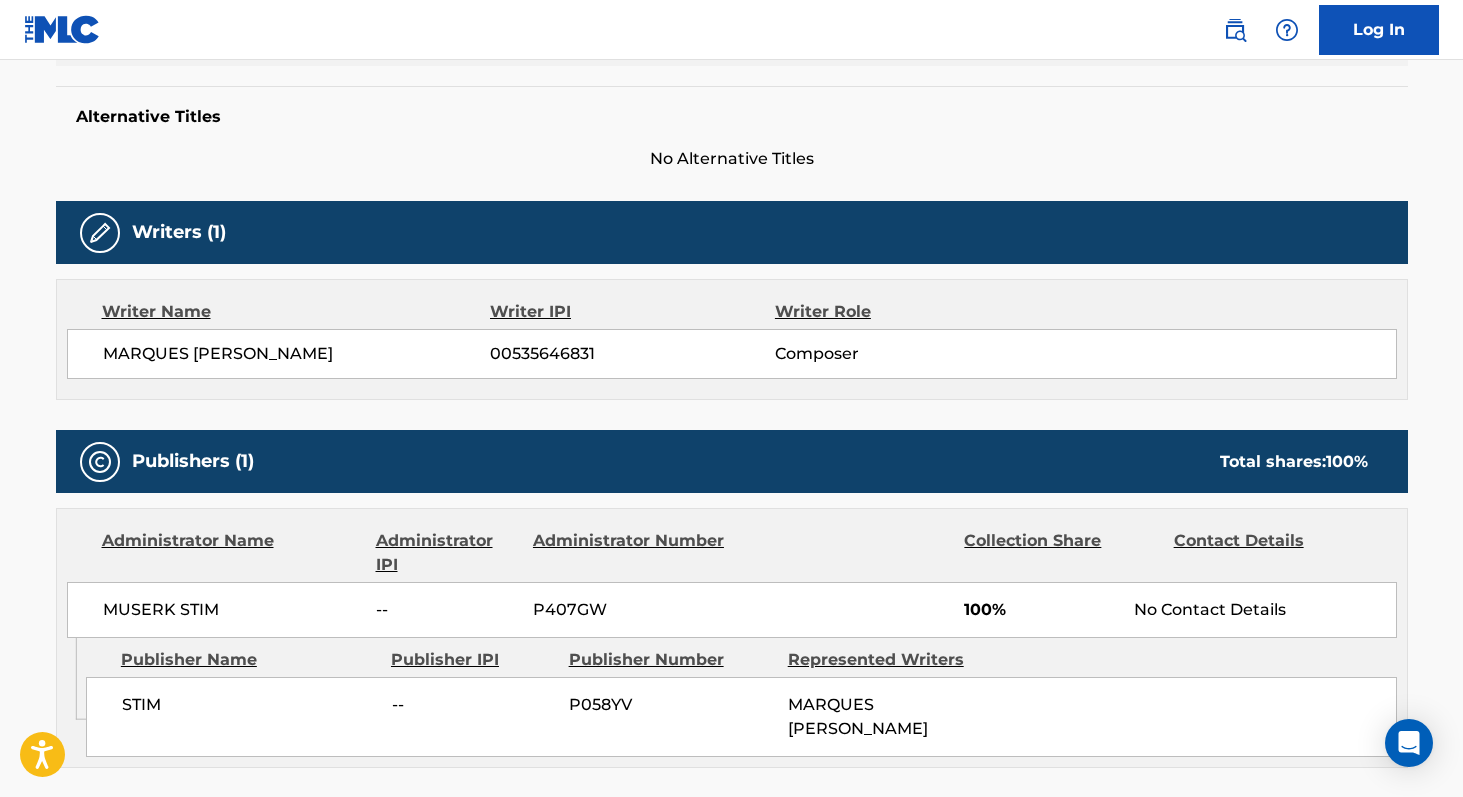 click on "MUSERK STIM" at bounding box center (232, 610) 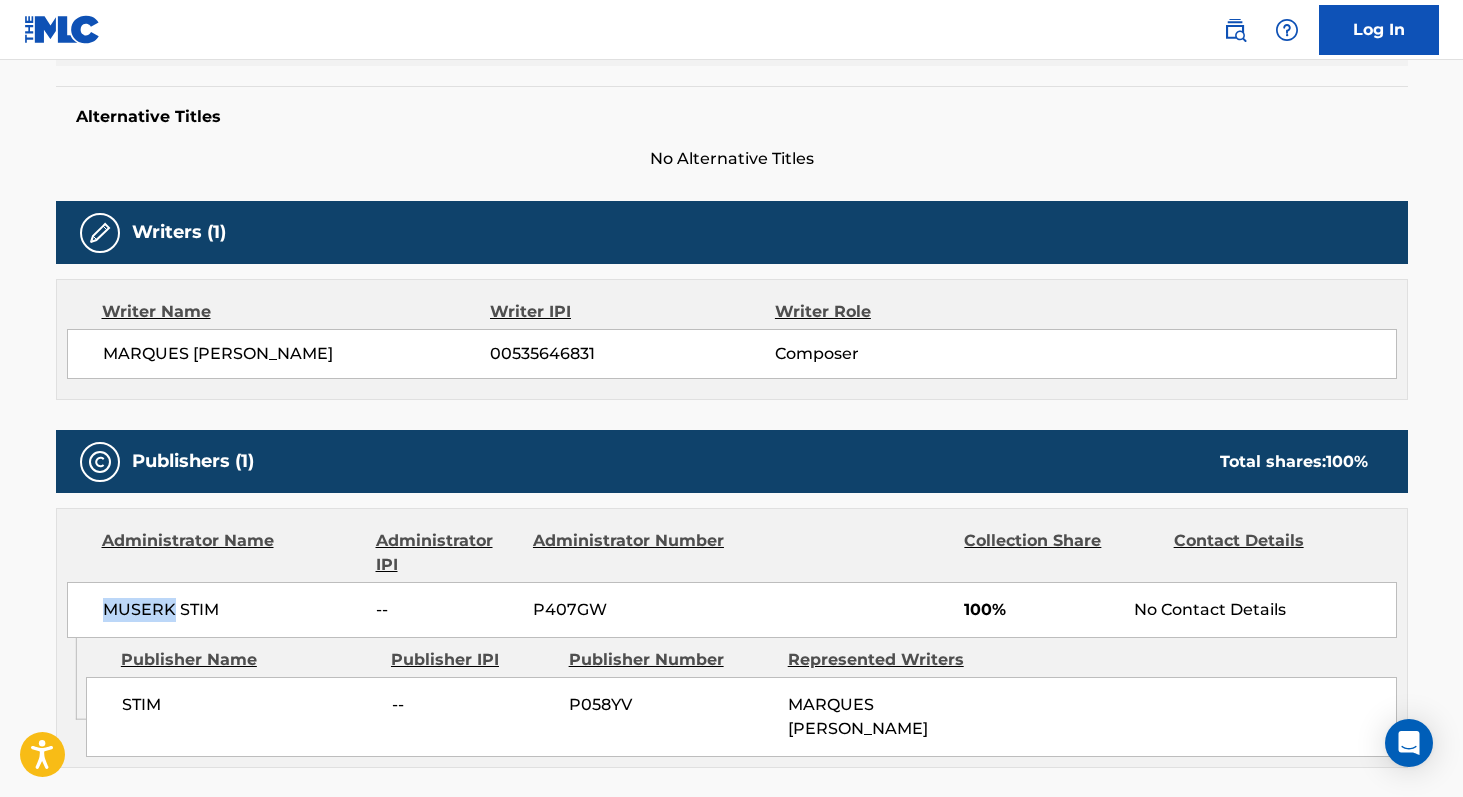 click on "MUSERK STIM" at bounding box center [232, 610] 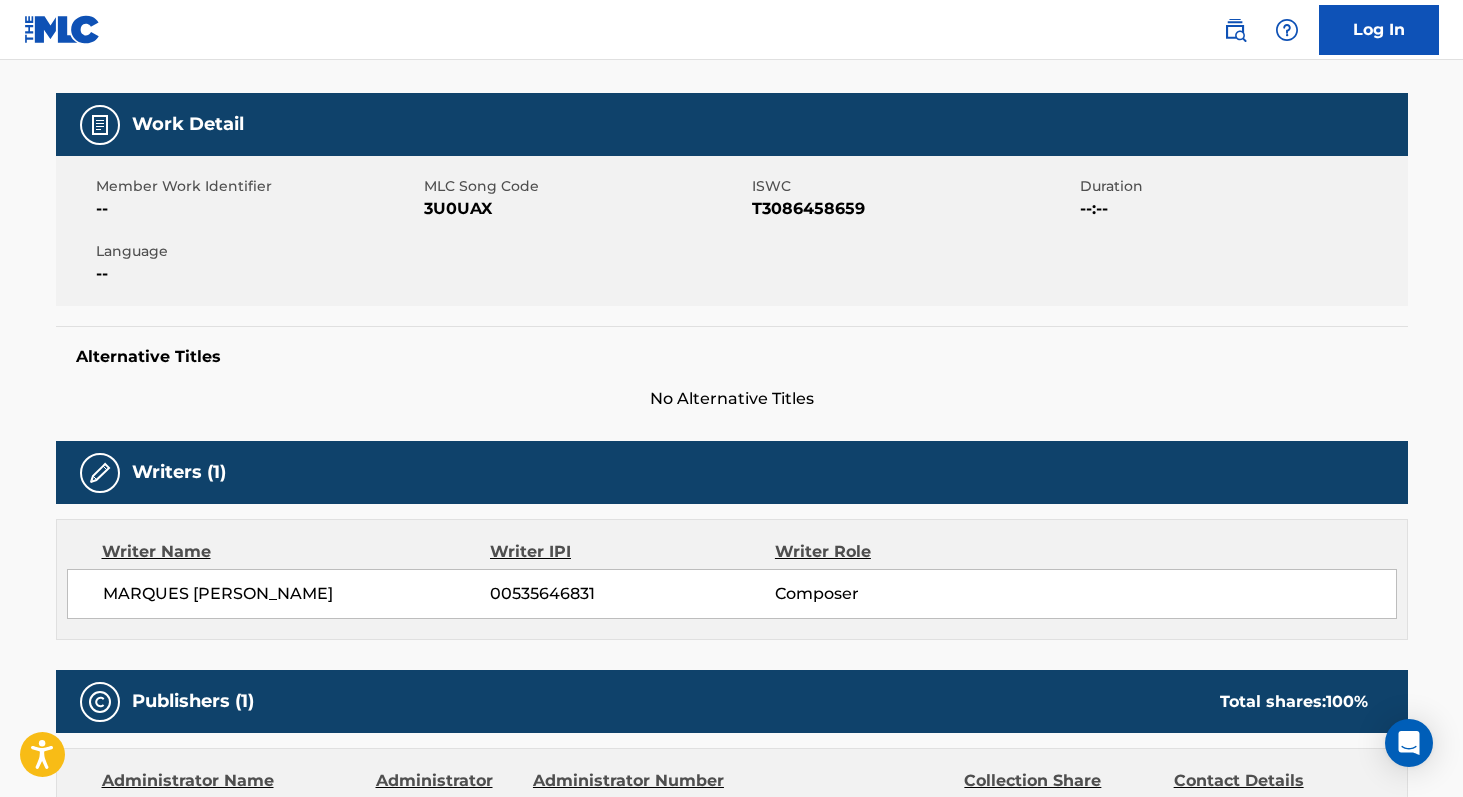 scroll, scrollTop: 250, scrollLeft: 0, axis: vertical 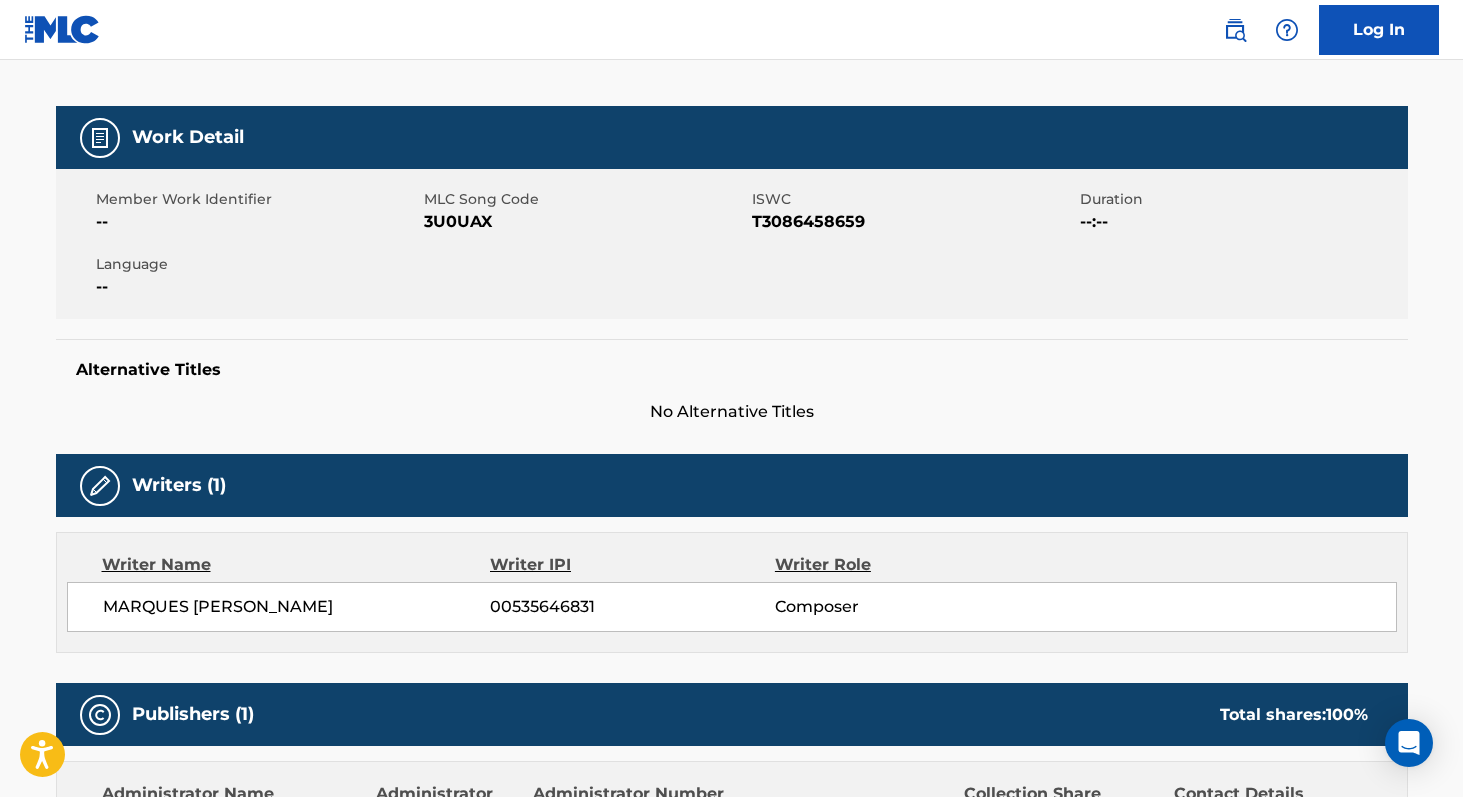 click on "3U0UAX" at bounding box center [585, 222] 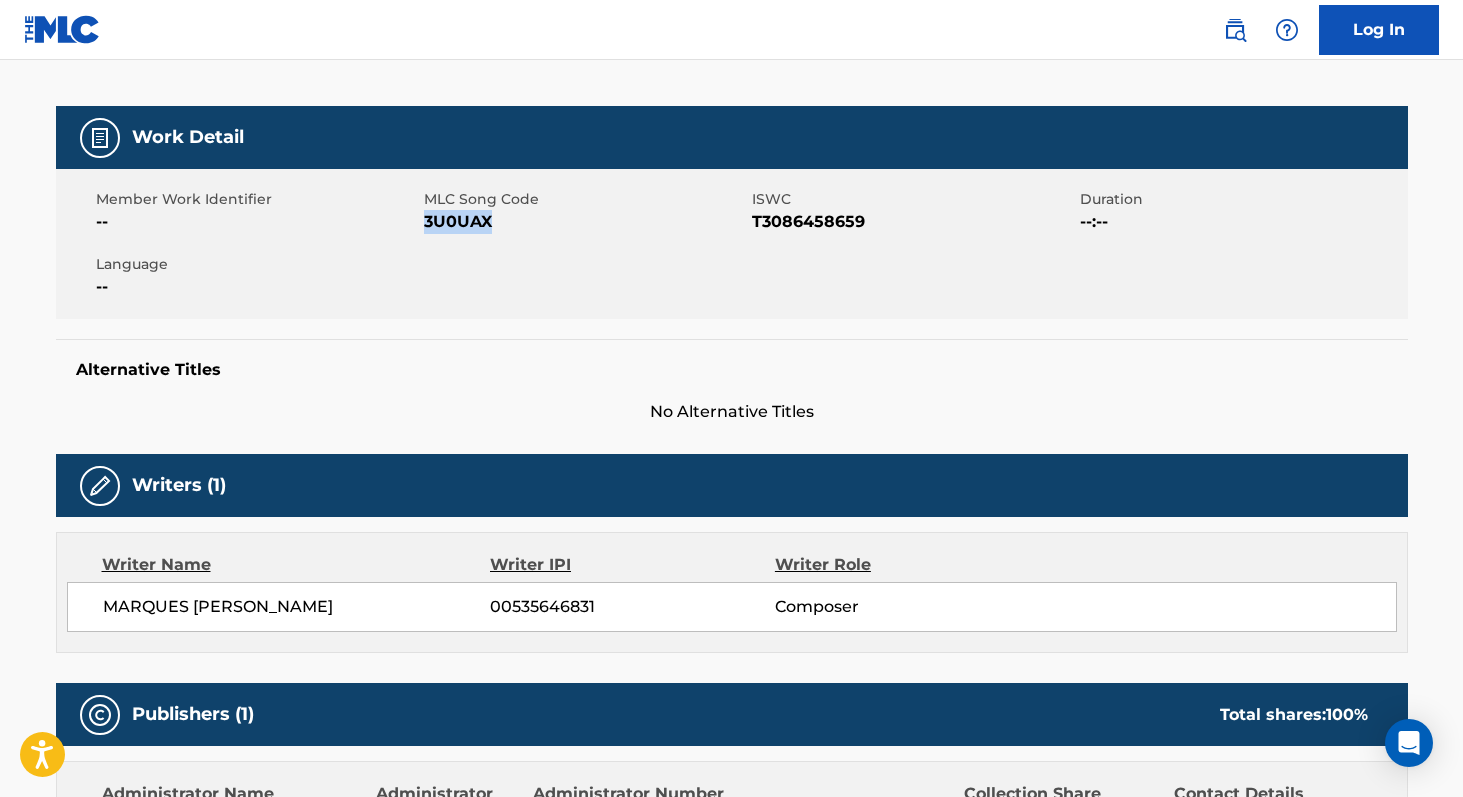 click on "3U0UAX" at bounding box center (585, 222) 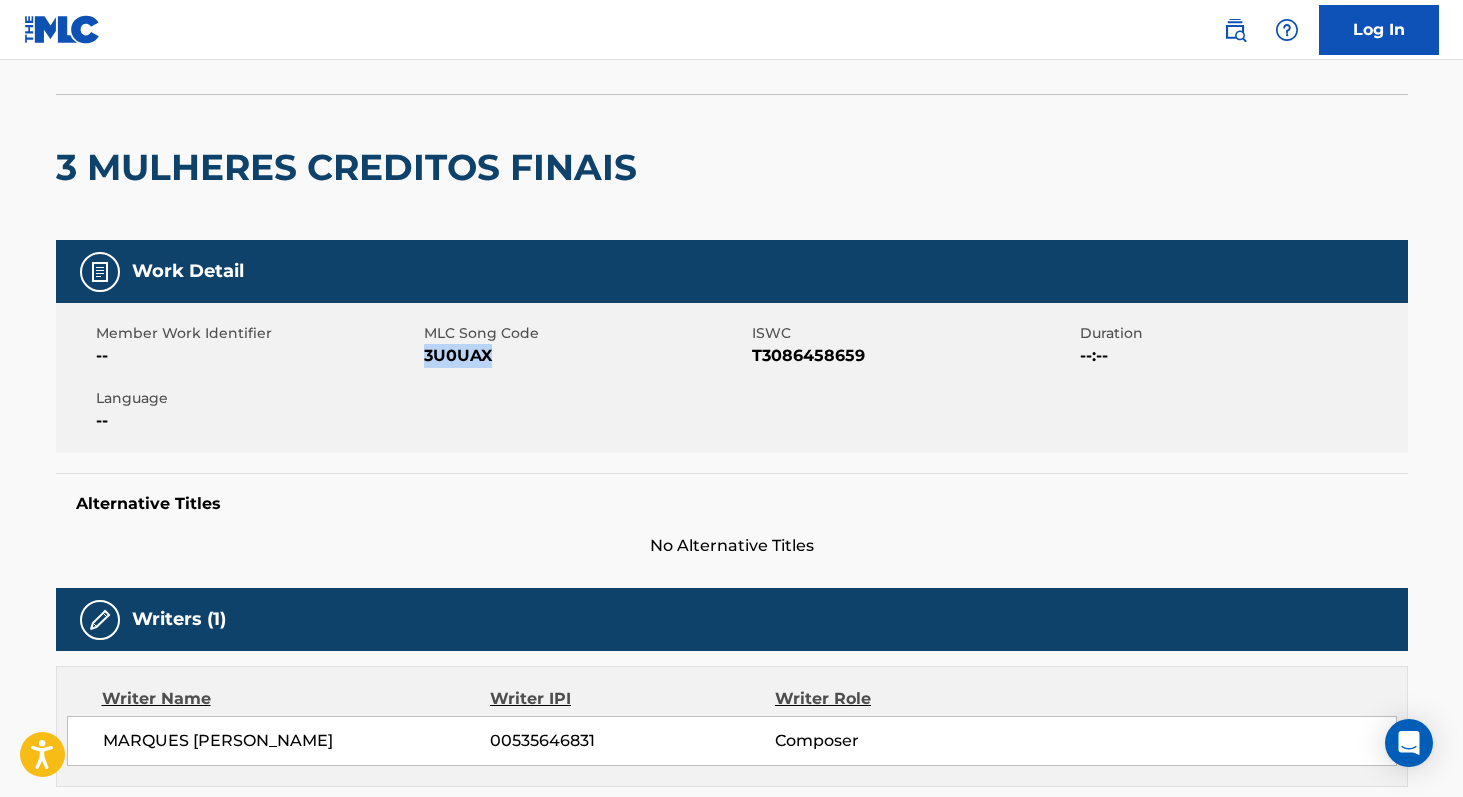 scroll, scrollTop: 0, scrollLeft: 0, axis: both 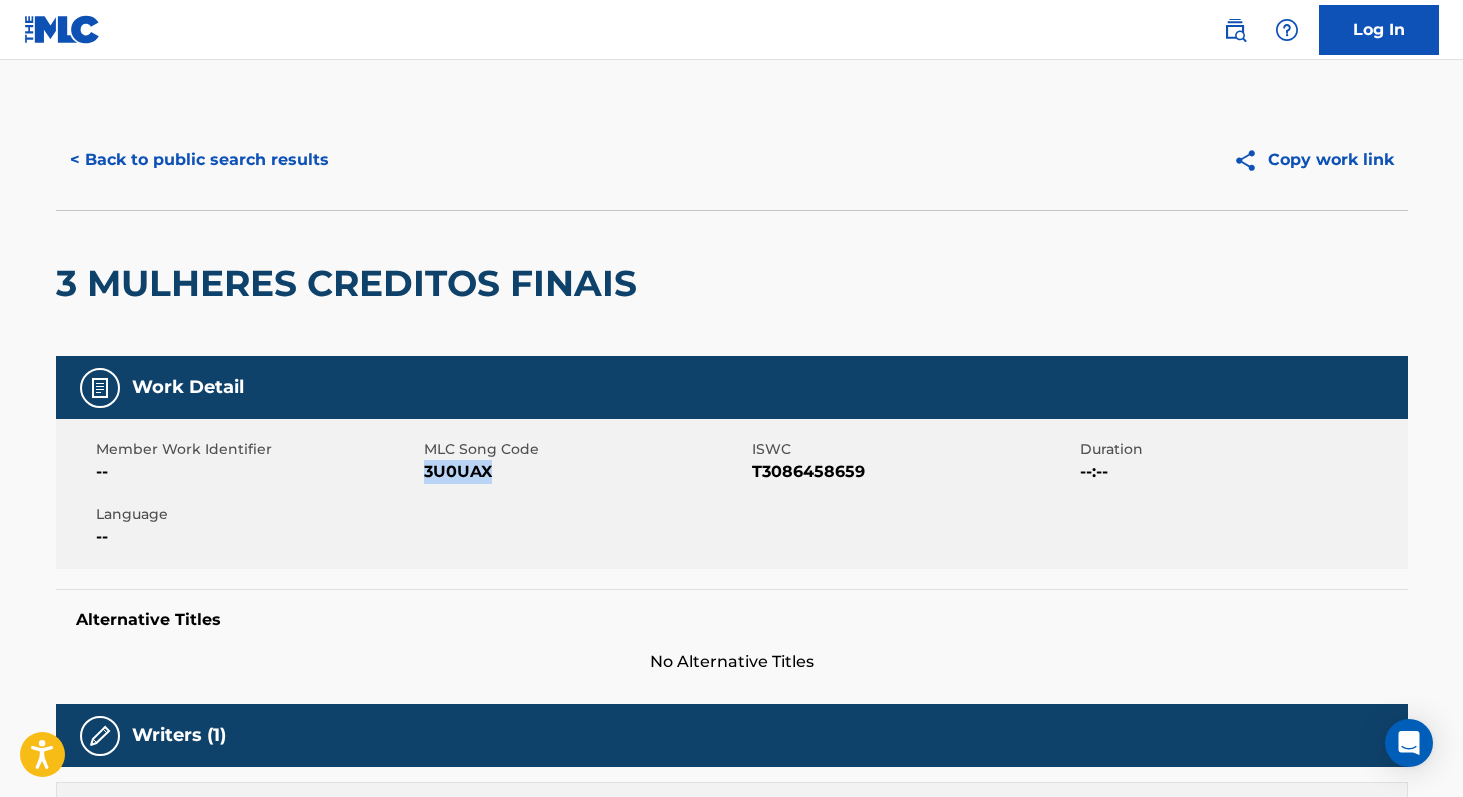 click on "< Back to public search results" at bounding box center (199, 160) 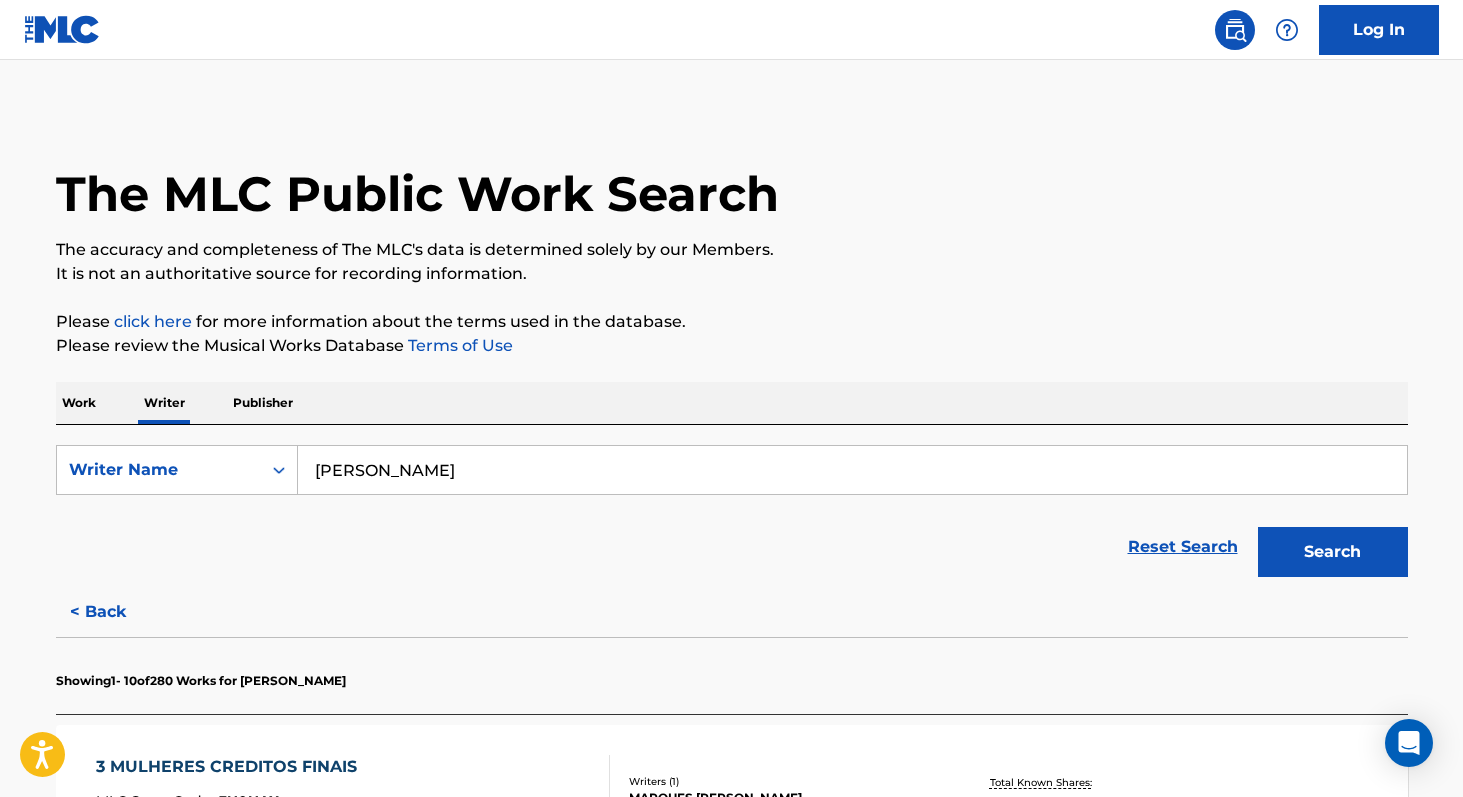 click on "Work" at bounding box center [79, 403] 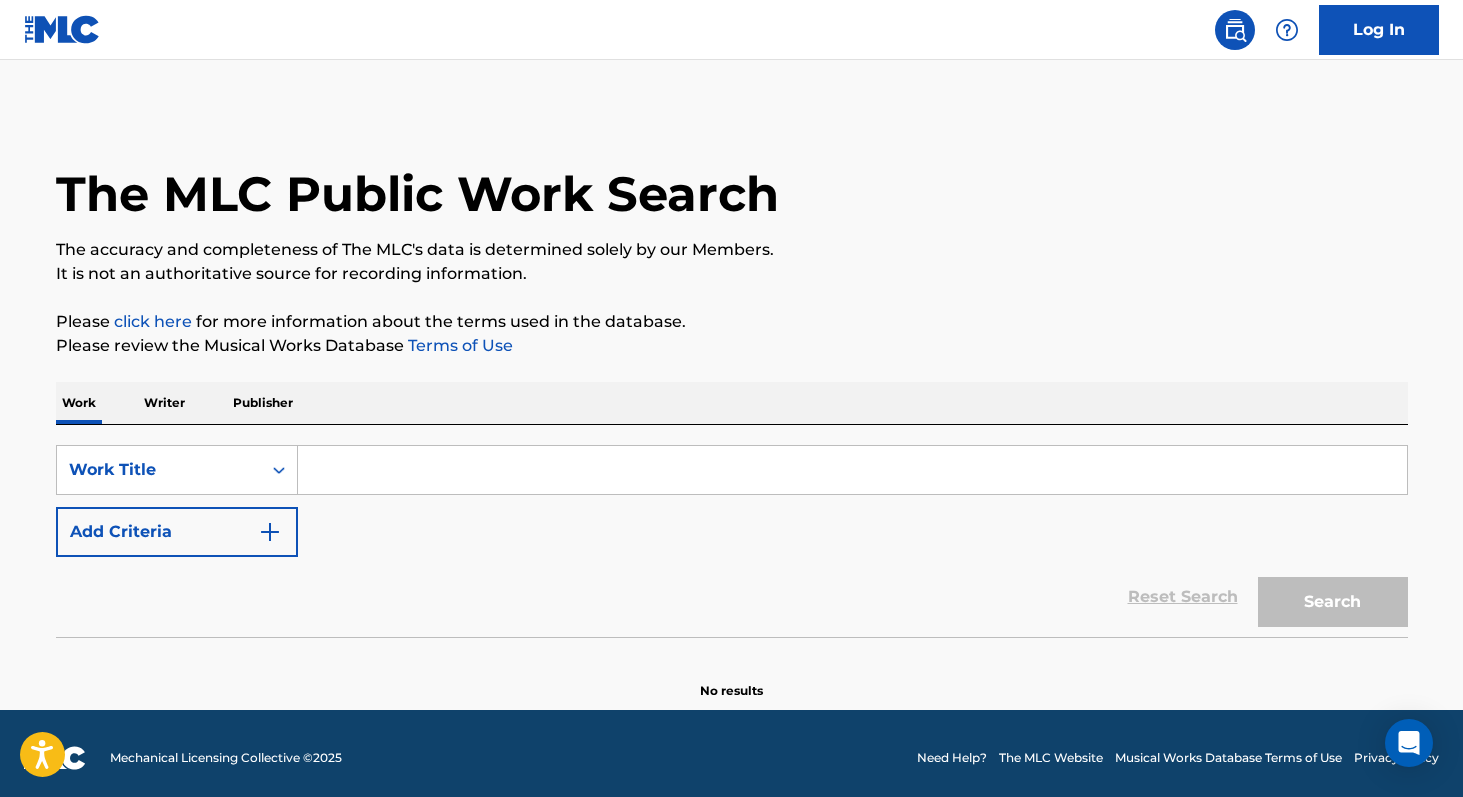 click at bounding box center [852, 470] 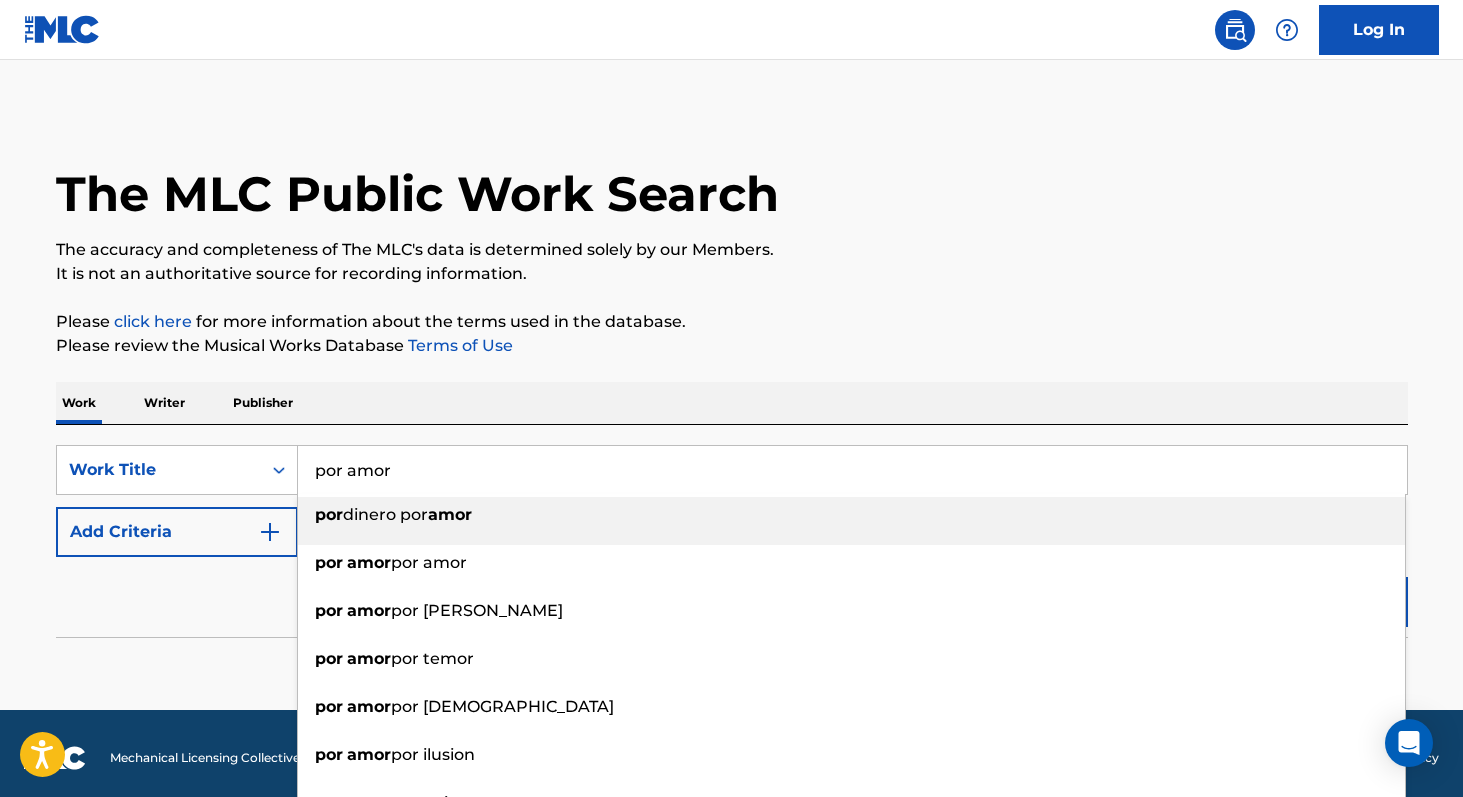 type on "por amor" 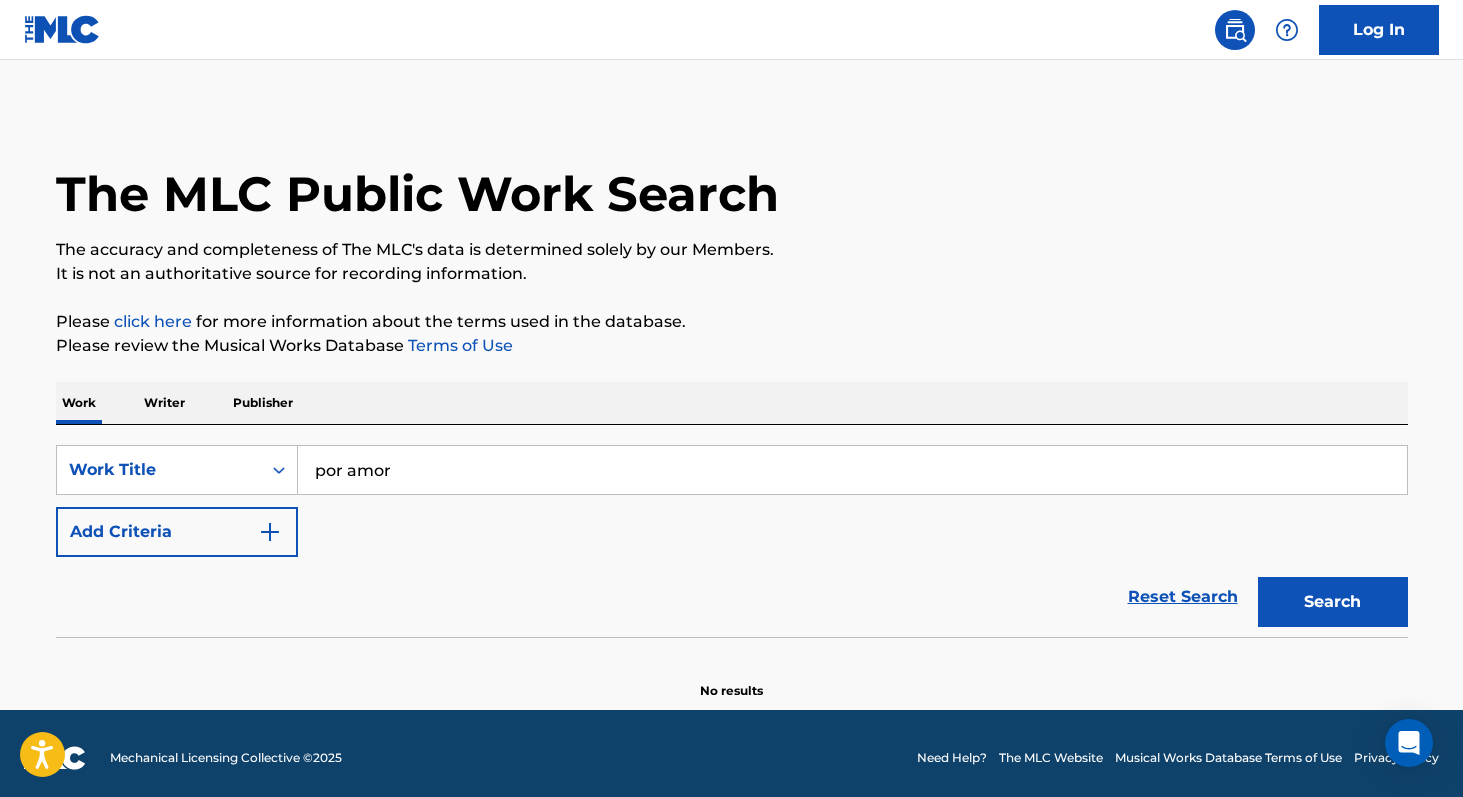 click on "Add Criteria" at bounding box center (177, 532) 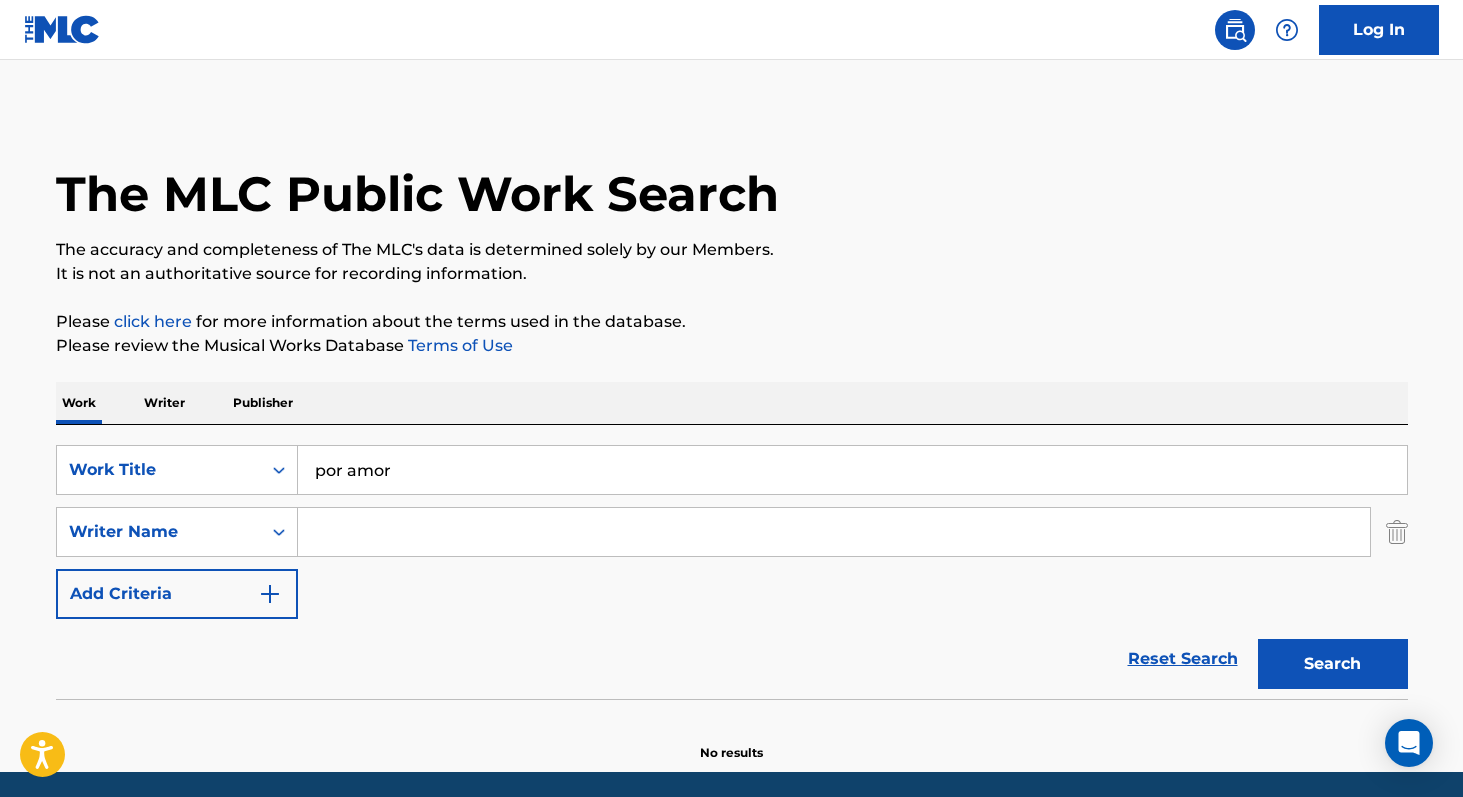 click at bounding box center (834, 532) 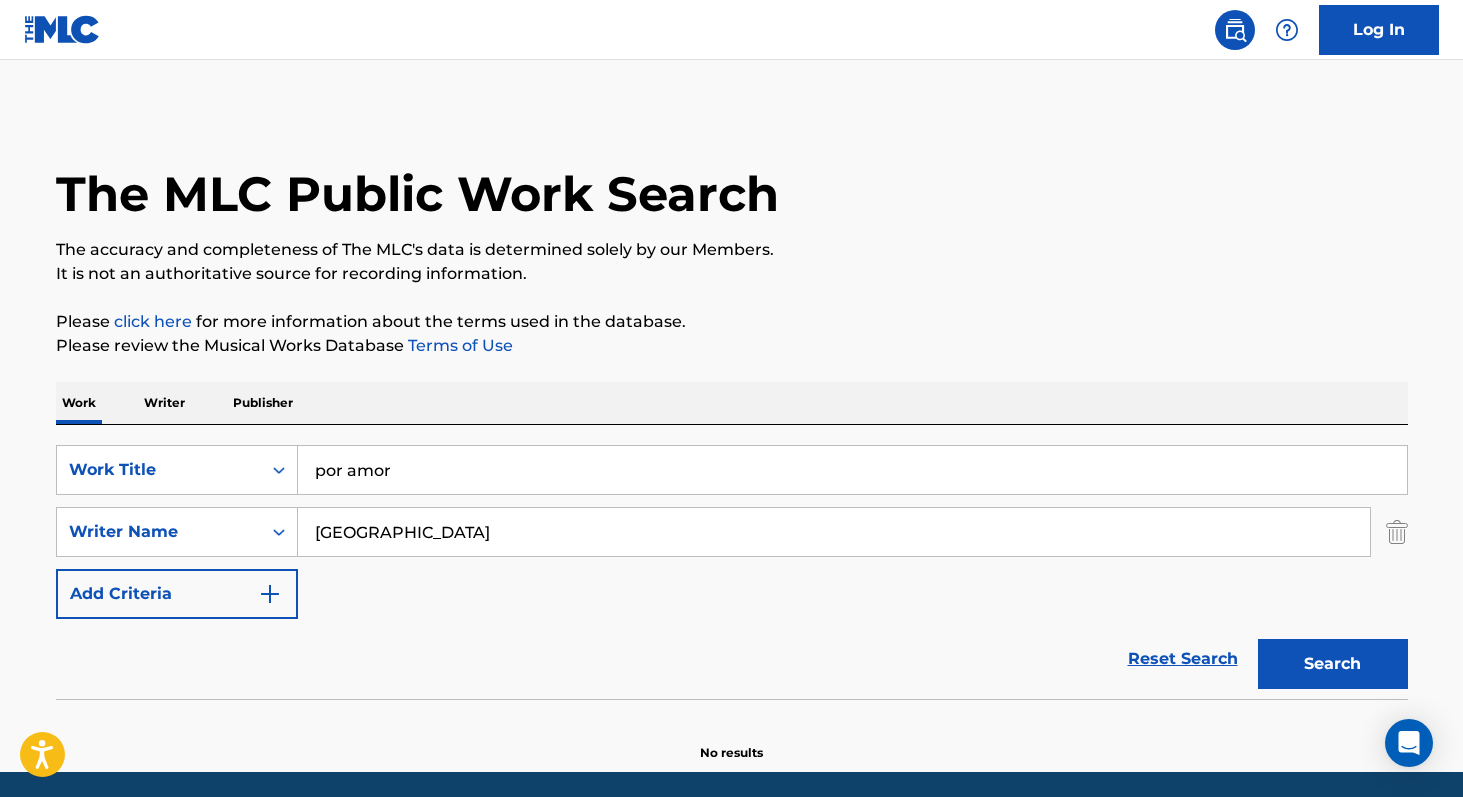 type on "[GEOGRAPHIC_DATA]" 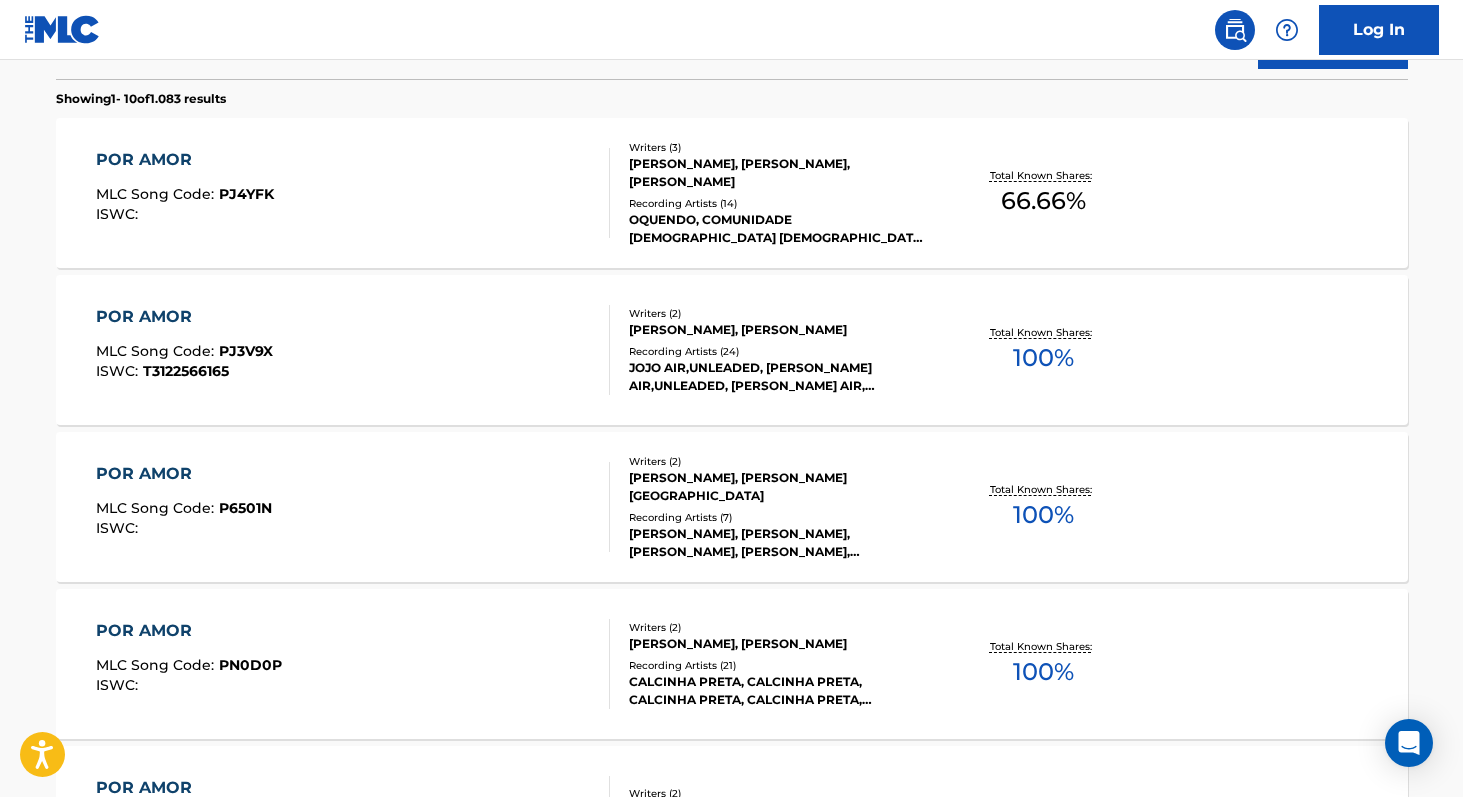 scroll, scrollTop: 618, scrollLeft: 0, axis: vertical 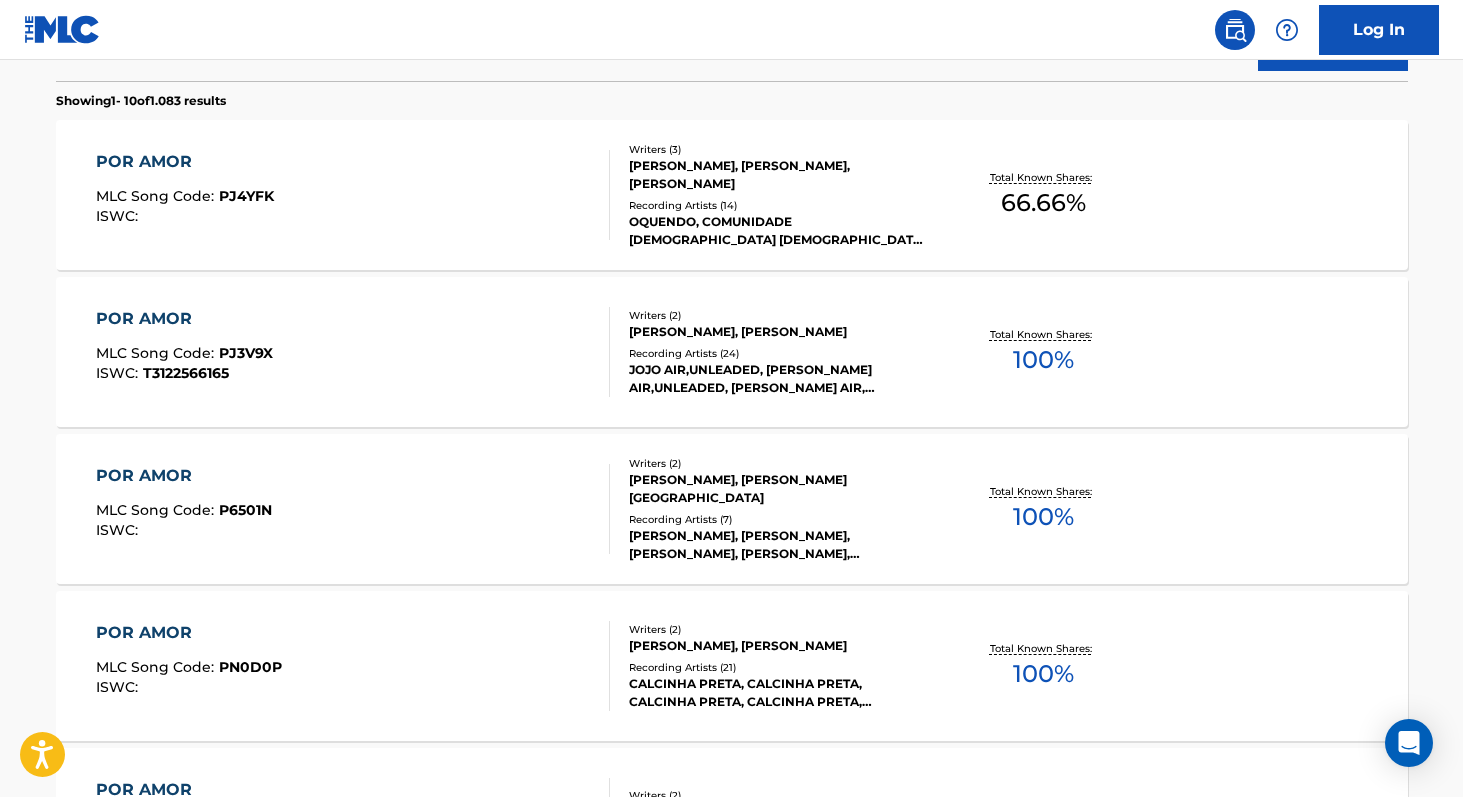 click on "Total Known Shares: 100 %" at bounding box center (1043, 666) 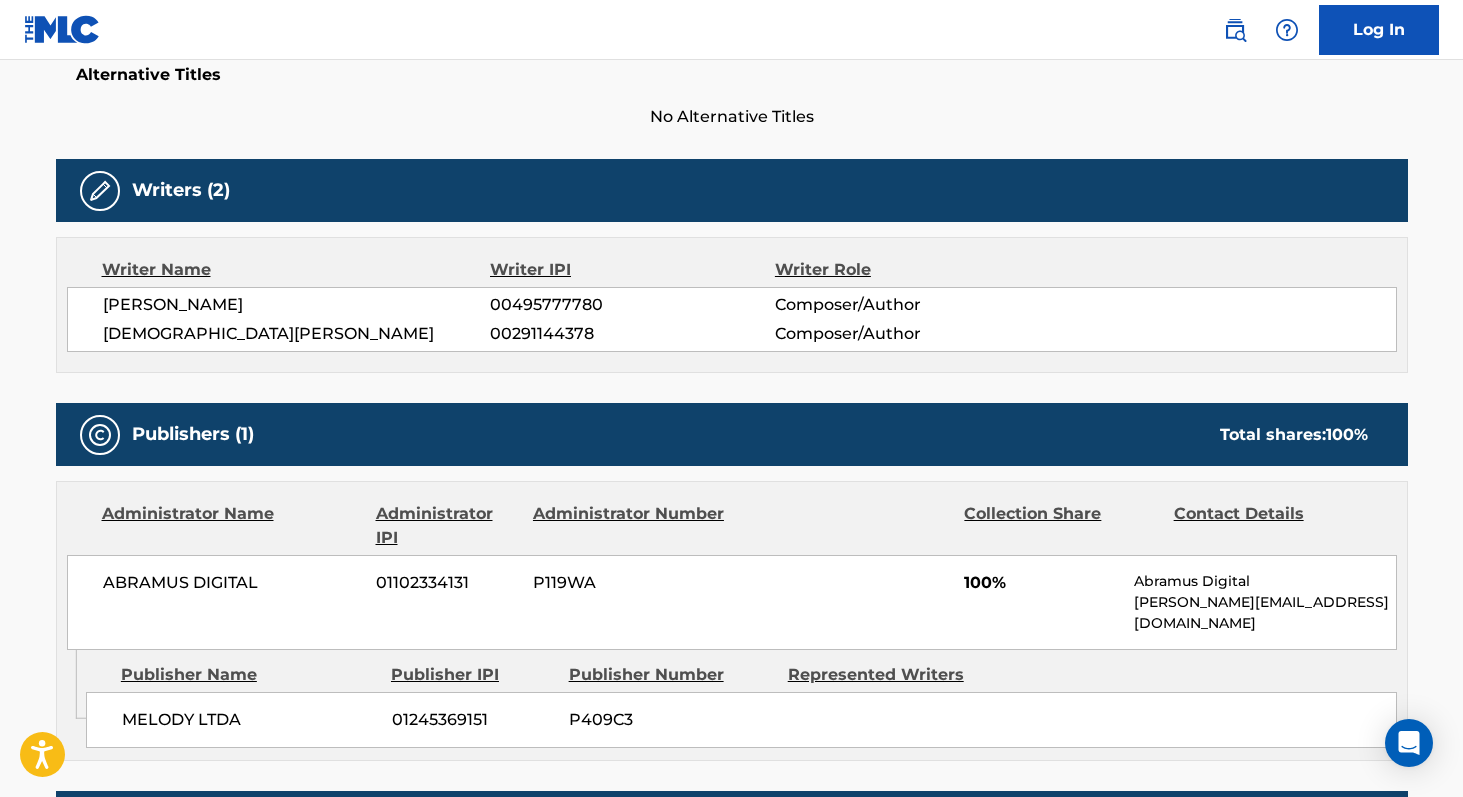 scroll, scrollTop: 540, scrollLeft: 0, axis: vertical 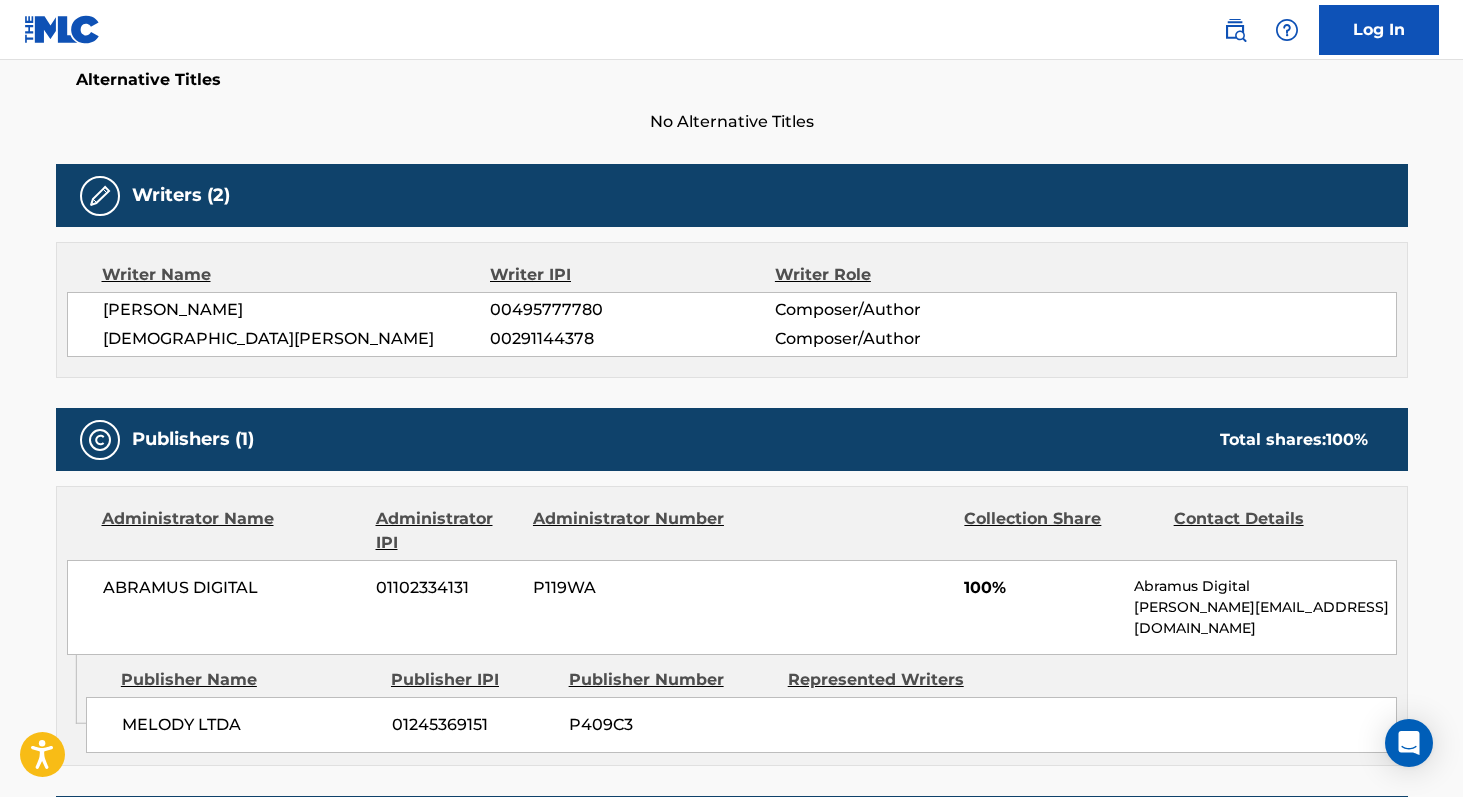 click on "[PERSON_NAME]" at bounding box center [297, 310] 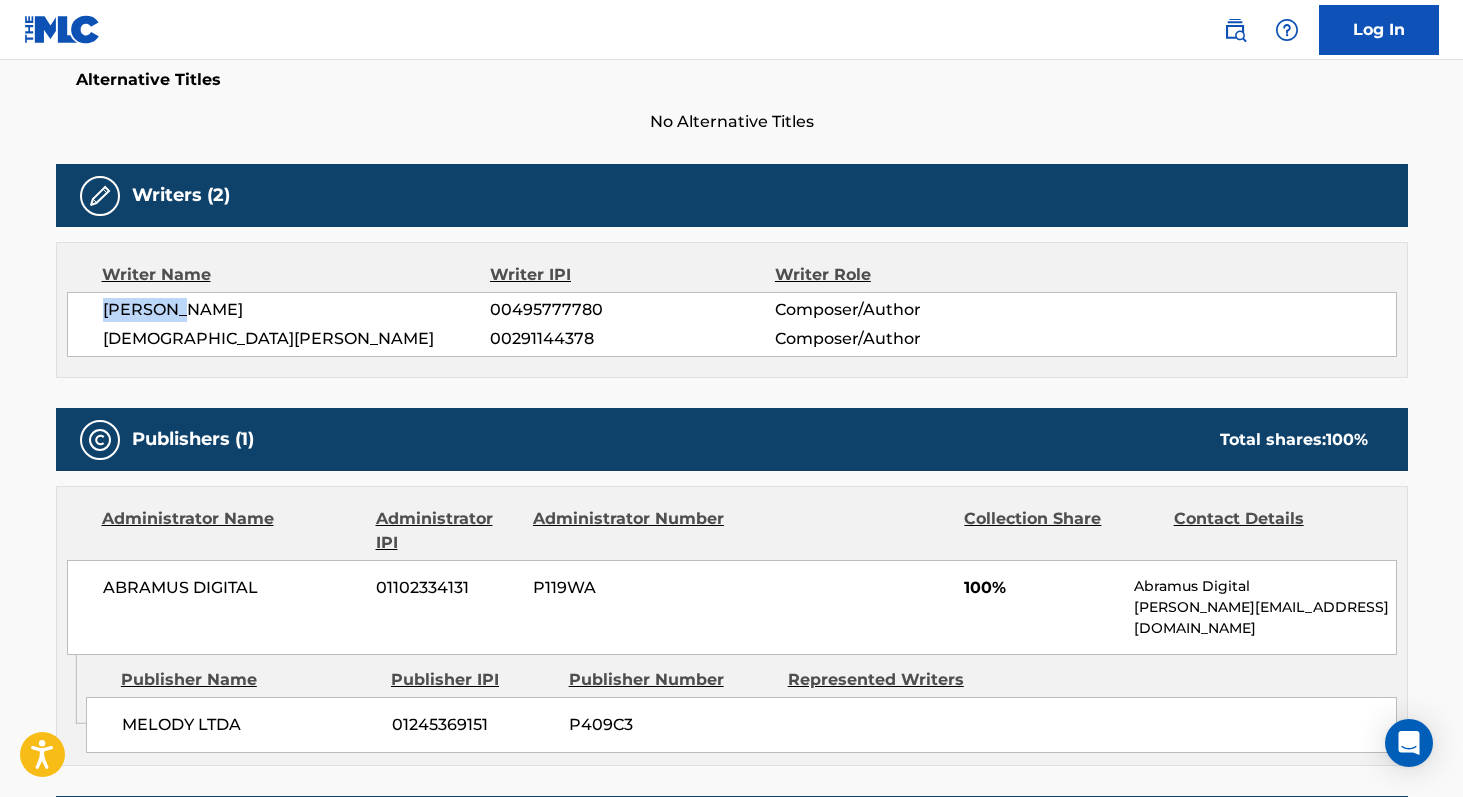 click on "[PERSON_NAME]" at bounding box center (297, 310) 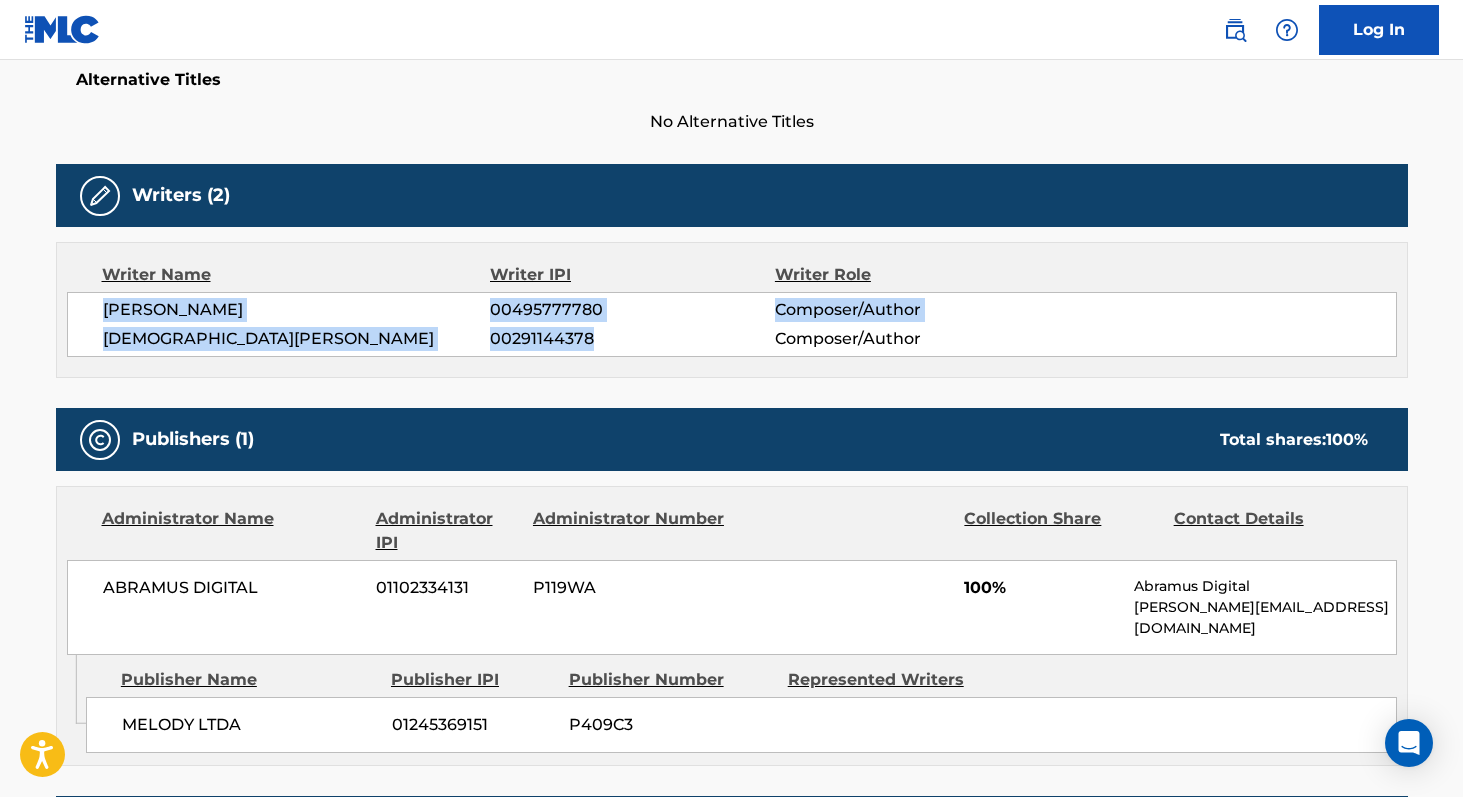 copy on "IVONALDO JUNIOR 00495777780 Composer/Author [PERSON_NAME] LIMA 00291144378" 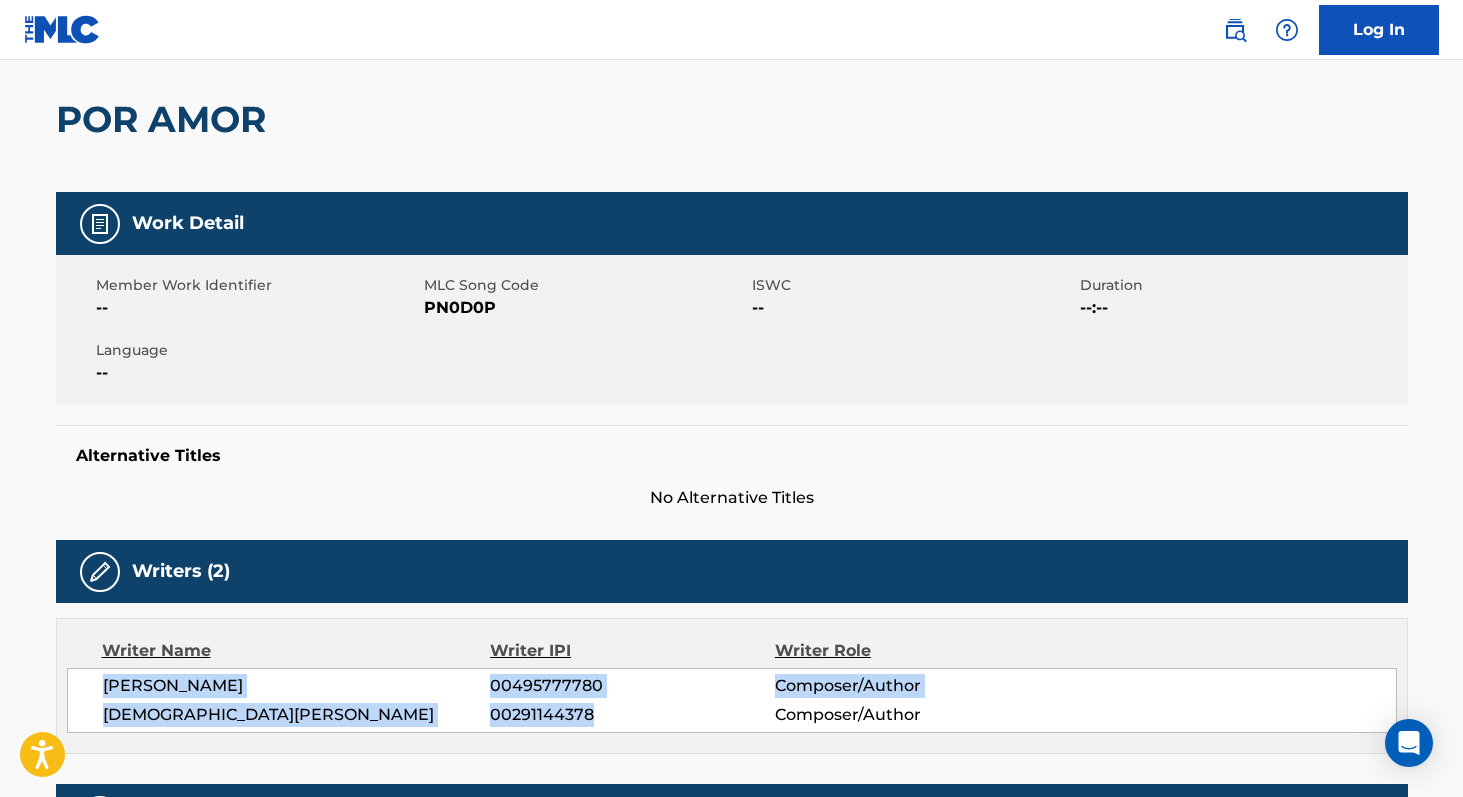 scroll, scrollTop: 162, scrollLeft: 0, axis: vertical 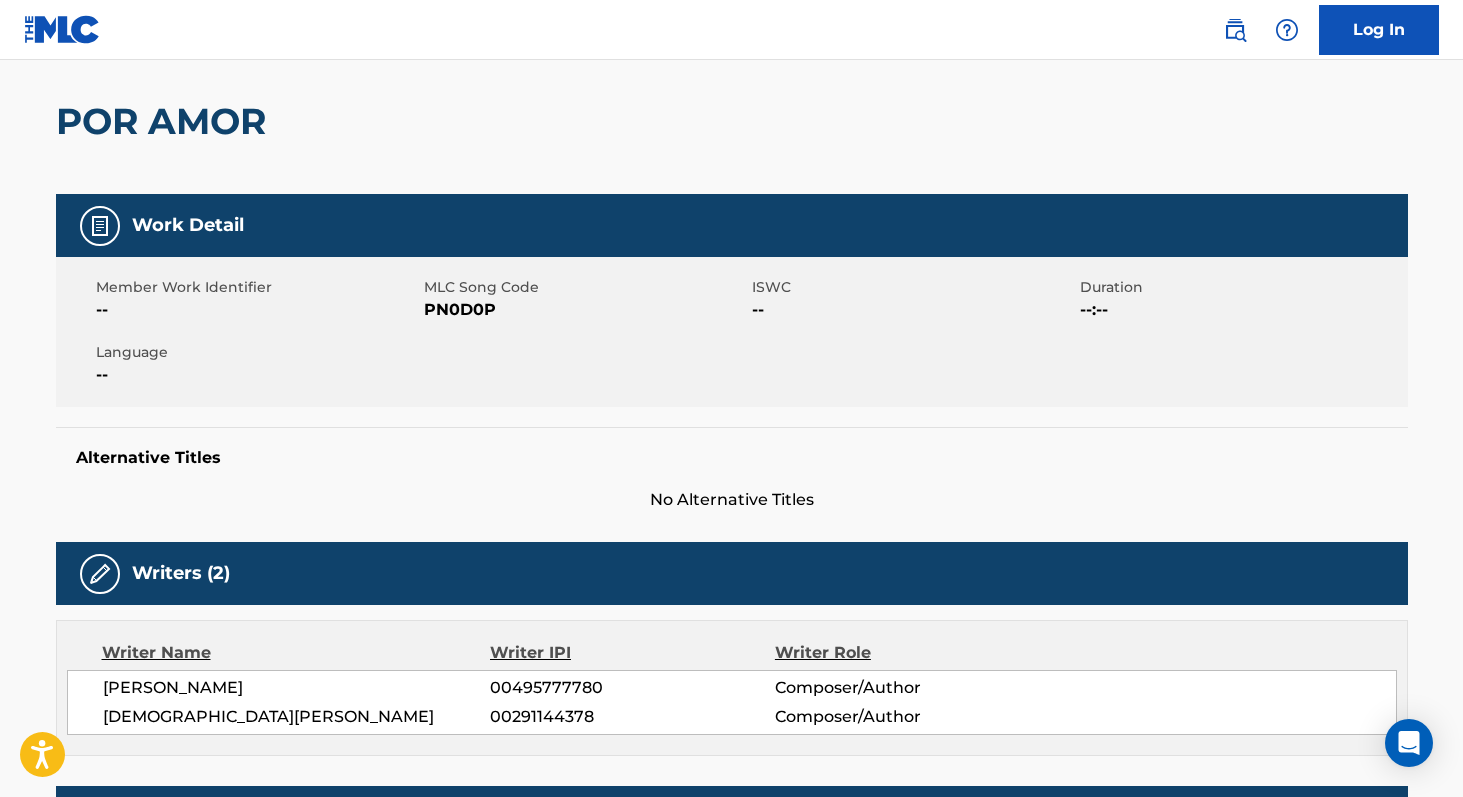 click on "PN0D0P" at bounding box center [585, 310] 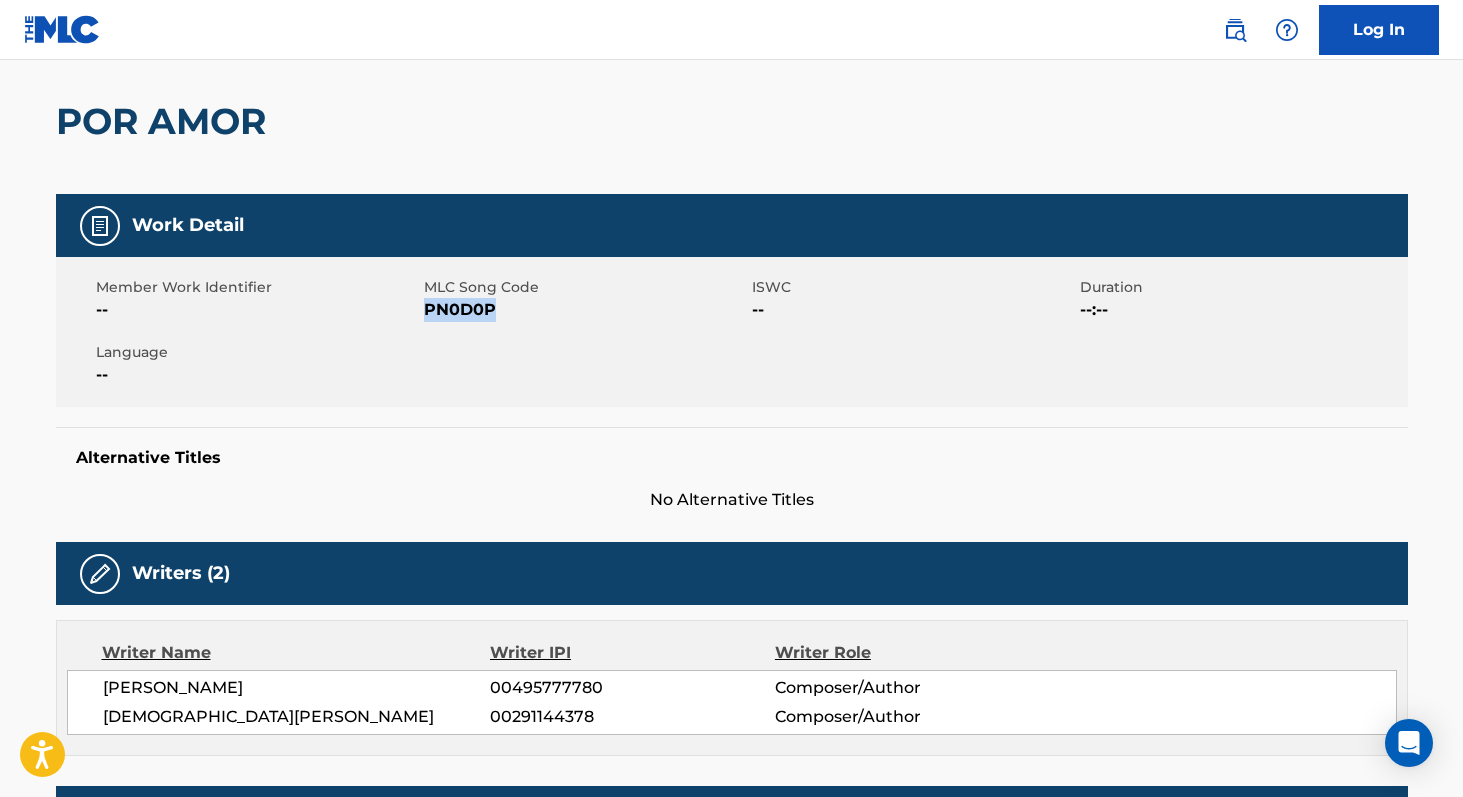 click on "PN0D0P" at bounding box center (585, 310) 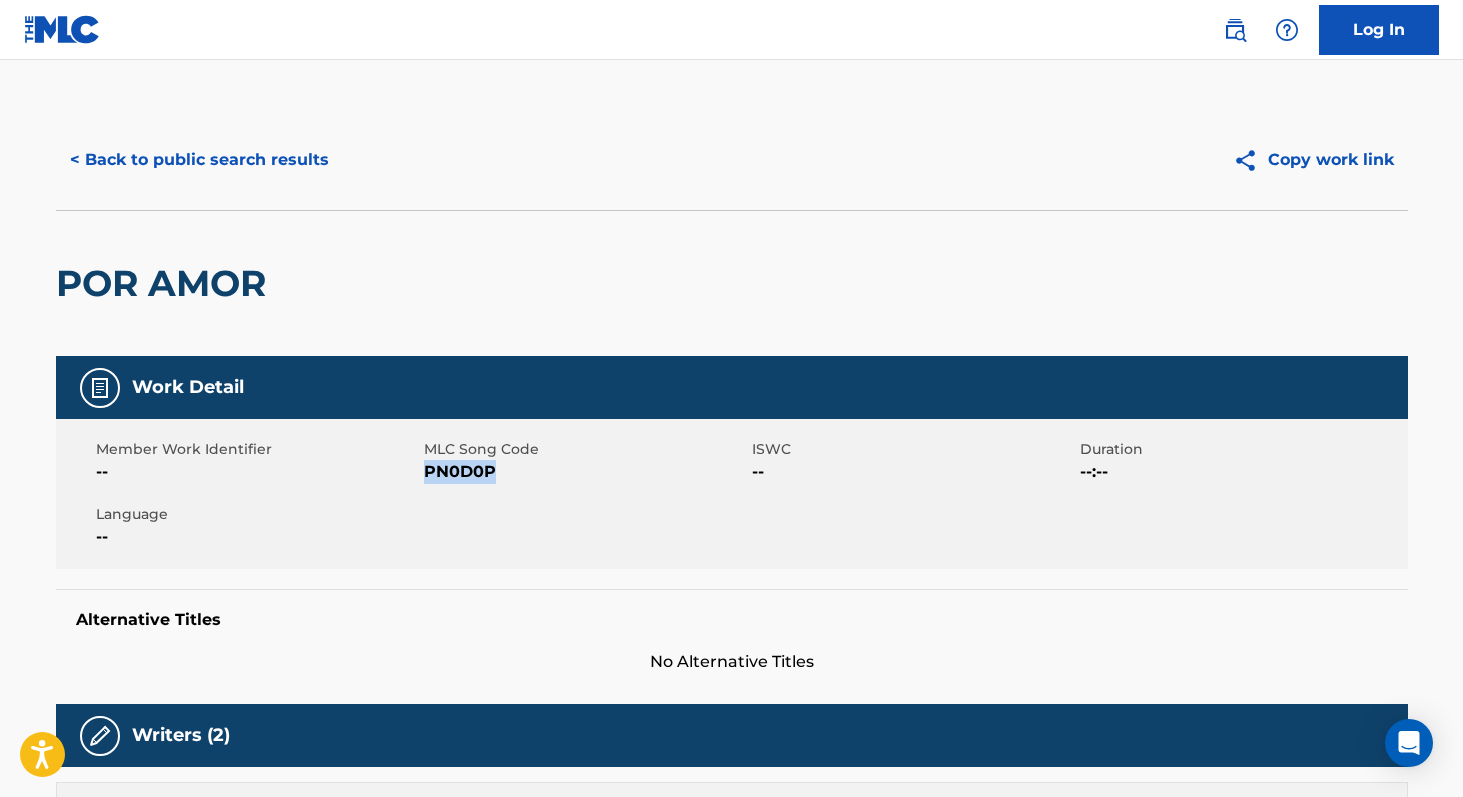 click on "< Back to public search results" at bounding box center [199, 160] 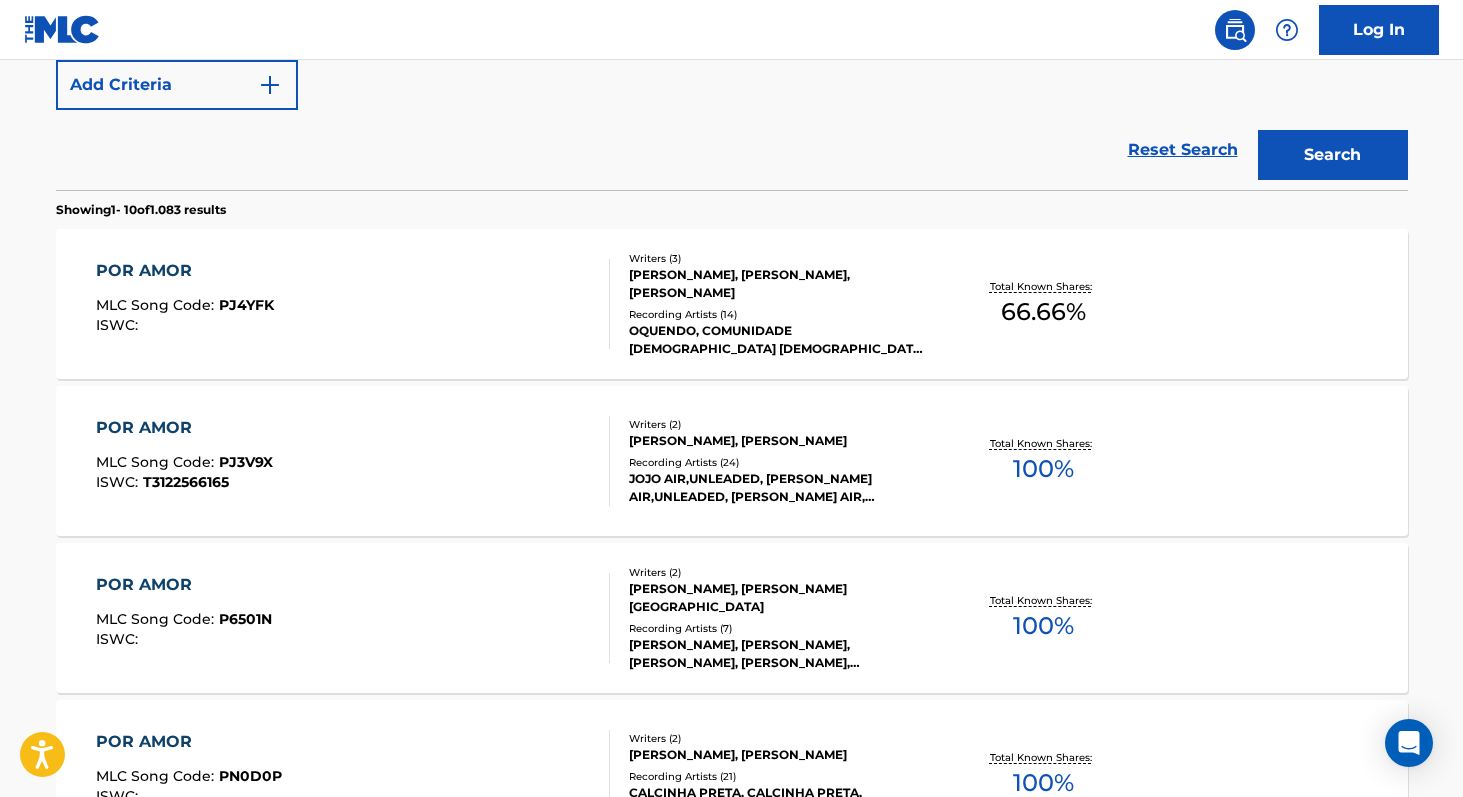 scroll, scrollTop: 0, scrollLeft: 0, axis: both 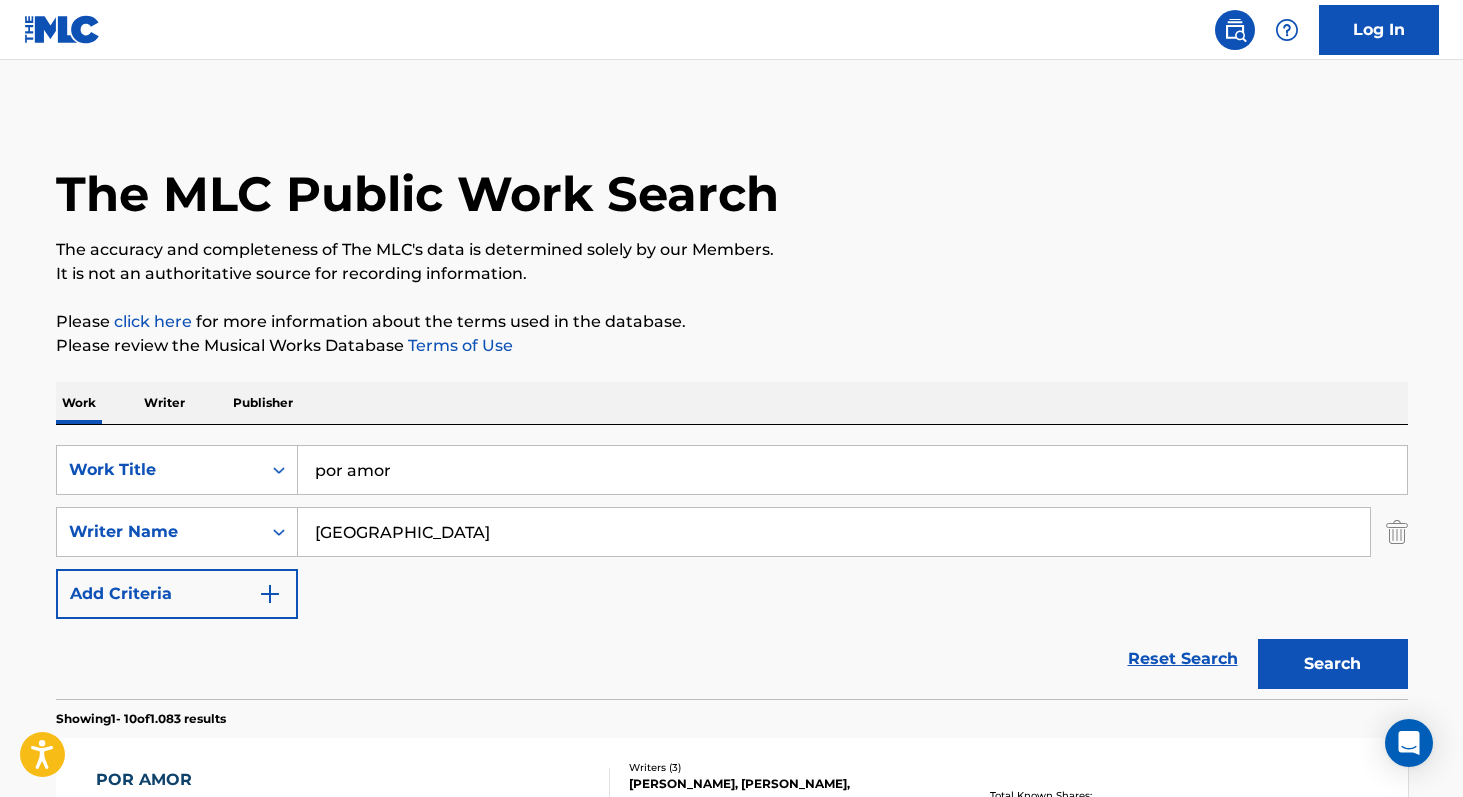 click on "[GEOGRAPHIC_DATA]" at bounding box center (834, 532) 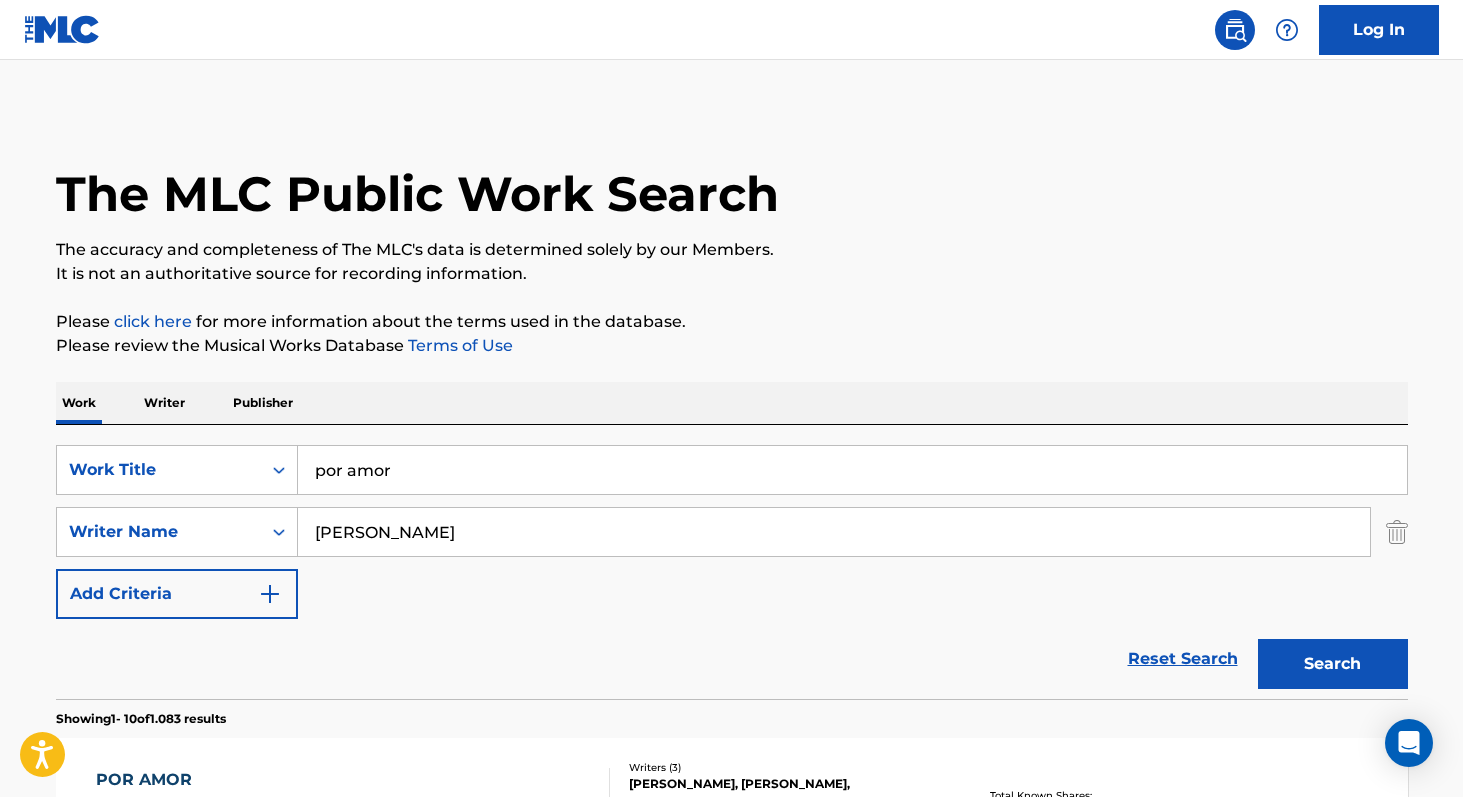 type on "[PERSON_NAME]" 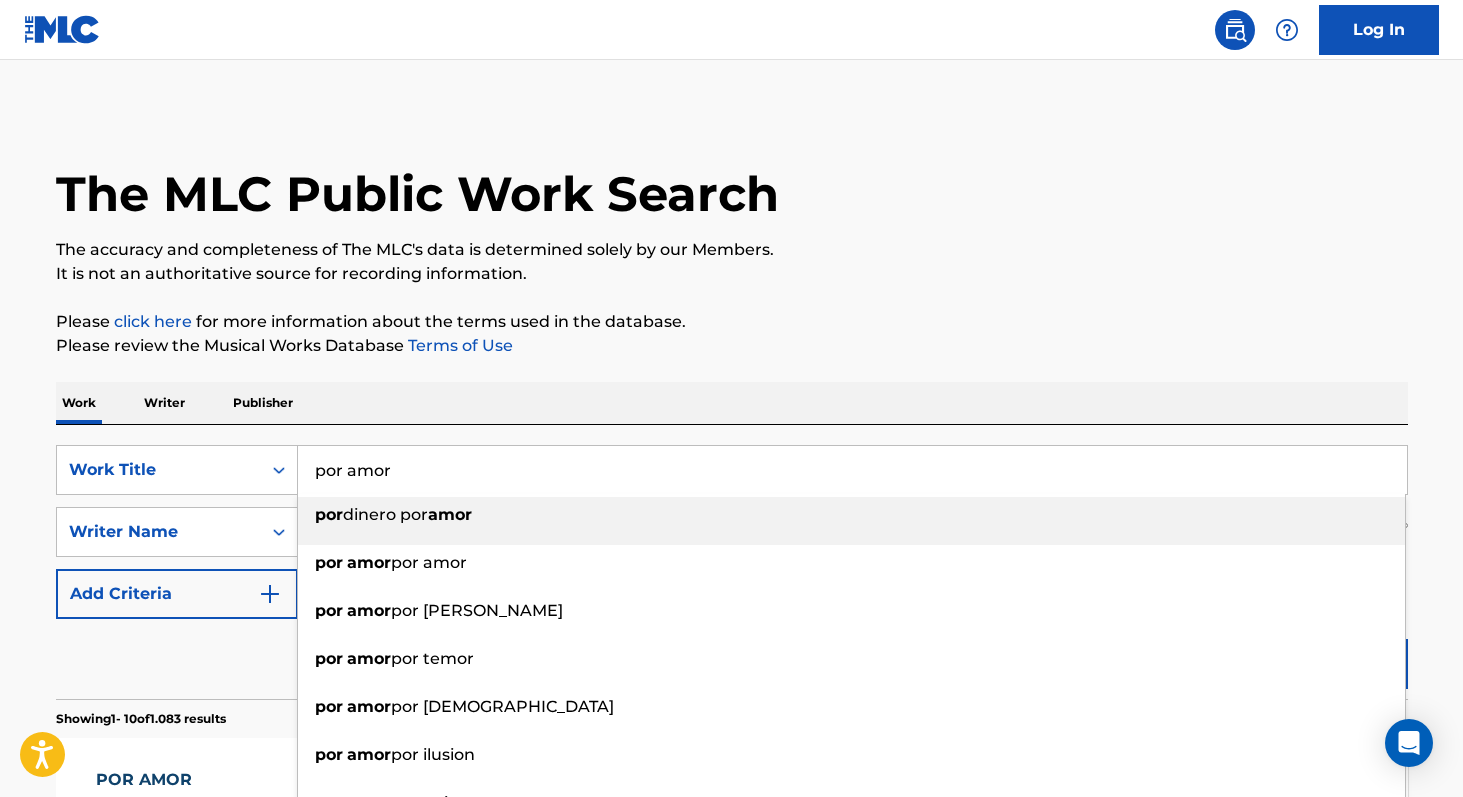 paste on "Levada Mala" 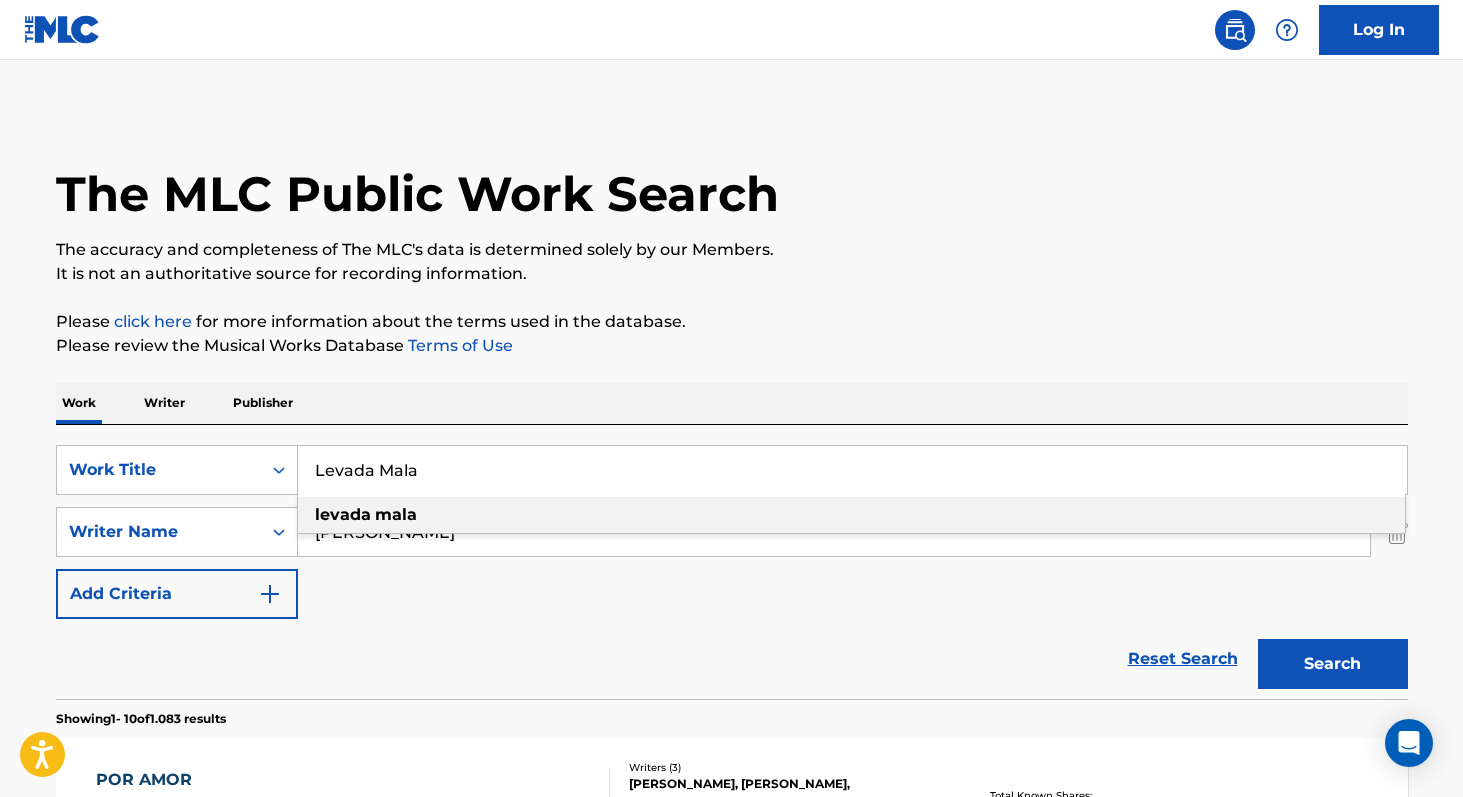 click on "levada   mala" at bounding box center [851, 515] 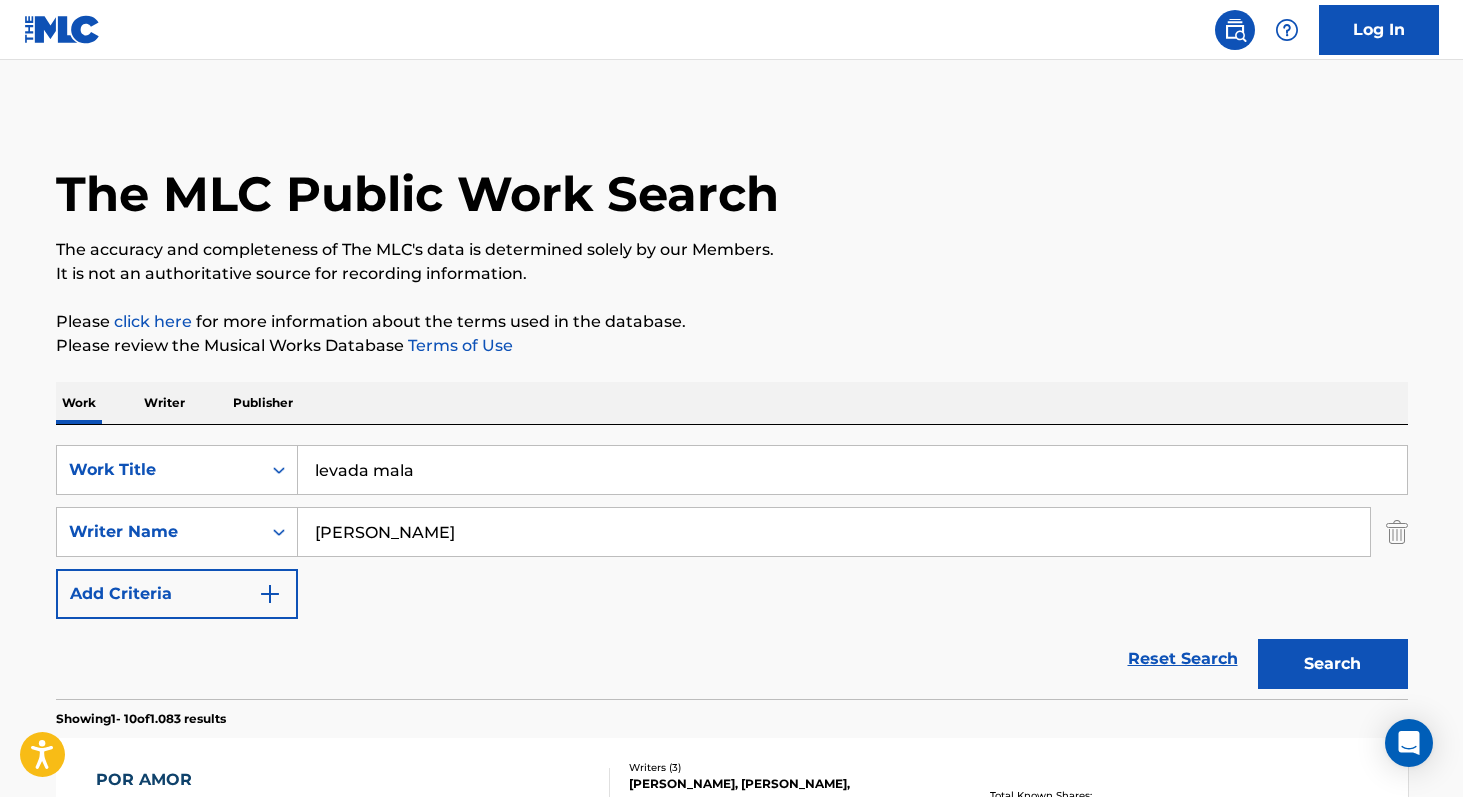 click on "Search" at bounding box center [1333, 664] 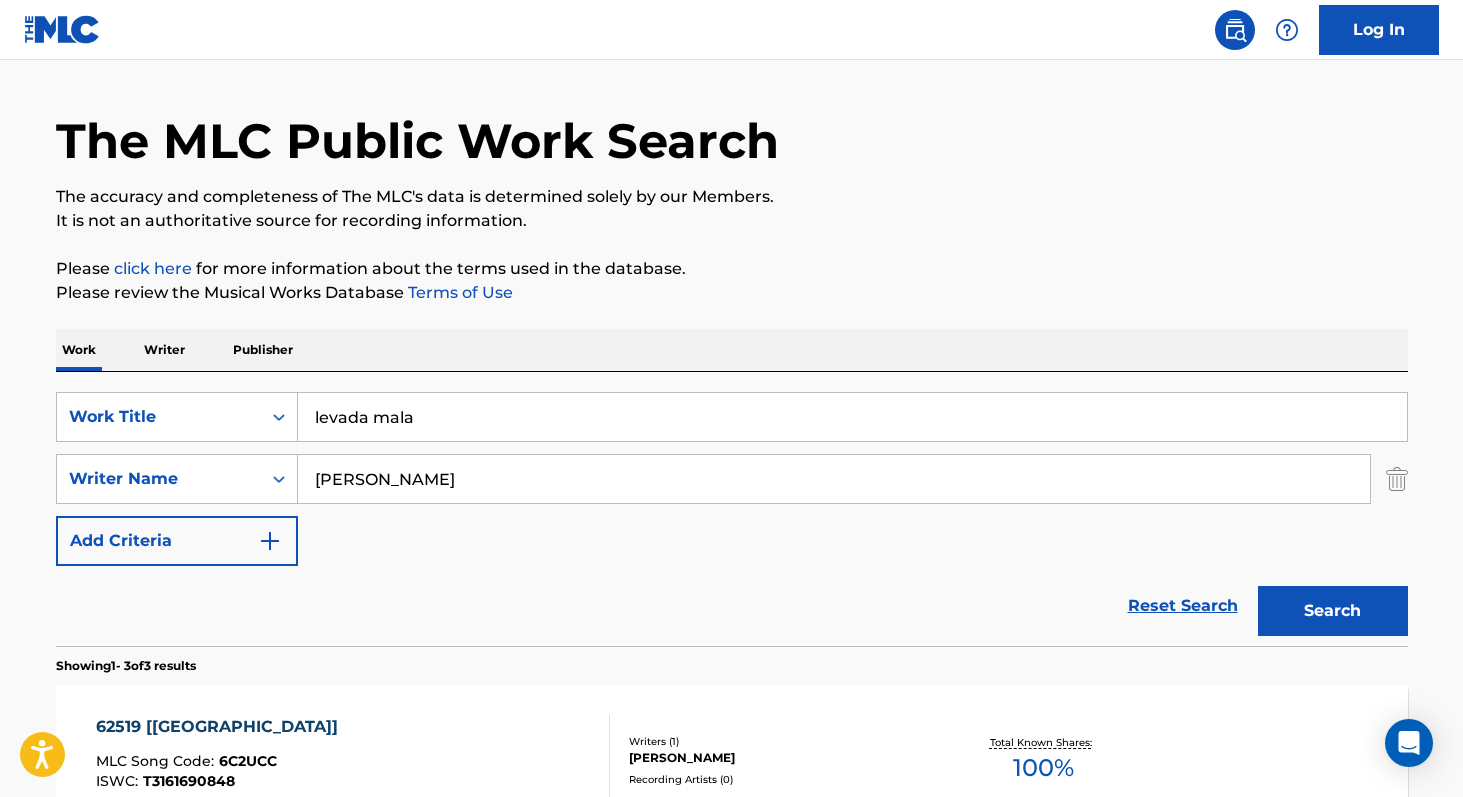 scroll, scrollTop: 0, scrollLeft: 0, axis: both 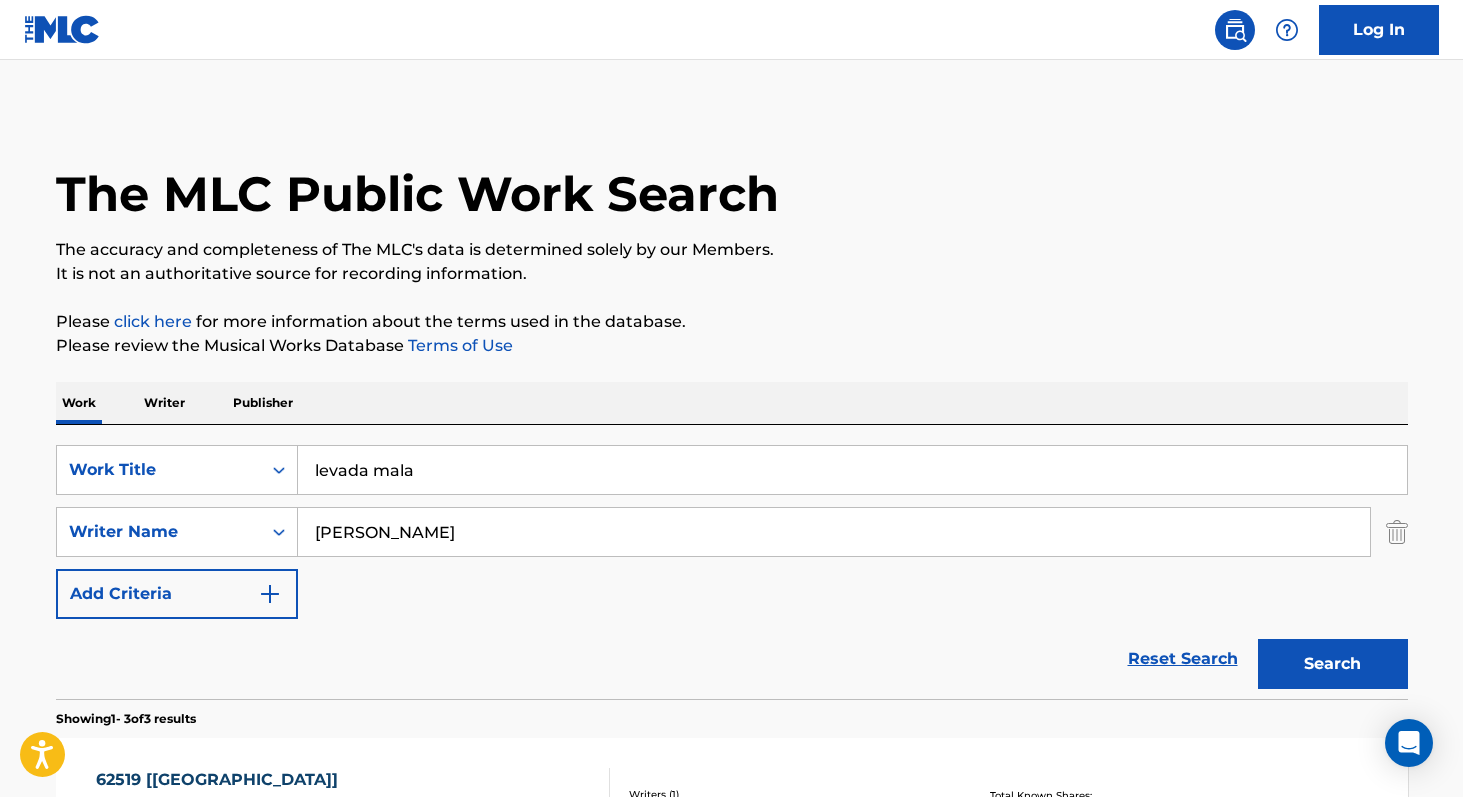 click at bounding box center [1397, 532] 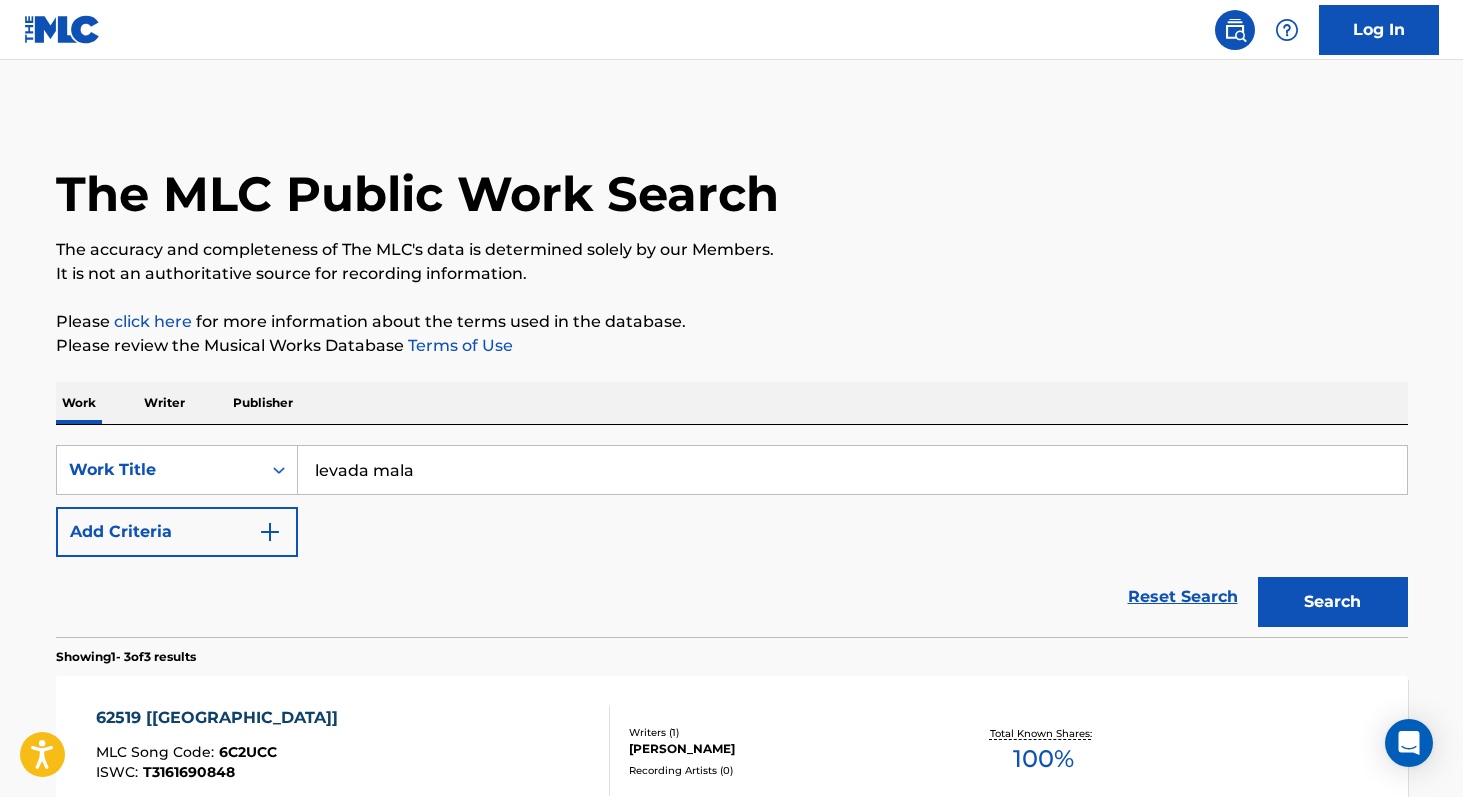 click on "Search" at bounding box center (1333, 602) 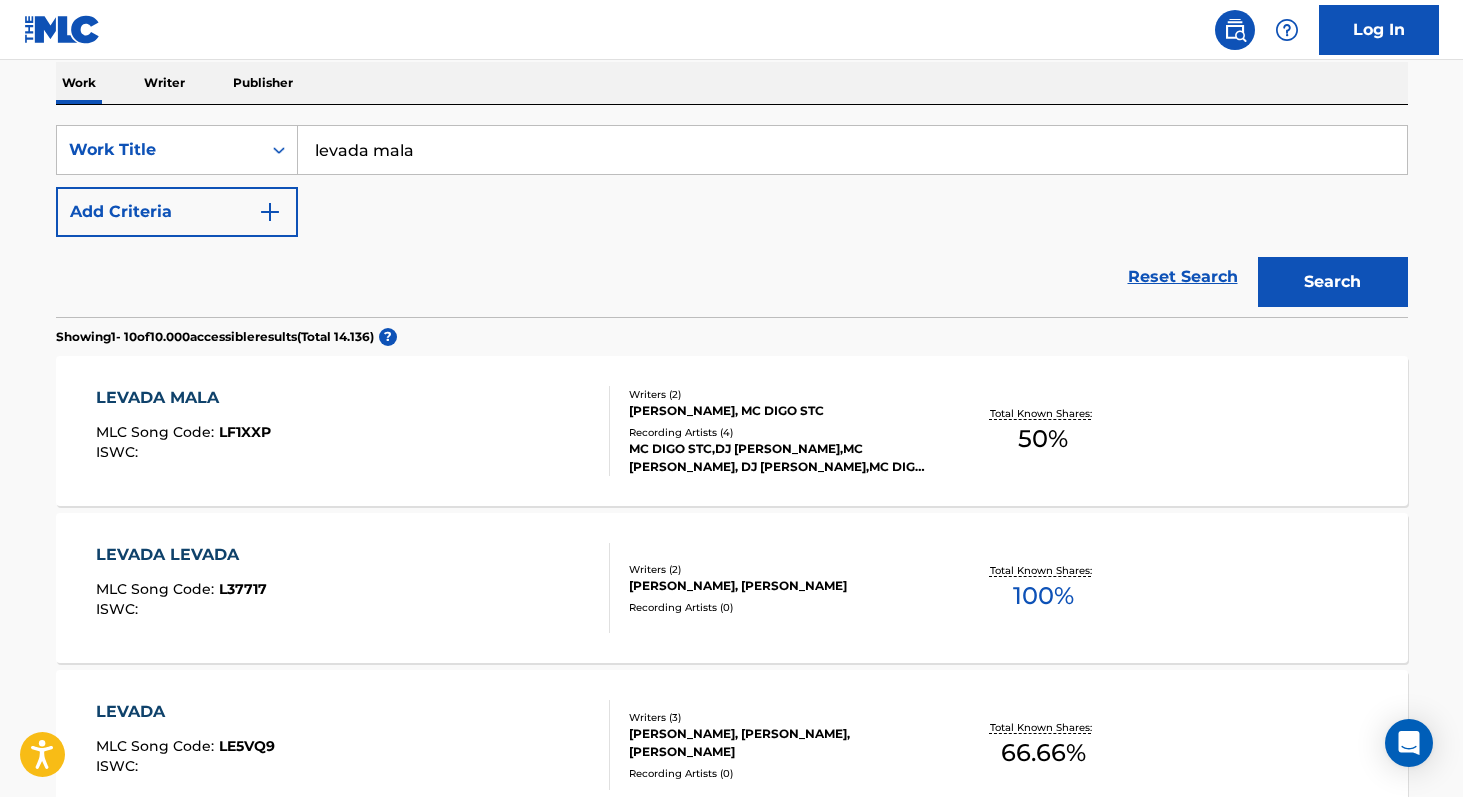 scroll, scrollTop: 322, scrollLeft: 0, axis: vertical 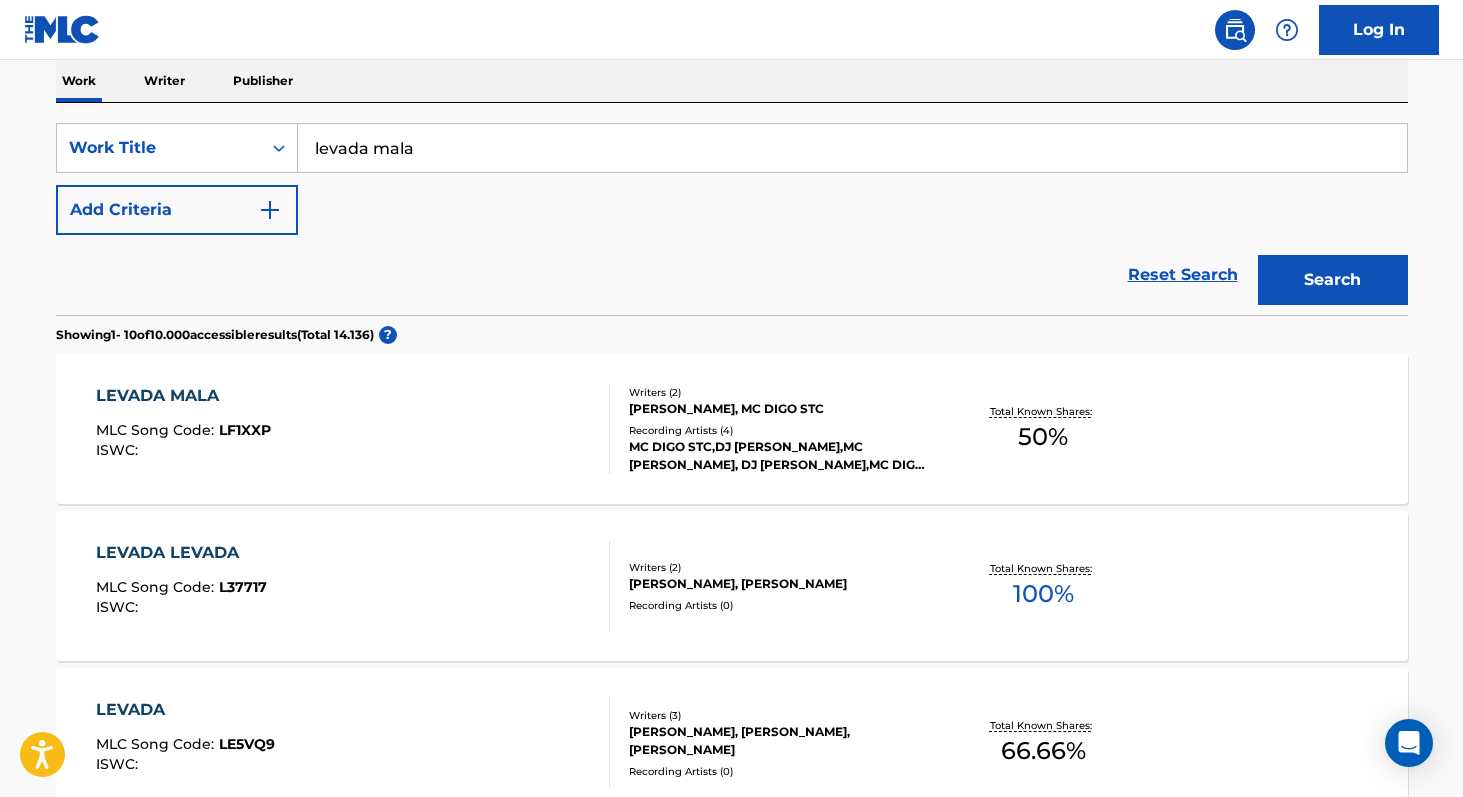 click on "50 %" at bounding box center [1043, 437] 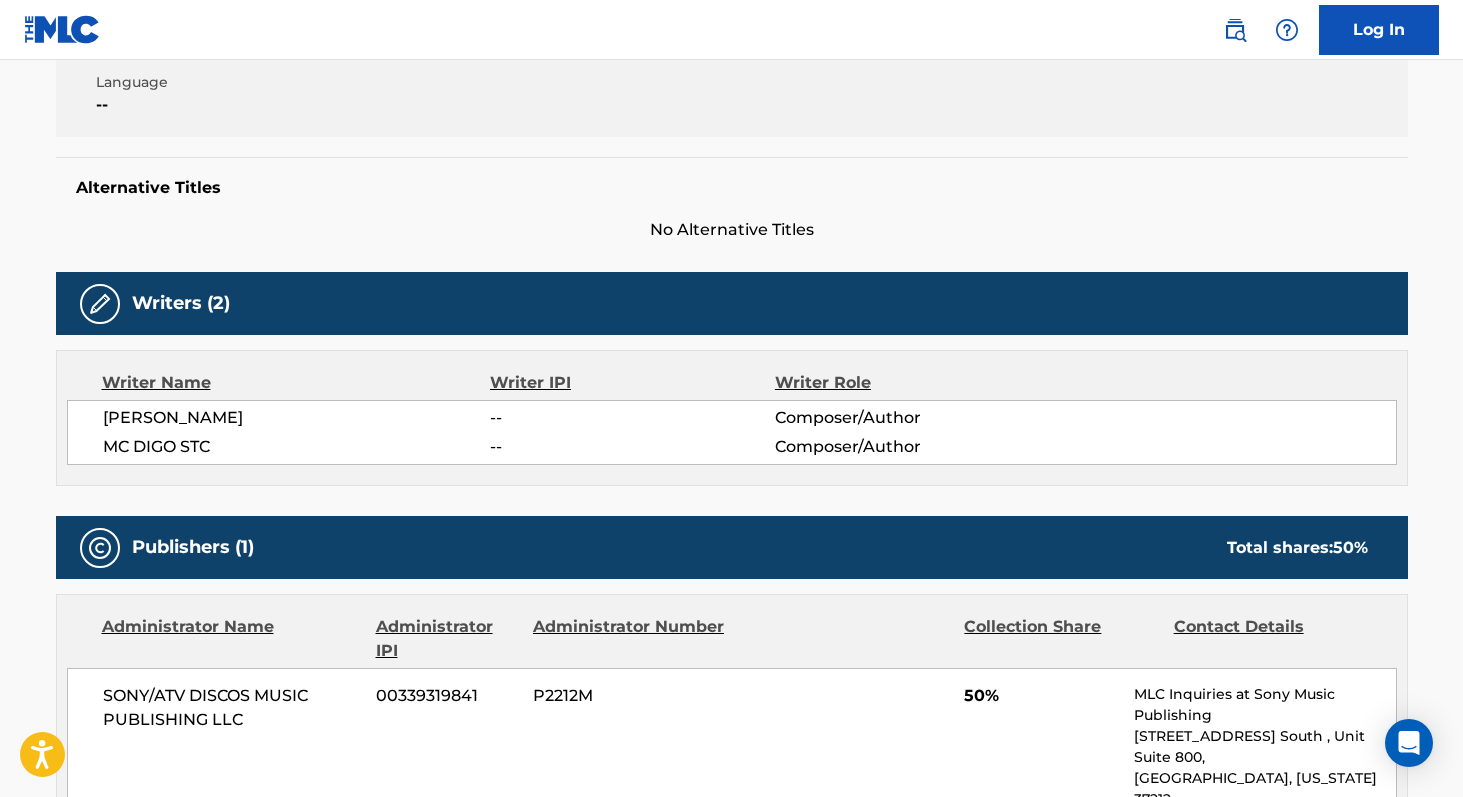 scroll, scrollTop: 0, scrollLeft: 0, axis: both 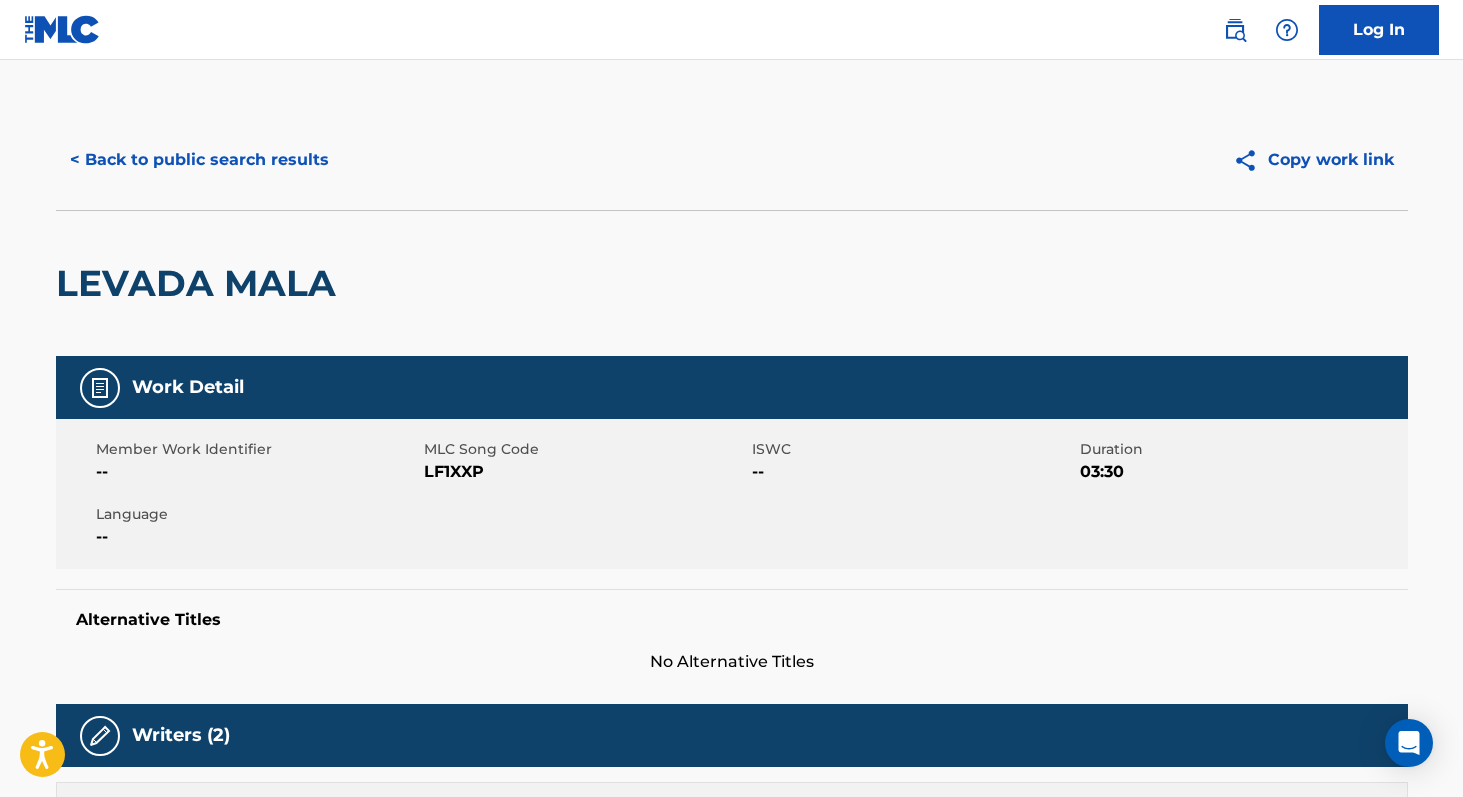 click on "< Back to public search results" at bounding box center [199, 160] 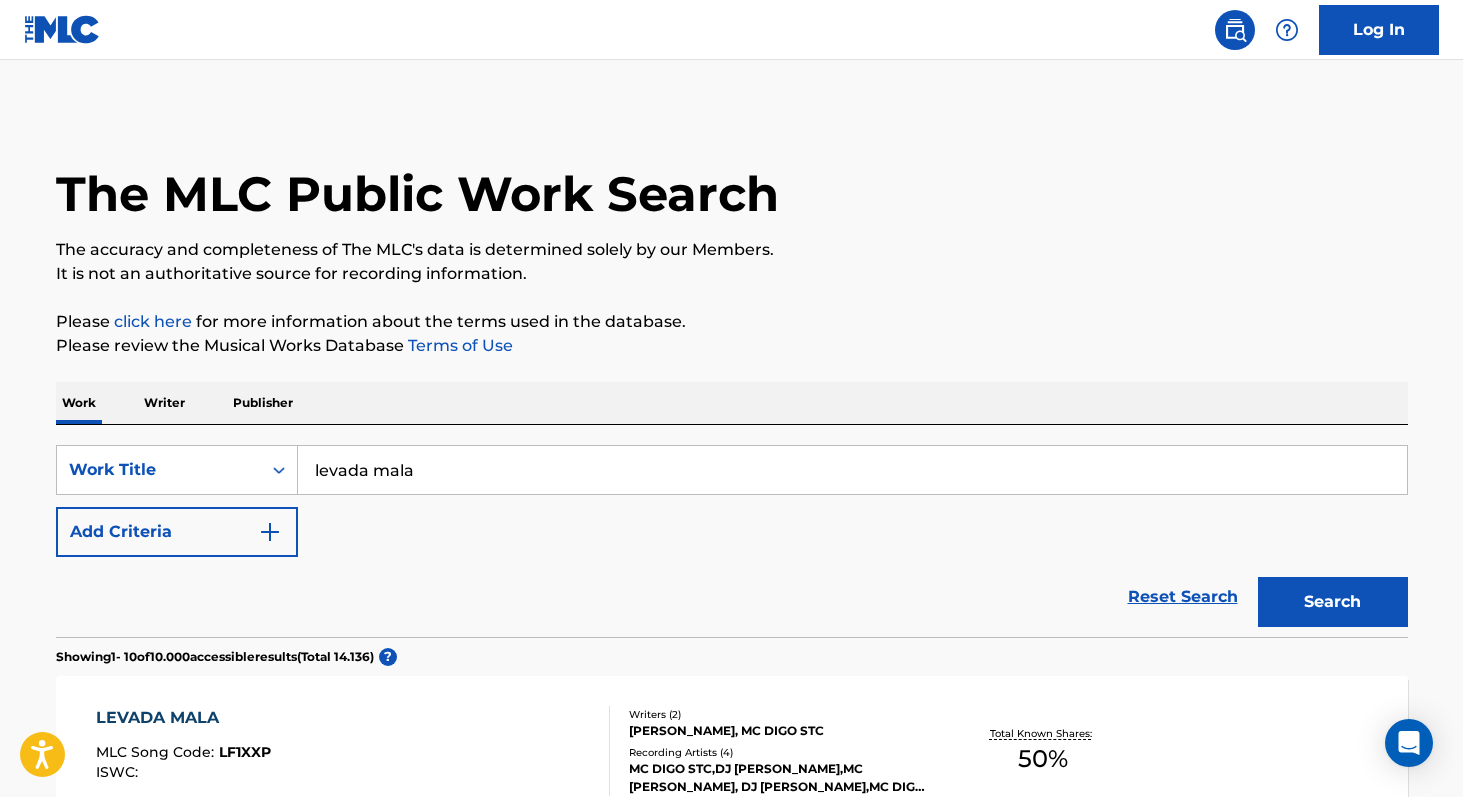 scroll, scrollTop: 322, scrollLeft: 0, axis: vertical 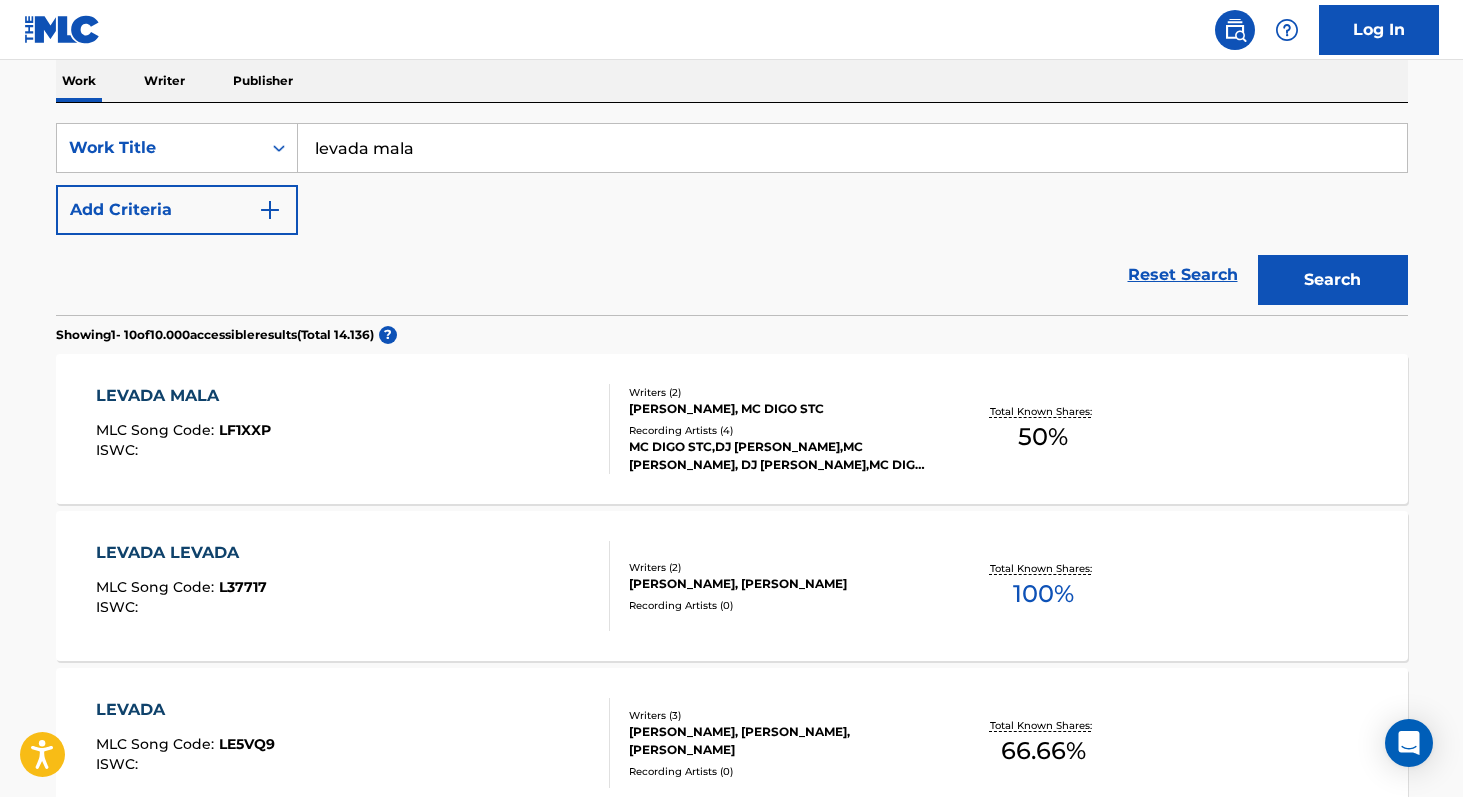 click on "levada mala" at bounding box center (852, 148) 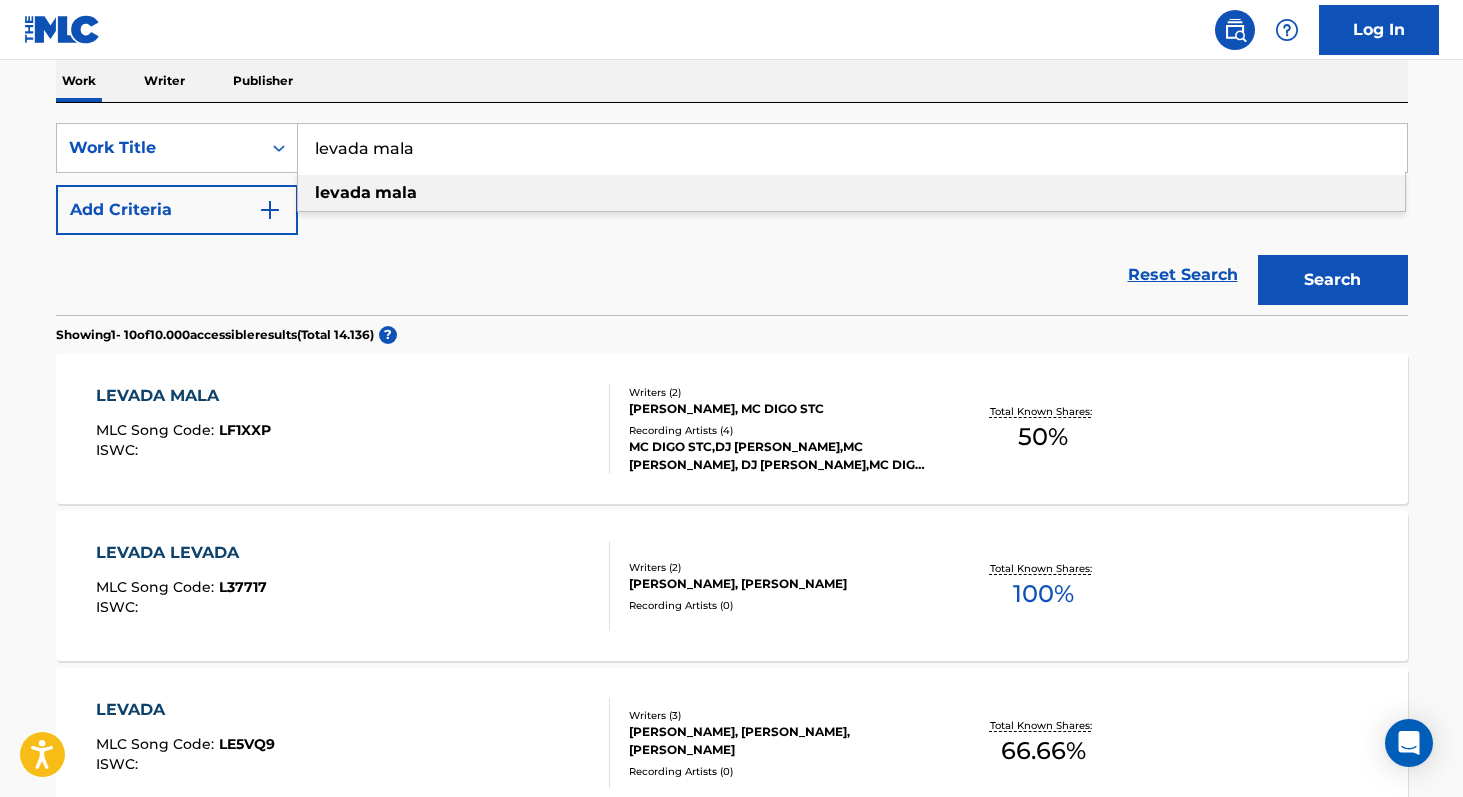 paste on "Teus Braços" 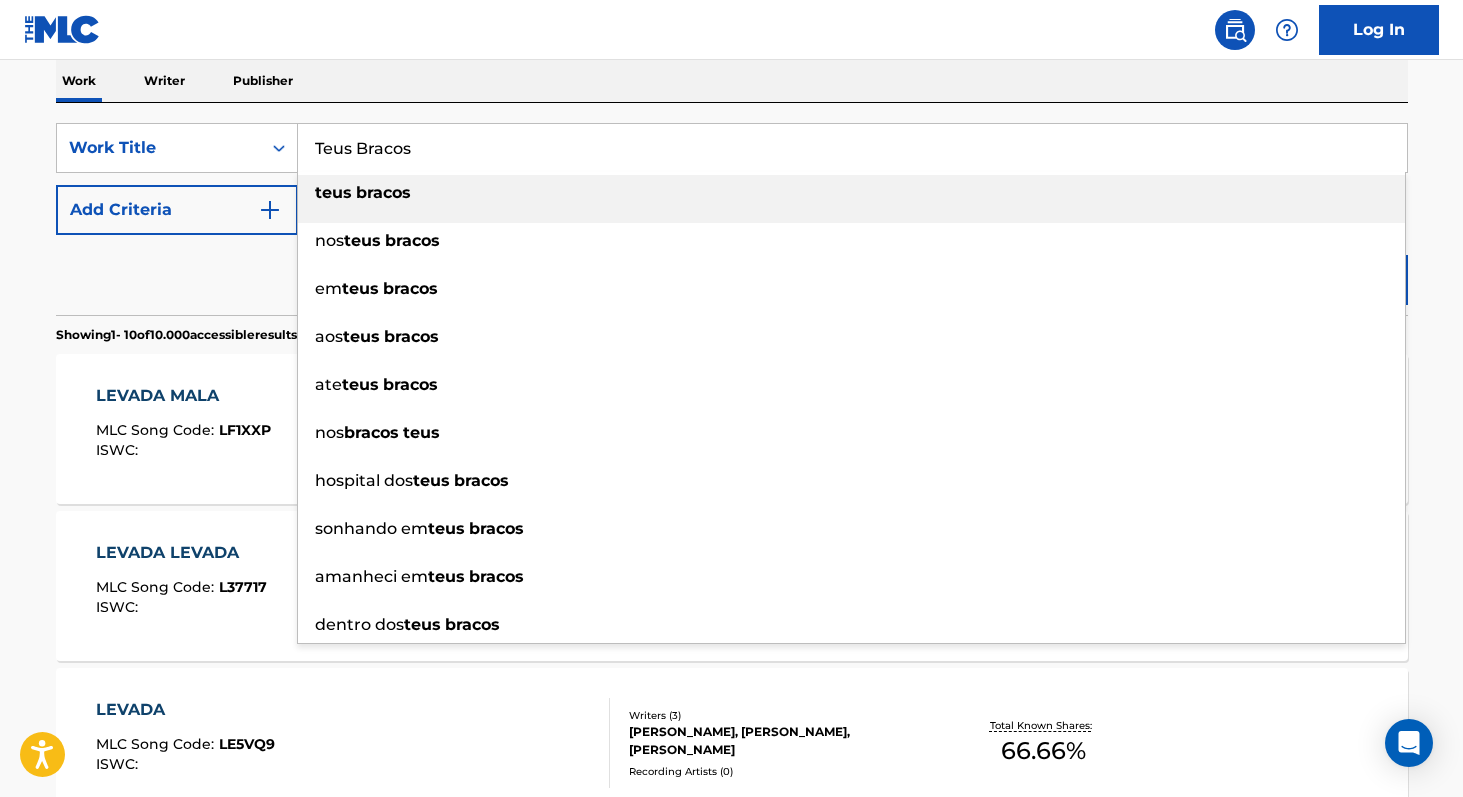 click on "teus   bracos" at bounding box center (851, 193) 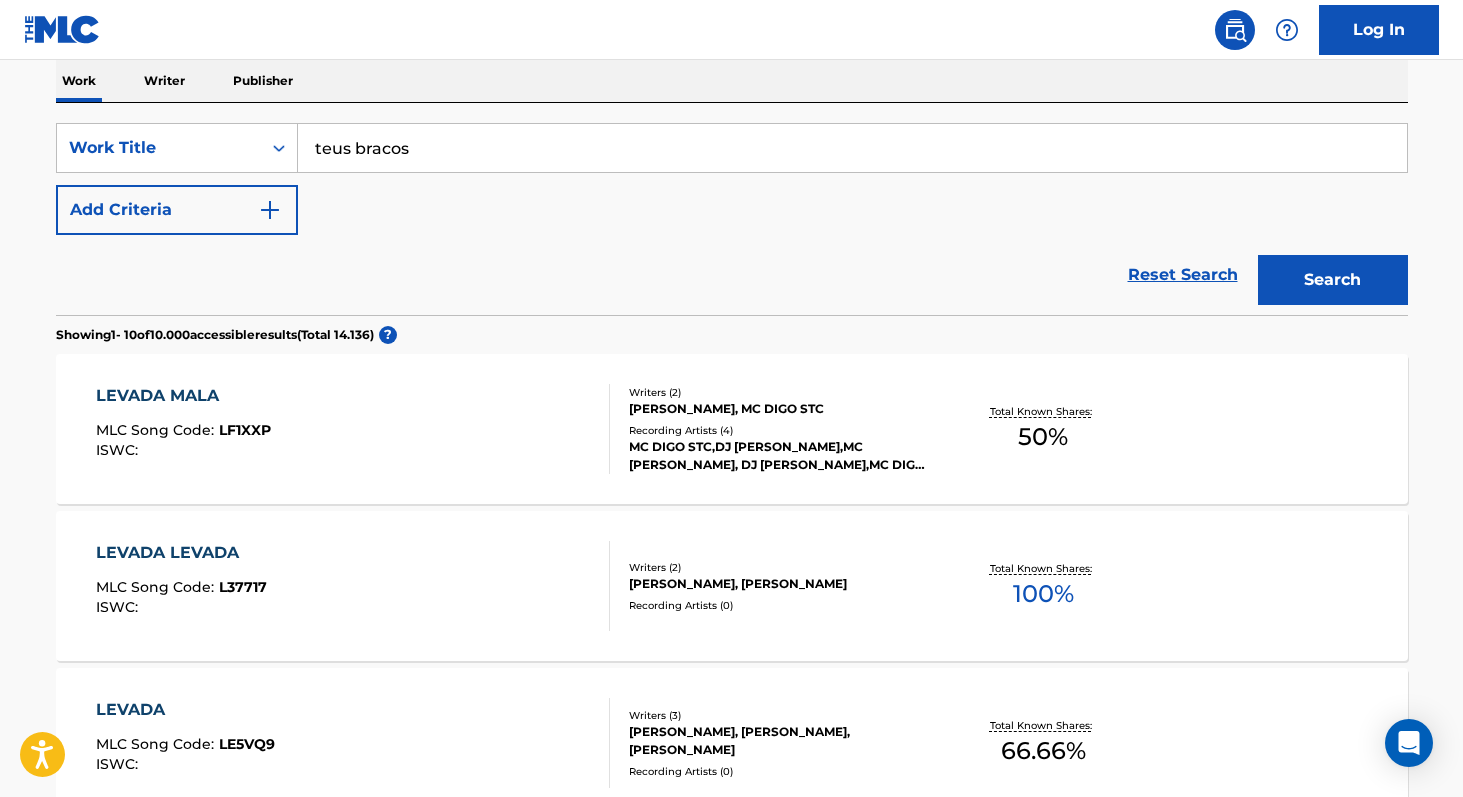click on "Search" at bounding box center [1333, 280] 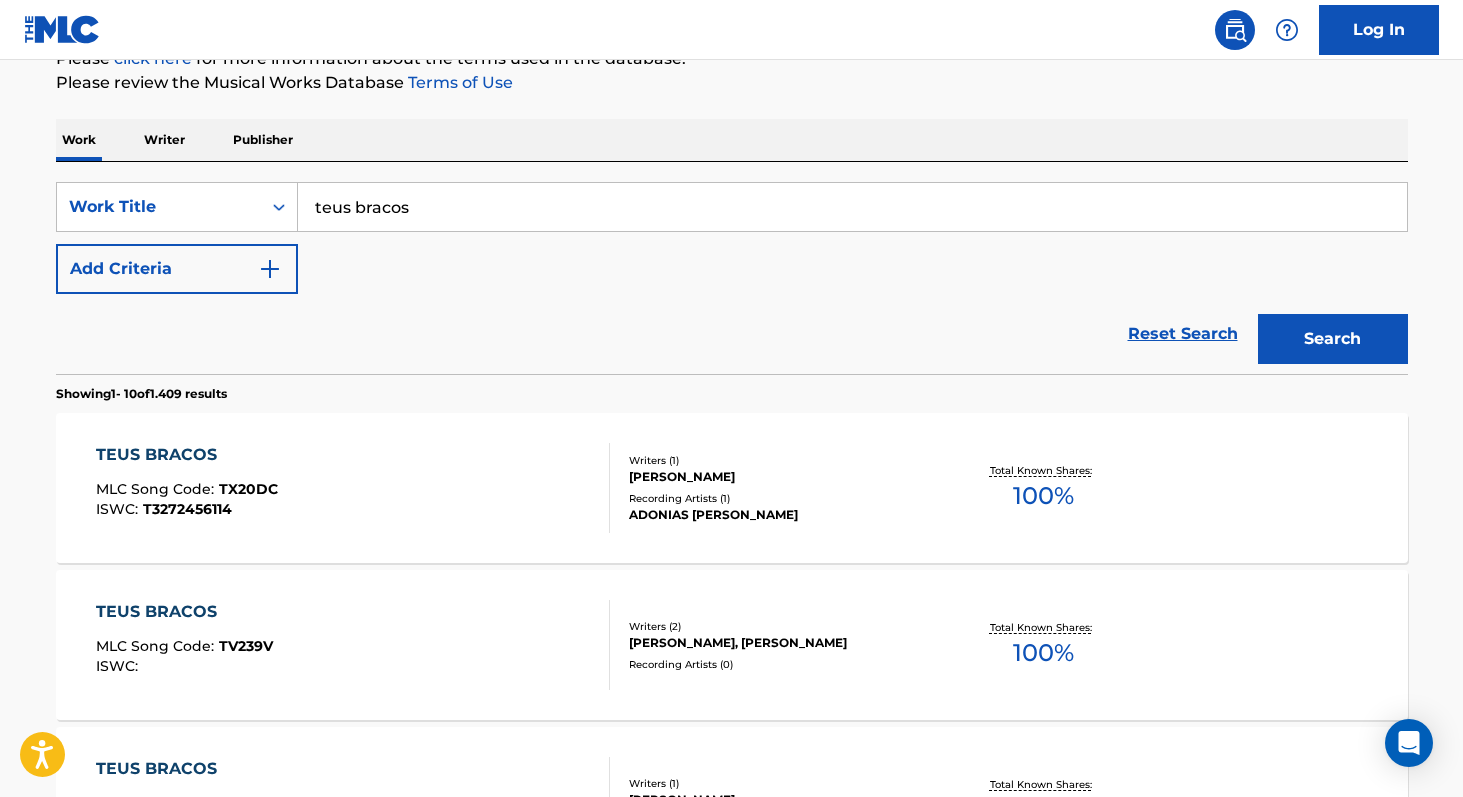 scroll, scrollTop: 251, scrollLeft: 0, axis: vertical 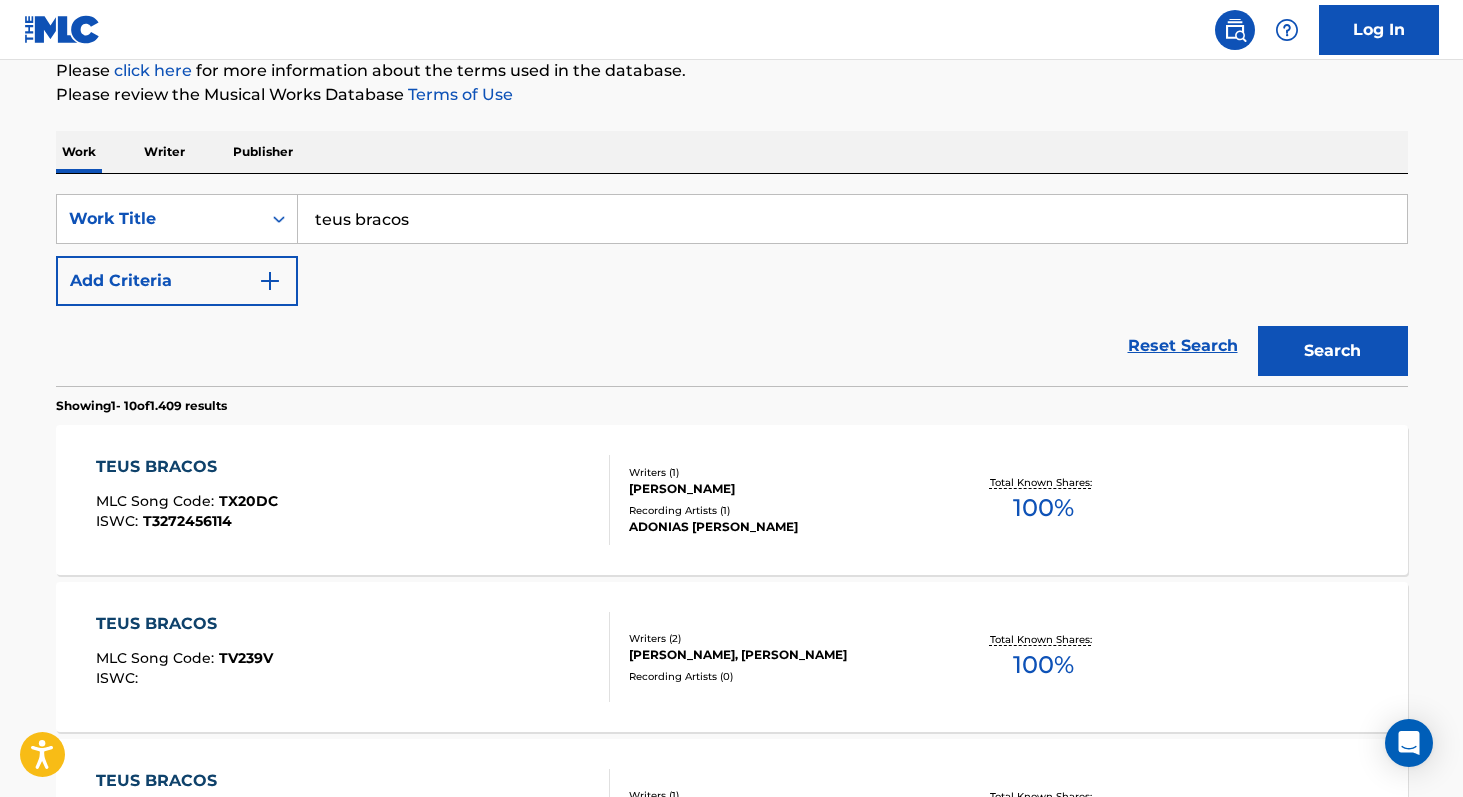 click on "Add Criteria" at bounding box center [177, 281] 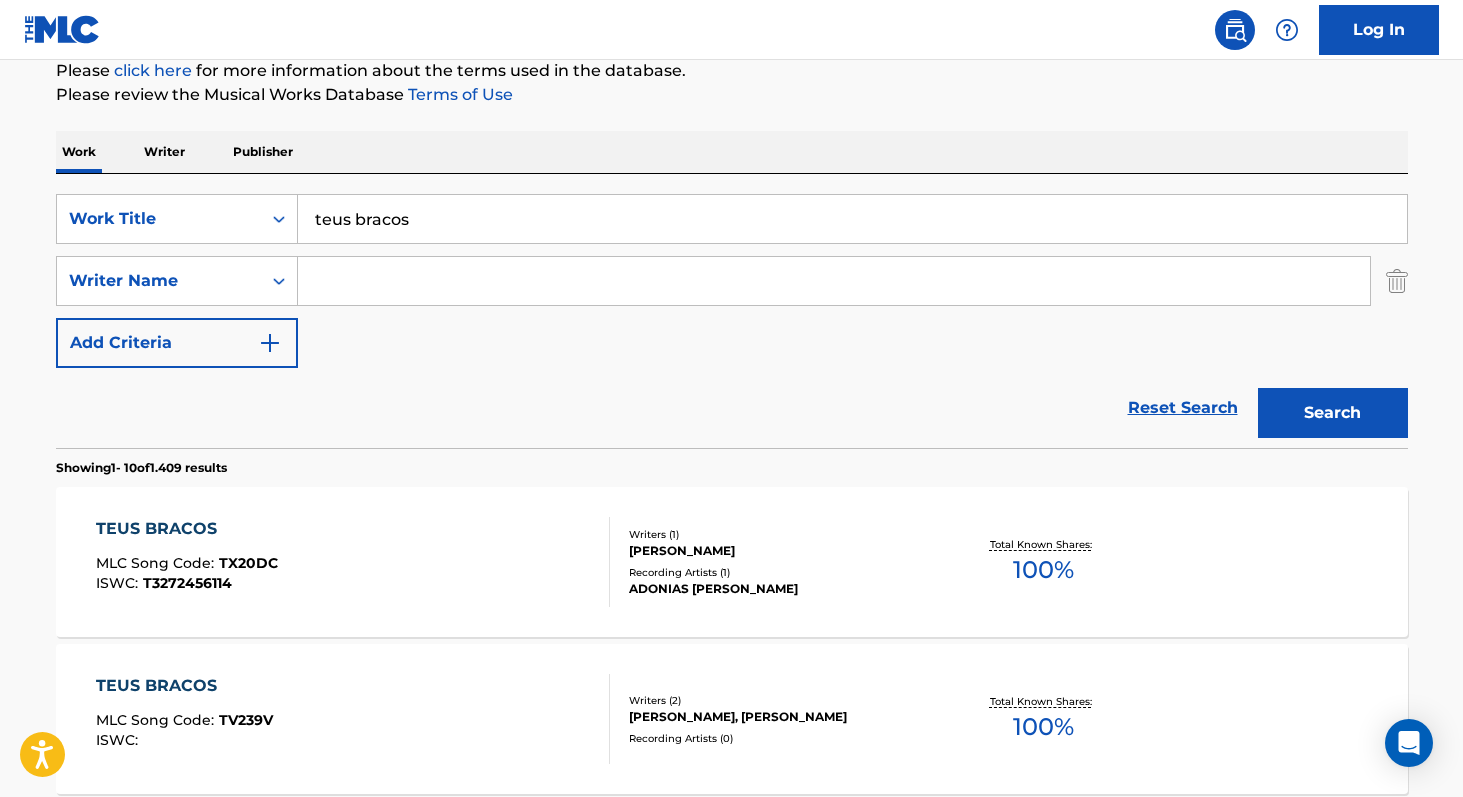 click at bounding box center (834, 281) 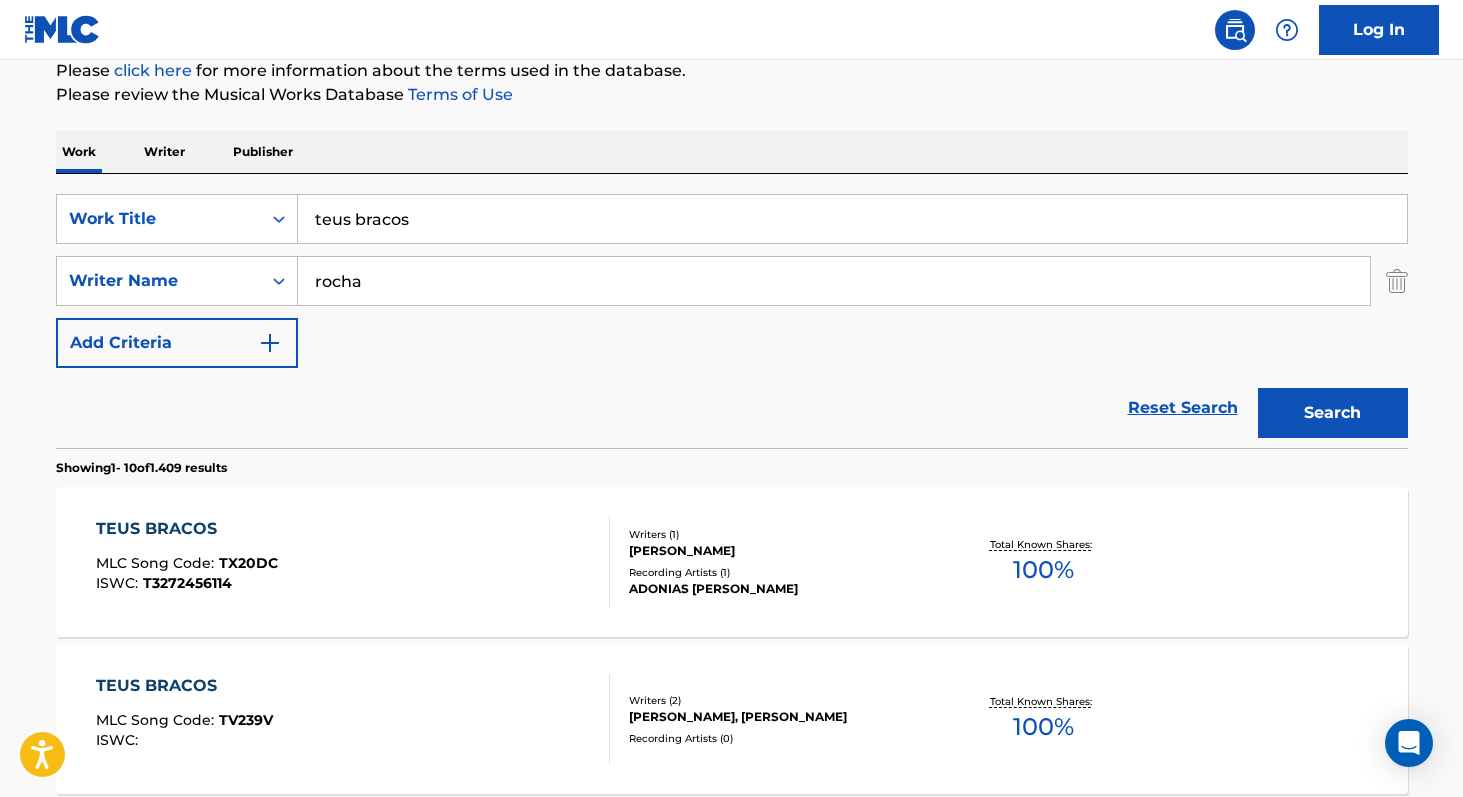 click on "Search" at bounding box center (1333, 413) 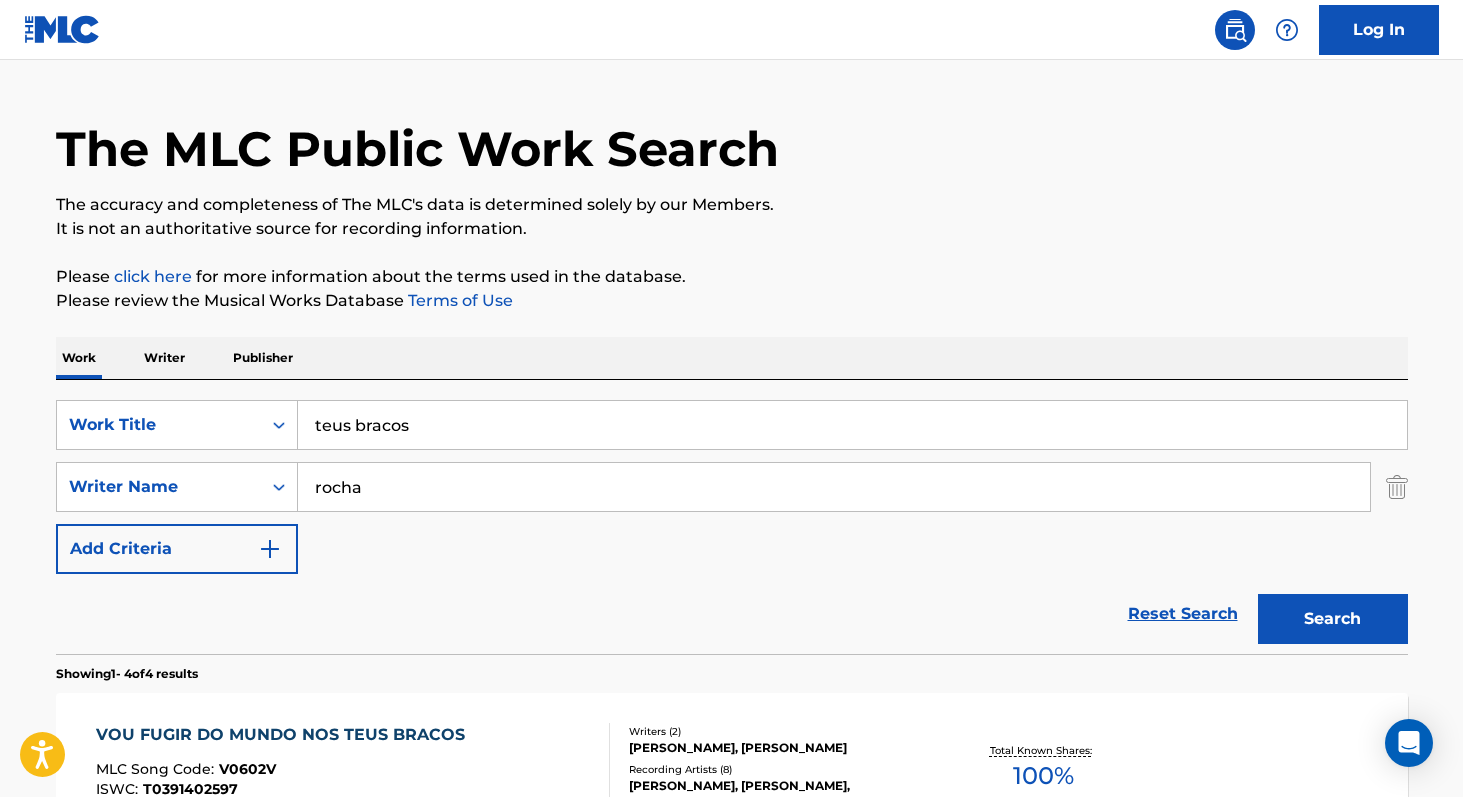 scroll, scrollTop: 42, scrollLeft: 0, axis: vertical 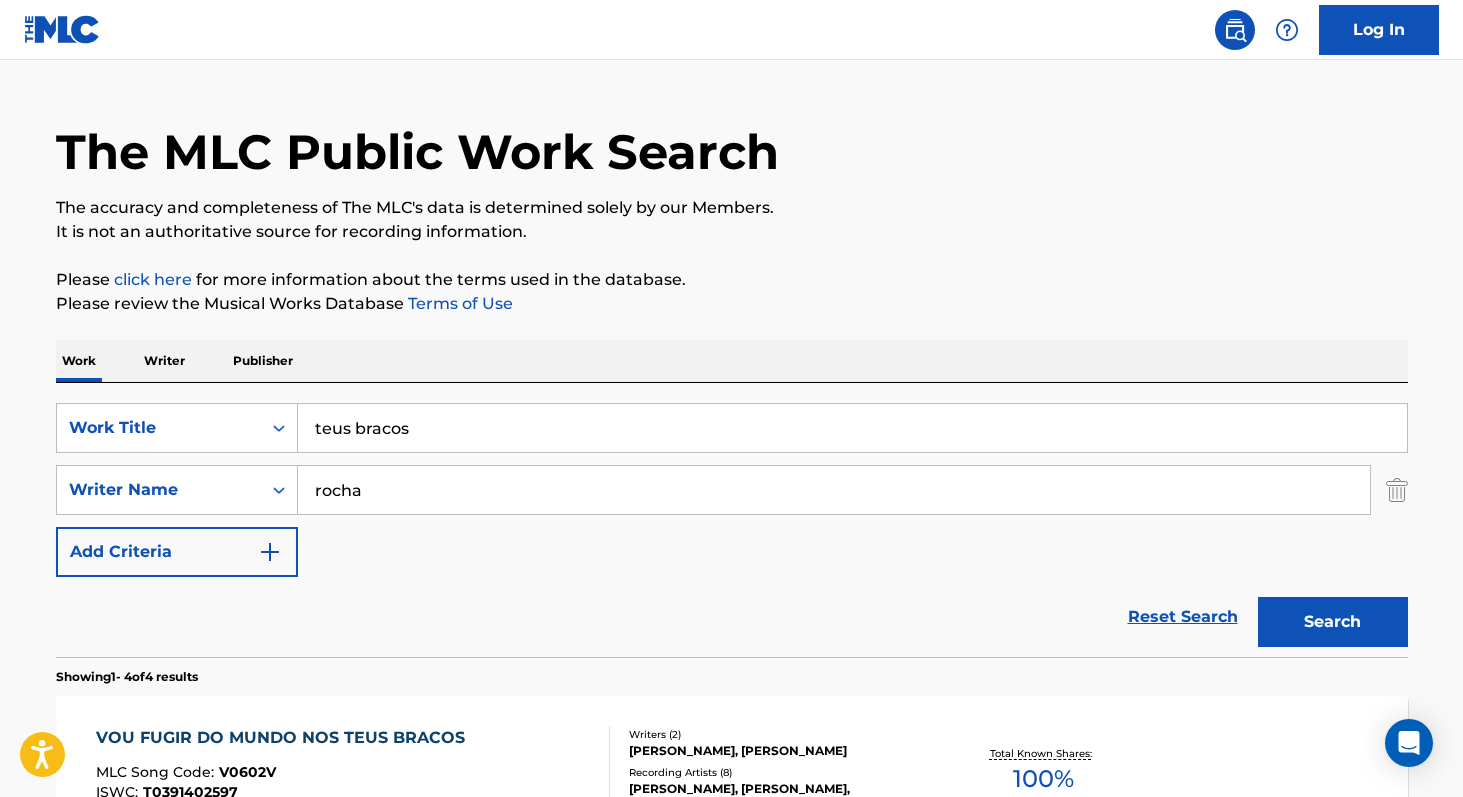 click on "rocha" at bounding box center [834, 490] 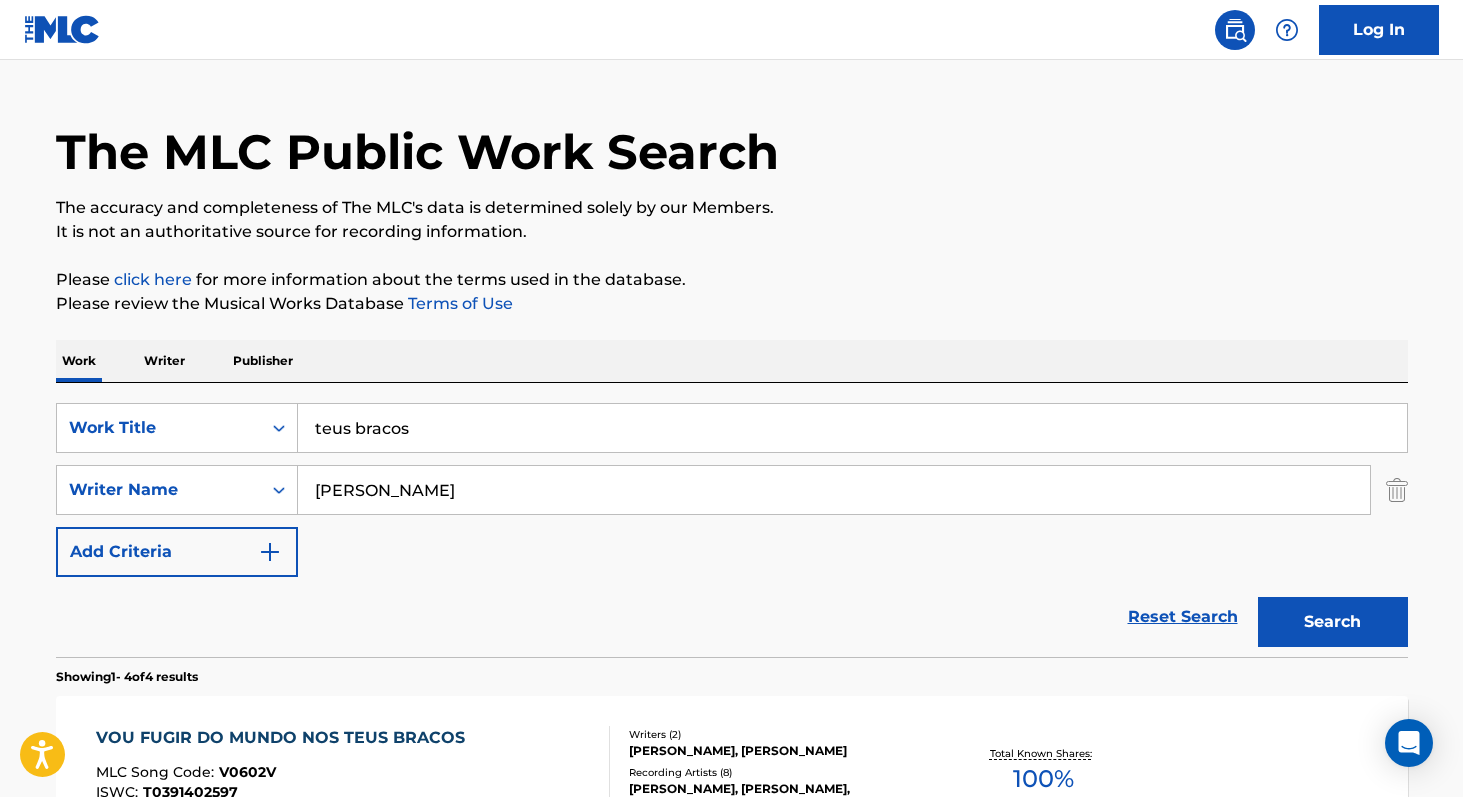 type on "[PERSON_NAME]" 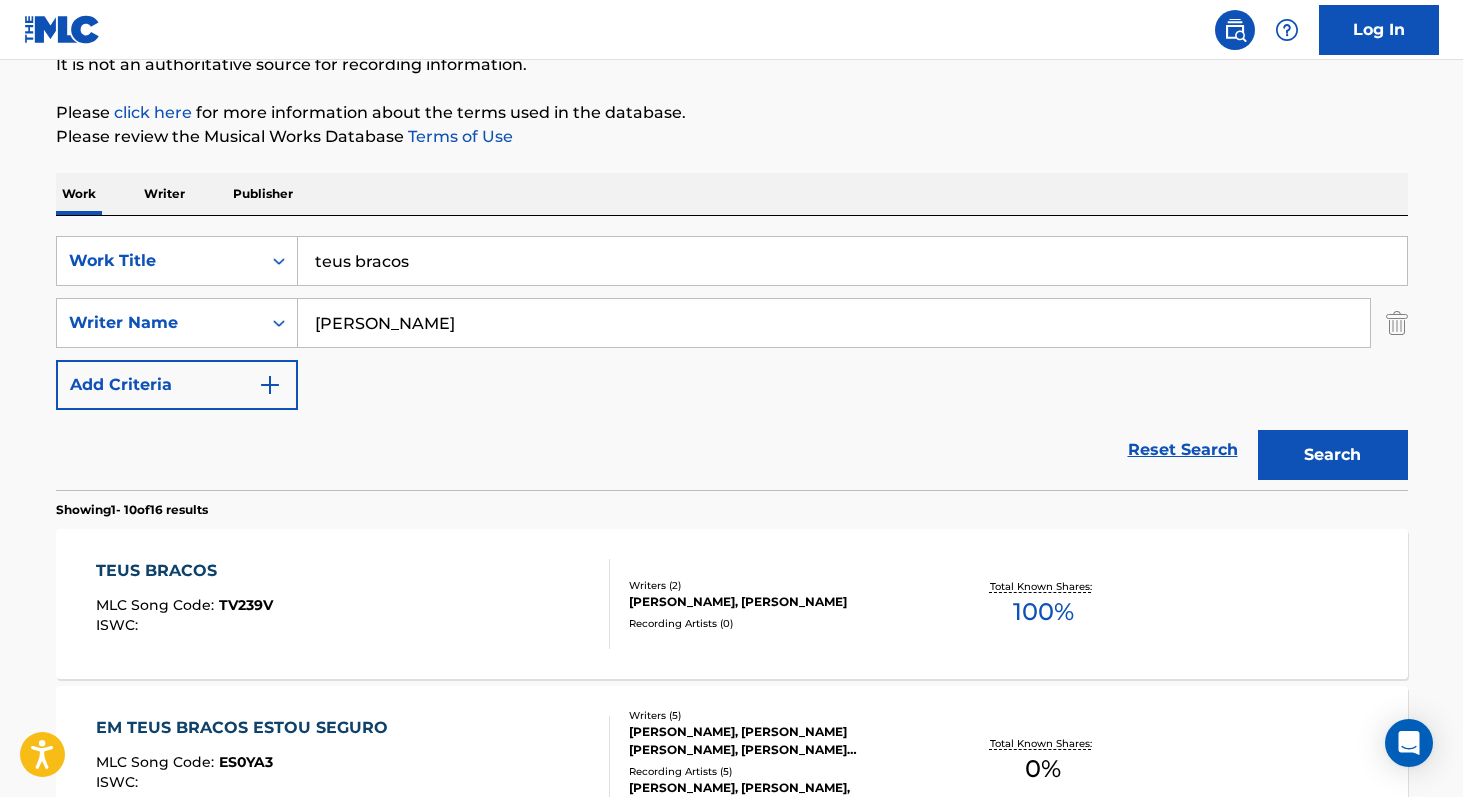 scroll, scrollTop: 208, scrollLeft: 0, axis: vertical 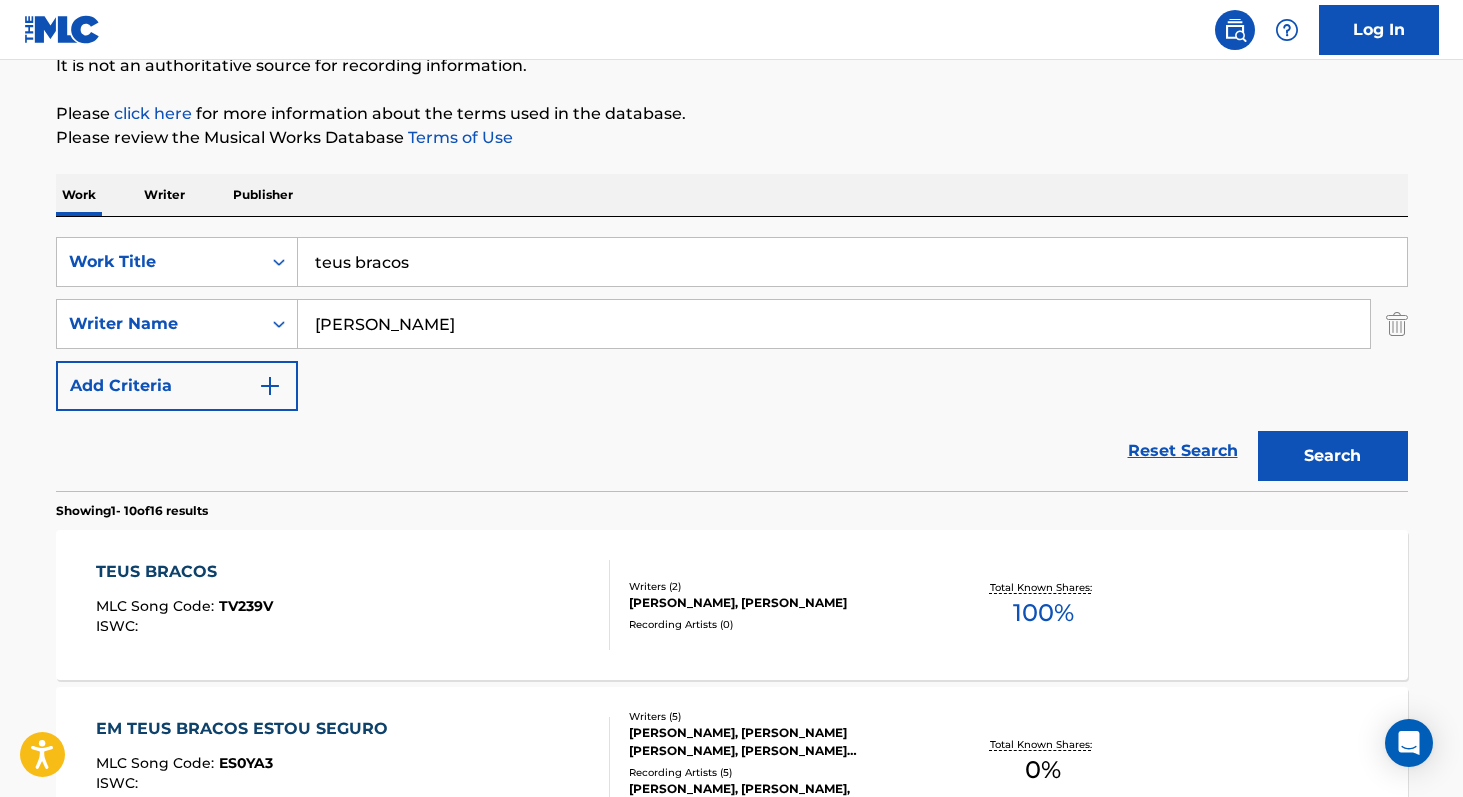 click on "100 %" at bounding box center [1043, 613] 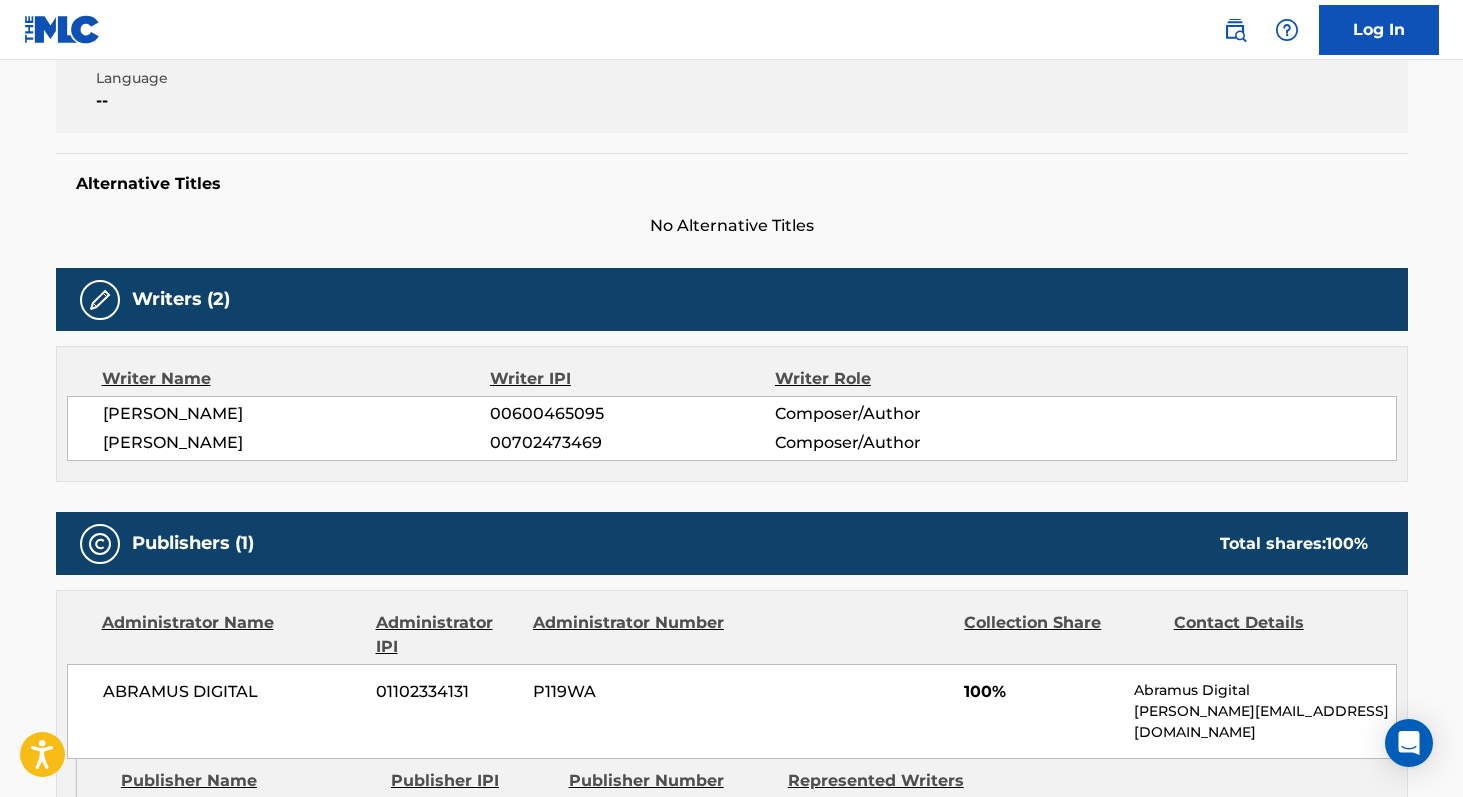 scroll, scrollTop: 445, scrollLeft: 0, axis: vertical 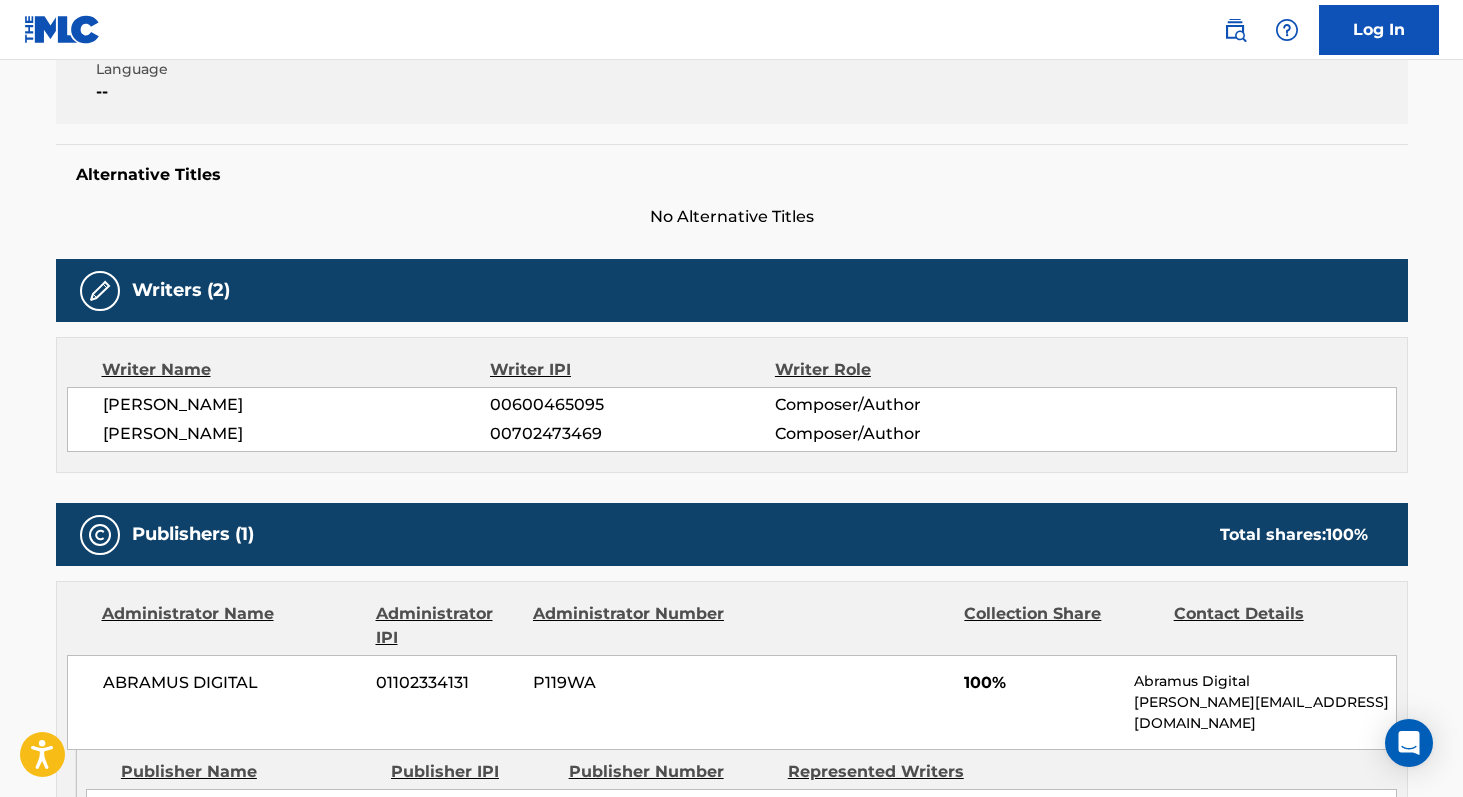 click on "[PERSON_NAME]" at bounding box center [297, 405] 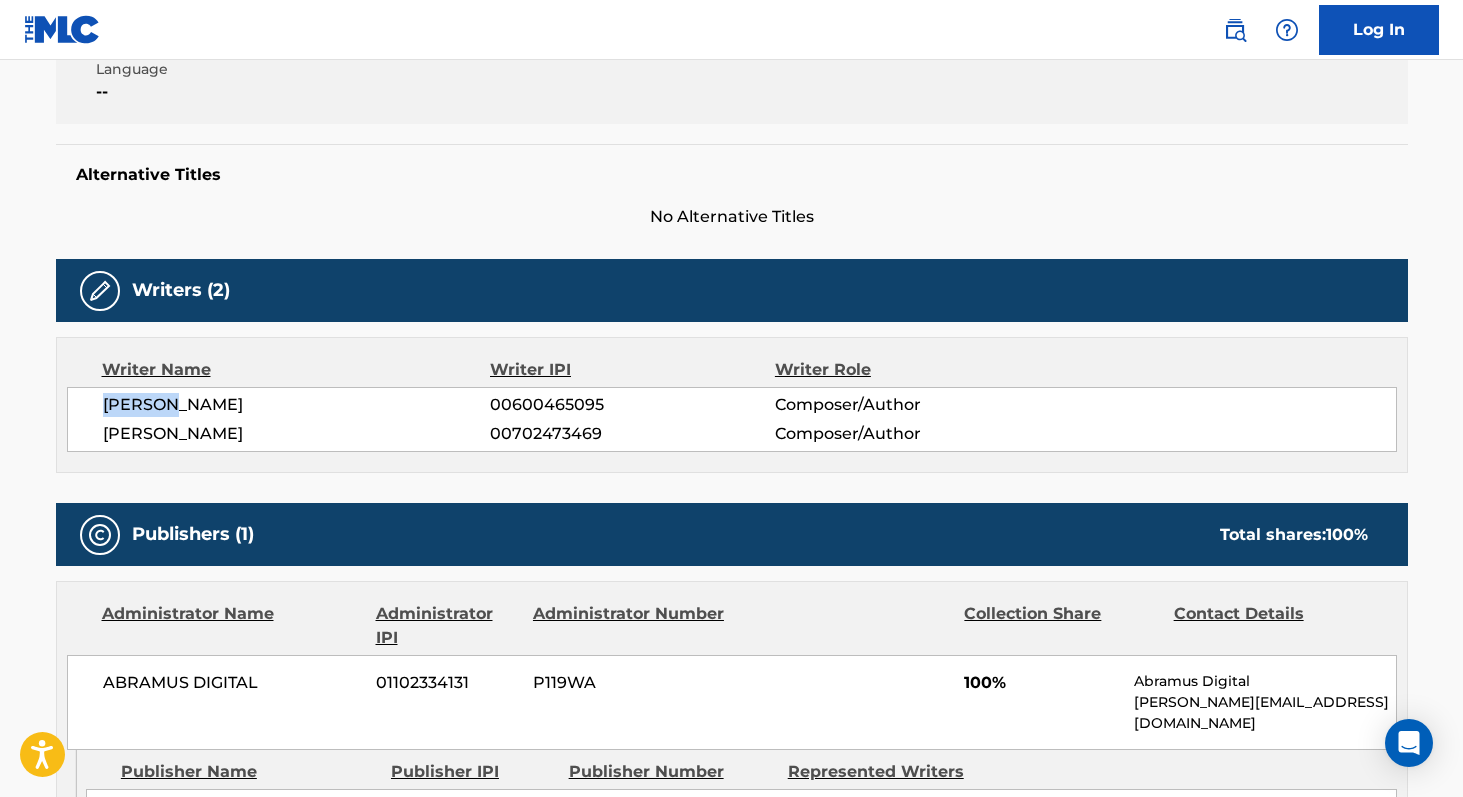 click on "[PERSON_NAME]" at bounding box center (297, 405) 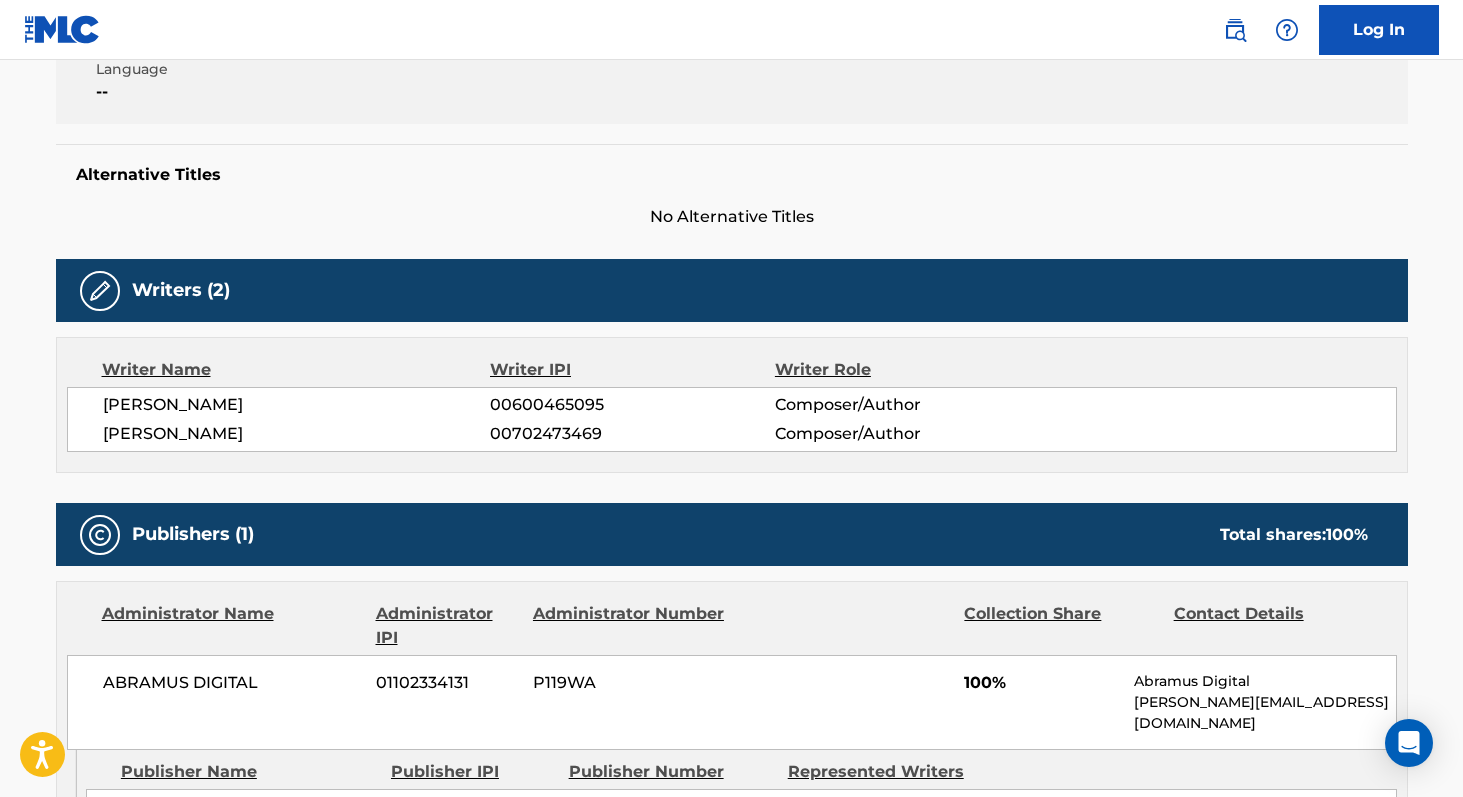 click on "[PERSON_NAME]" at bounding box center [297, 405] 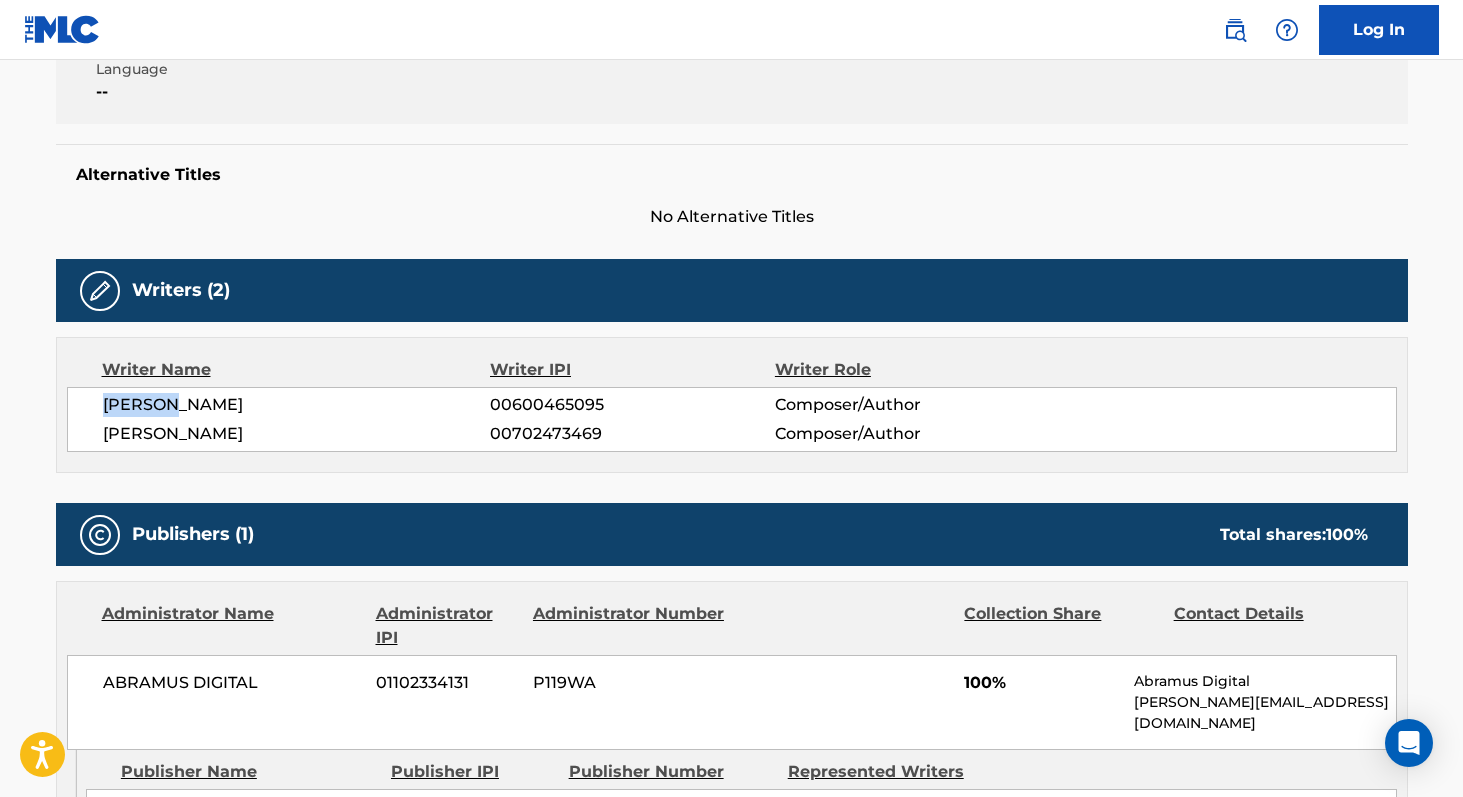 click on "[PERSON_NAME]" at bounding box center [297, 405] 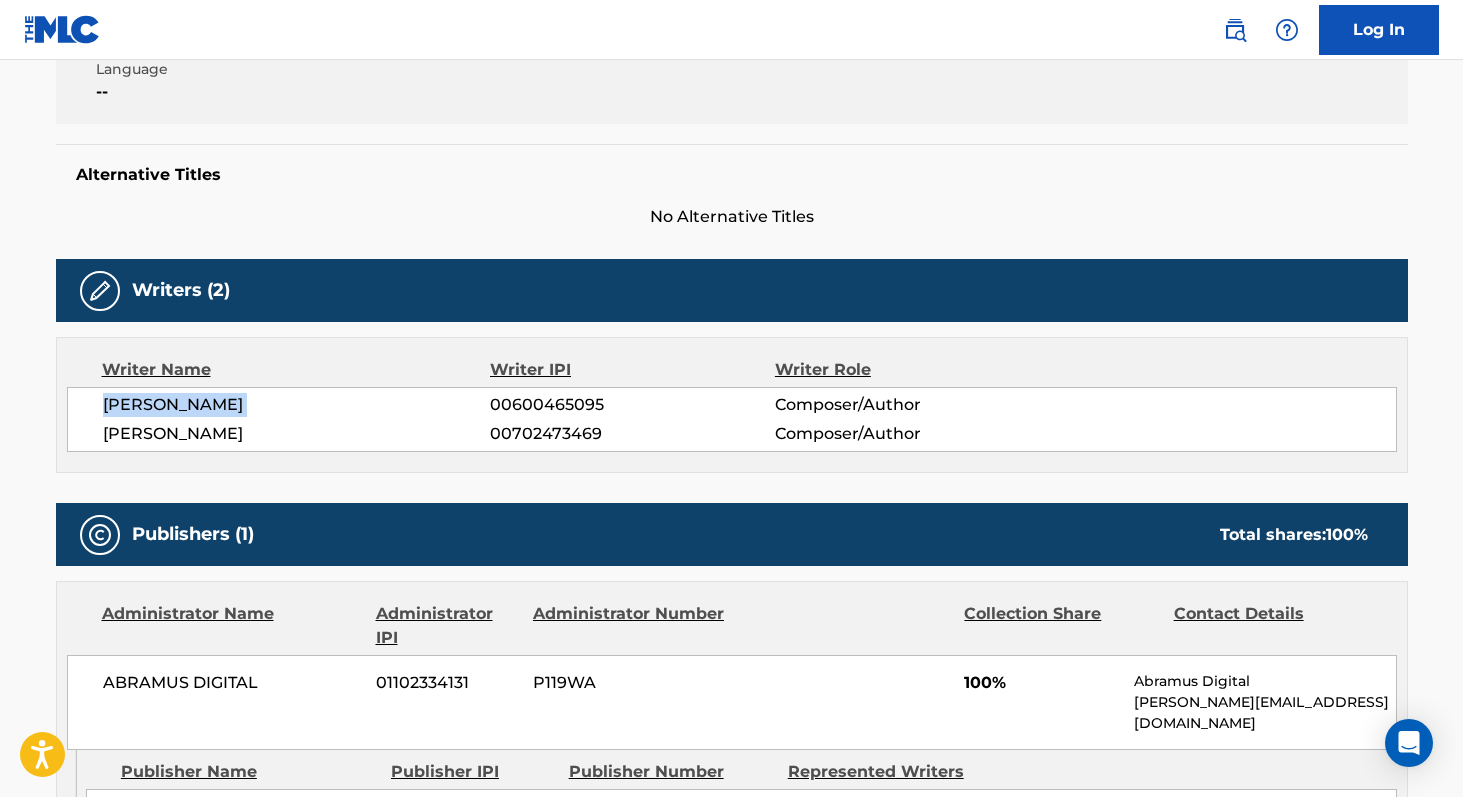 click on "[PERSON_NAME]" at bounding box center (297, 405) 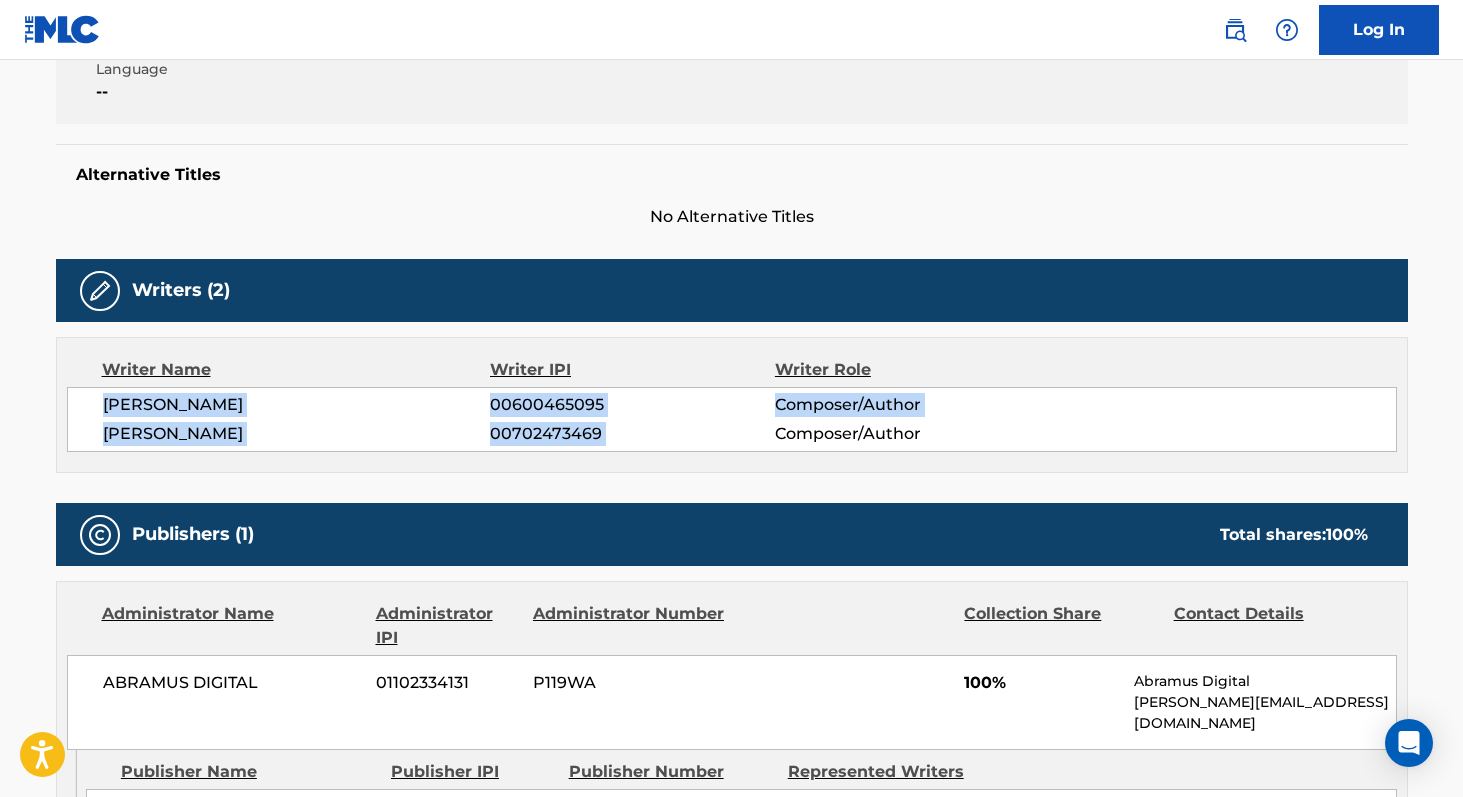 copy on "[PERSON_NAME] JARDIM 00600465095 Composer/Author [PERSON_NAME] 00702473469" 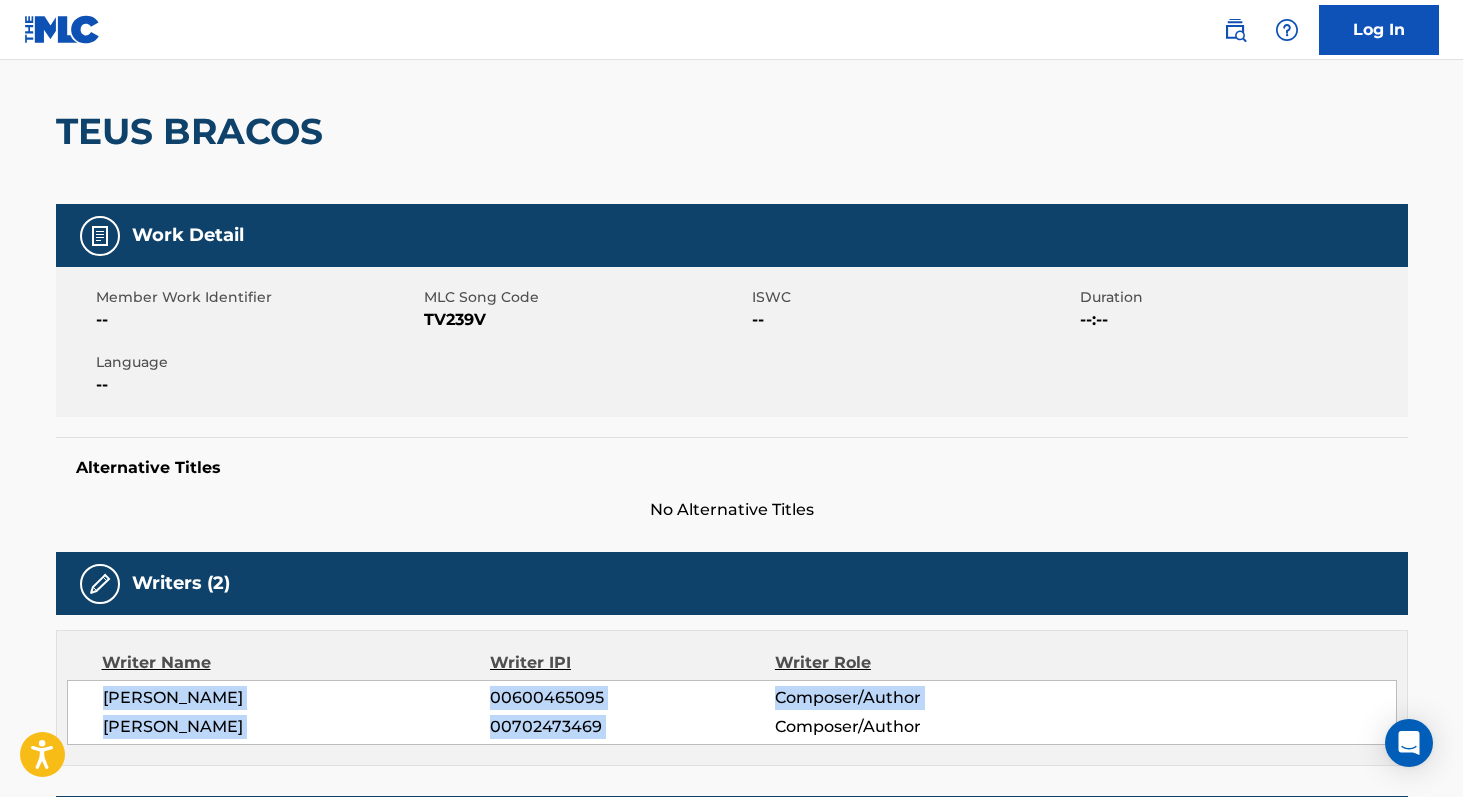 scroll, scrollTop: 143, scrollLeft: 0, axis: vertical 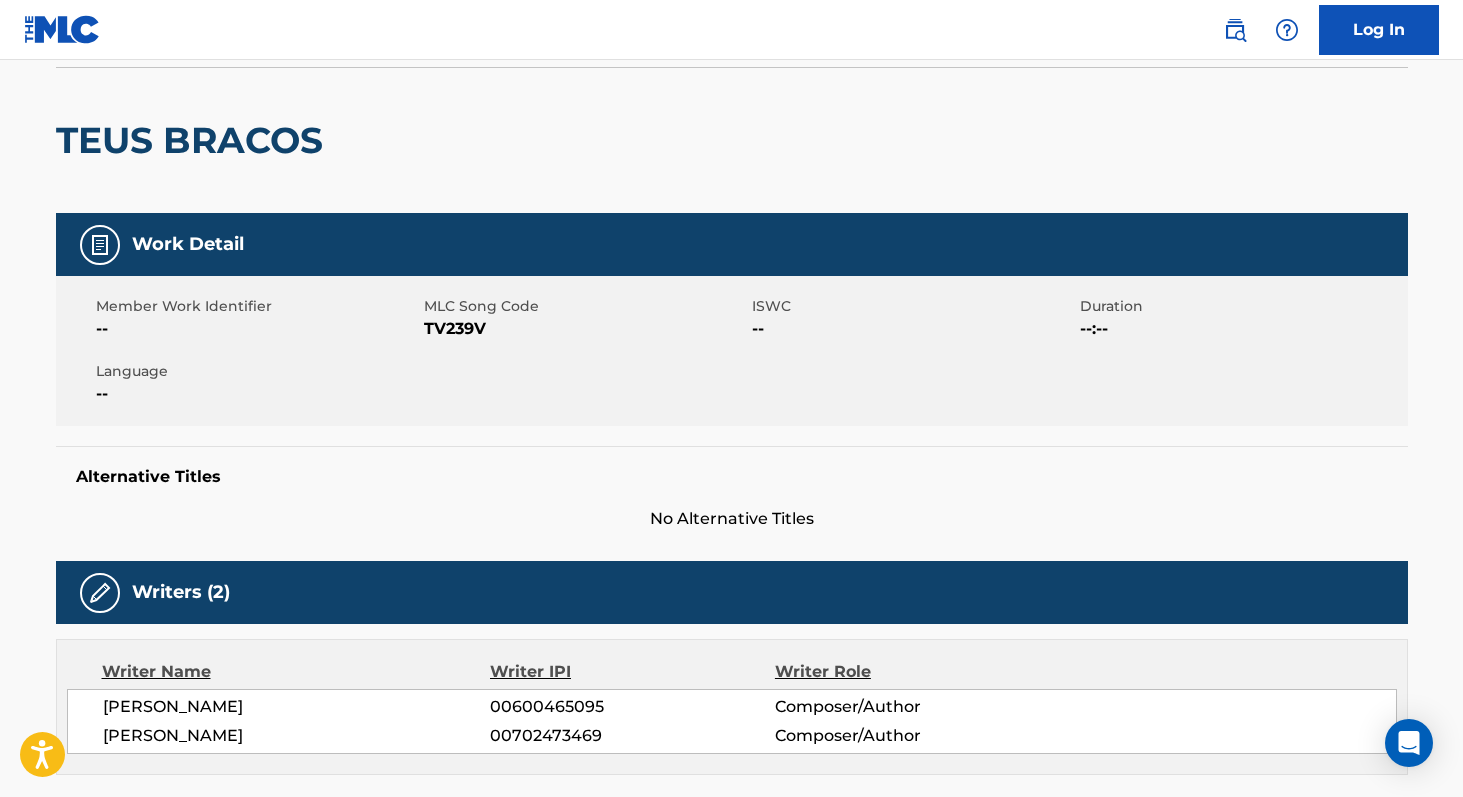 click on "TV239V" at bounding box center (585, 329) 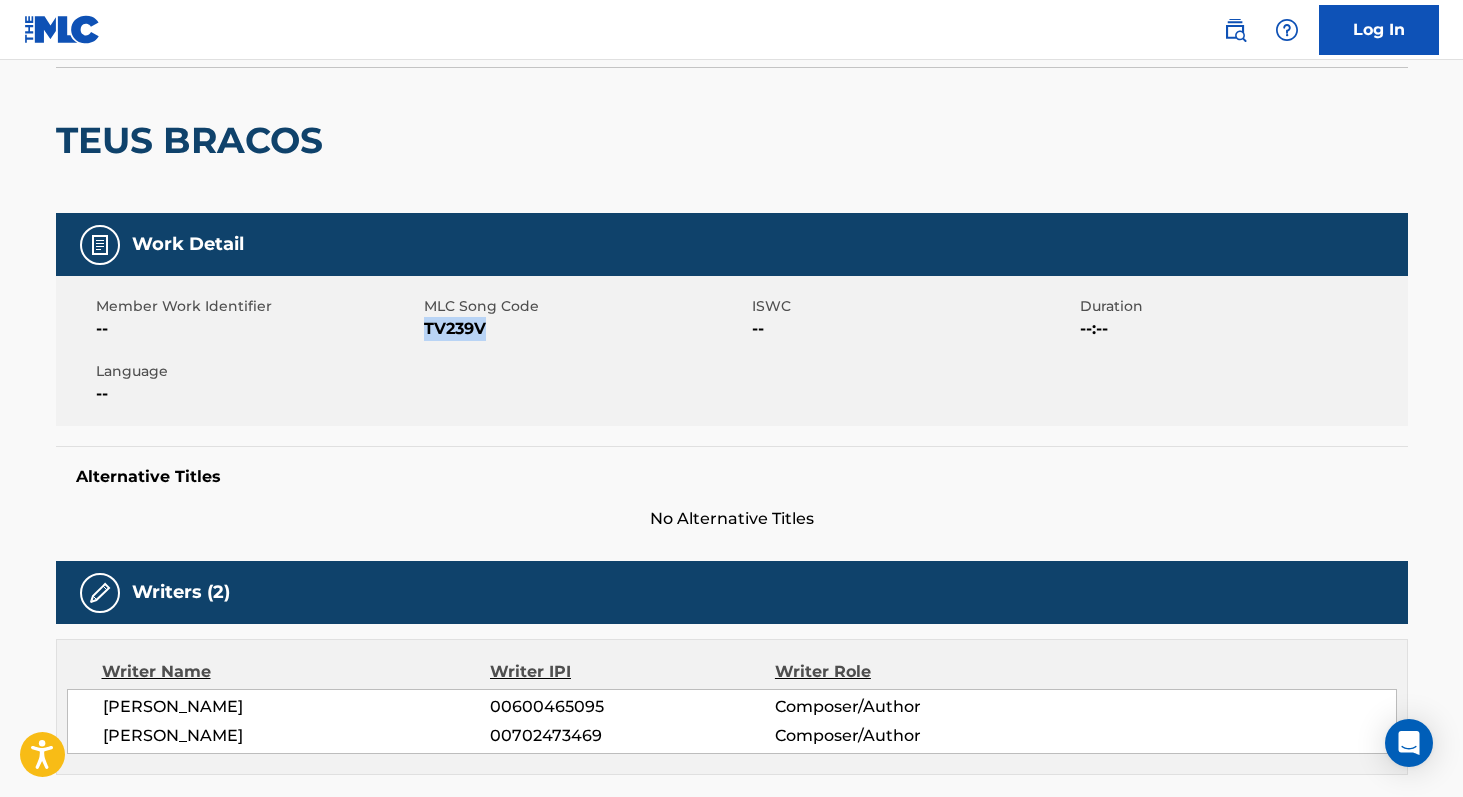 click on "TV239V" at bounding box center (585, 329) 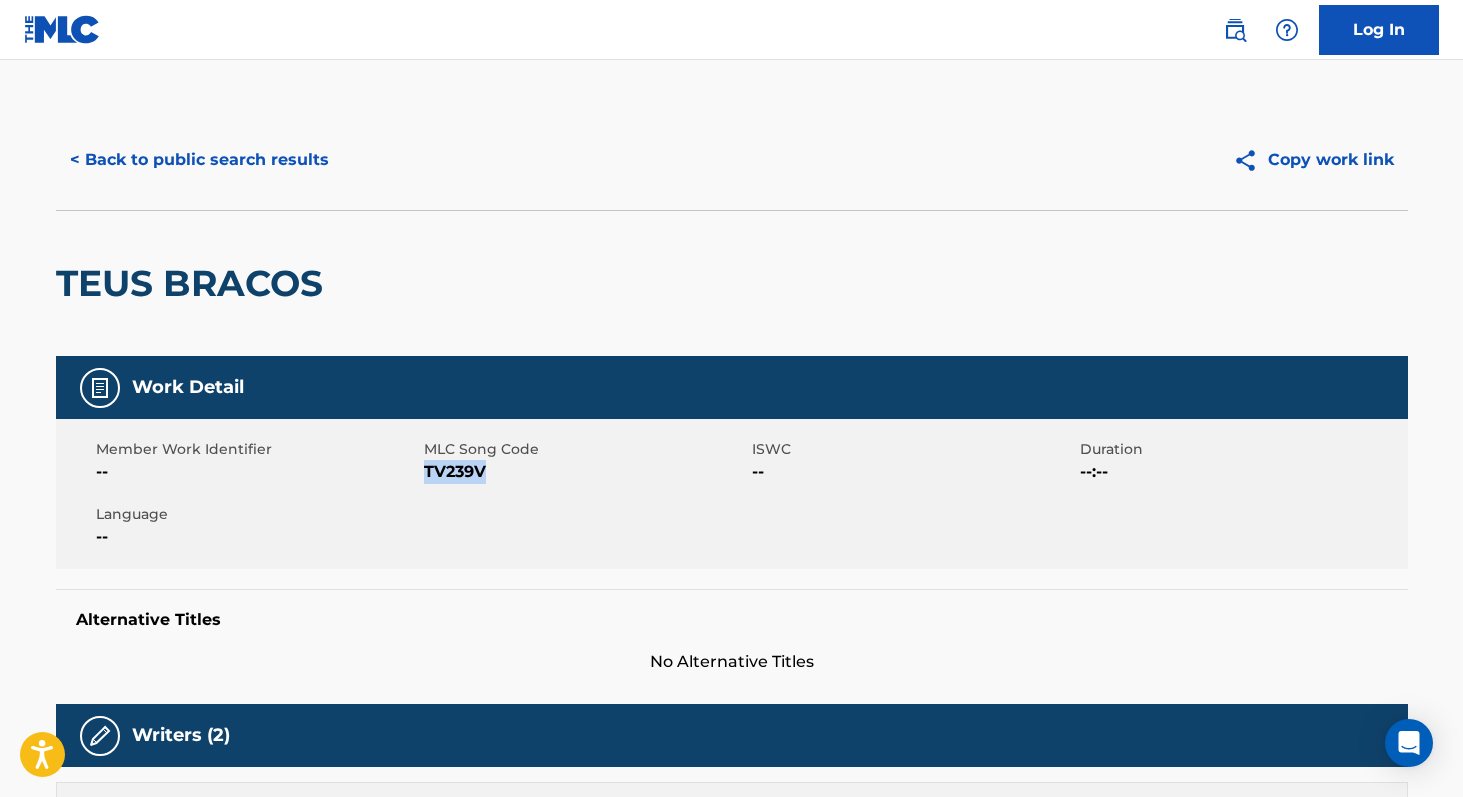 click on "< Back to public search results" at bounding box center [199, 160] 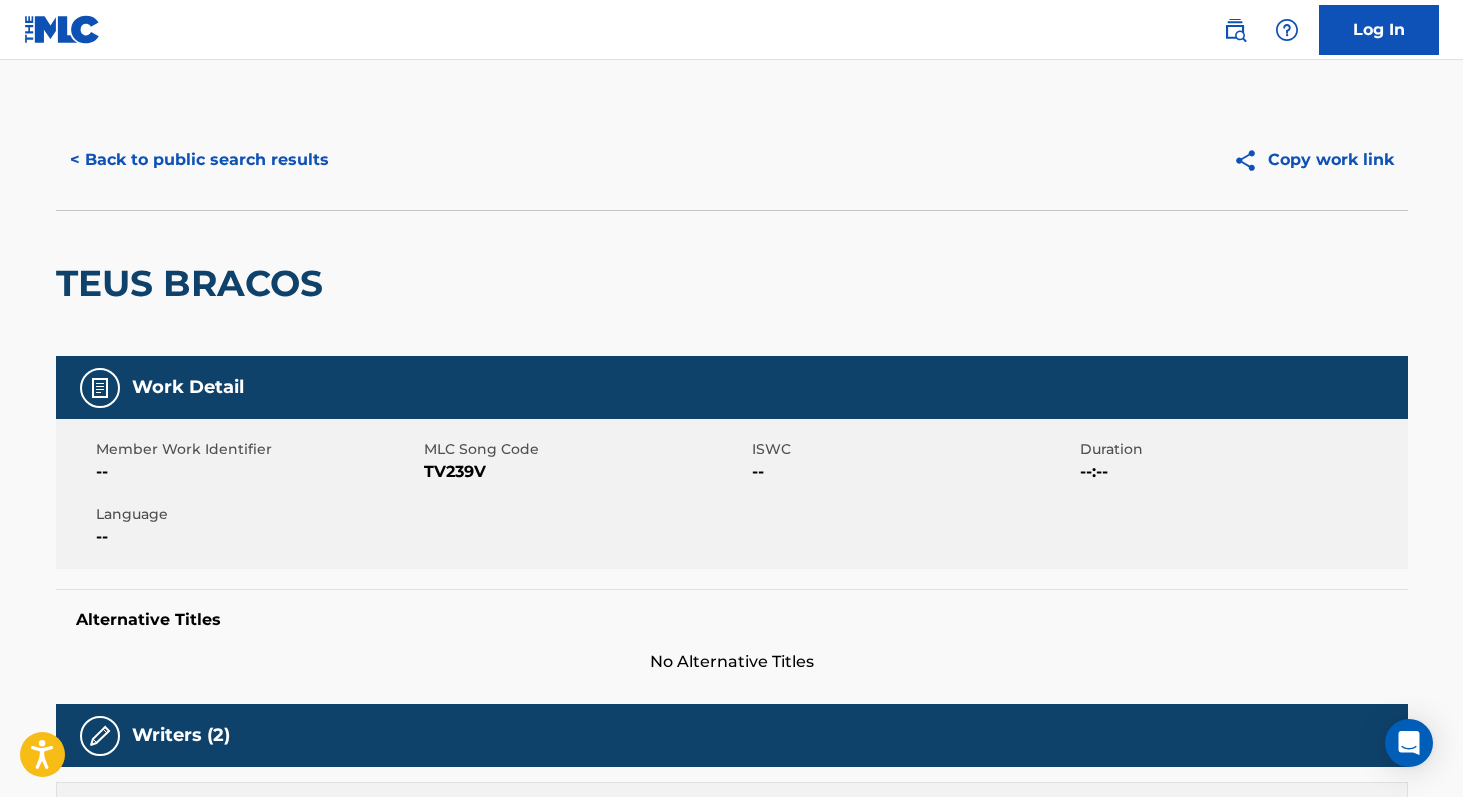 scroll, scrollTop: 208, scrollLeft: 0, axis: vertical 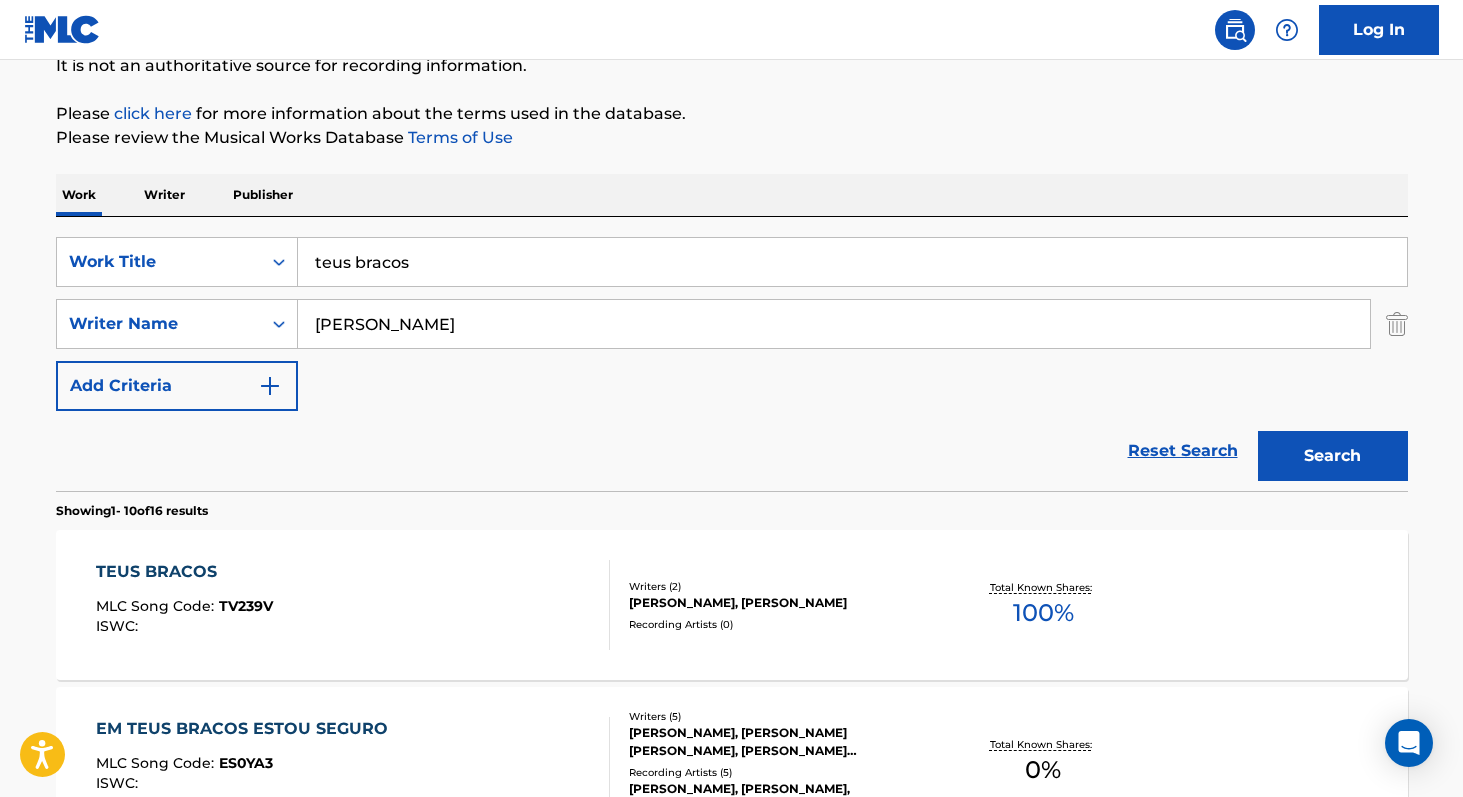 click on "teus bracos" at bounding box center [852, 262] 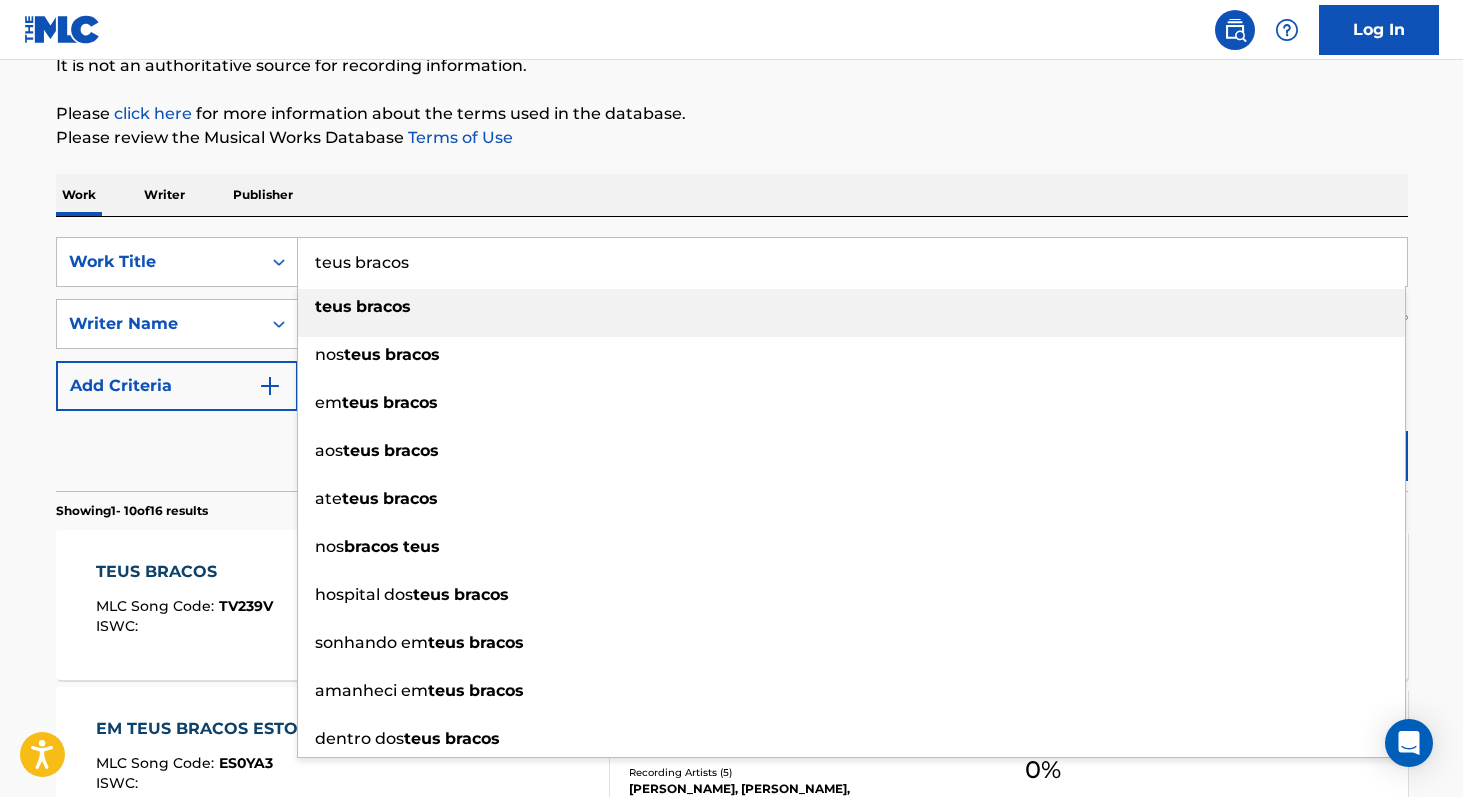 paste on "Há Poder" 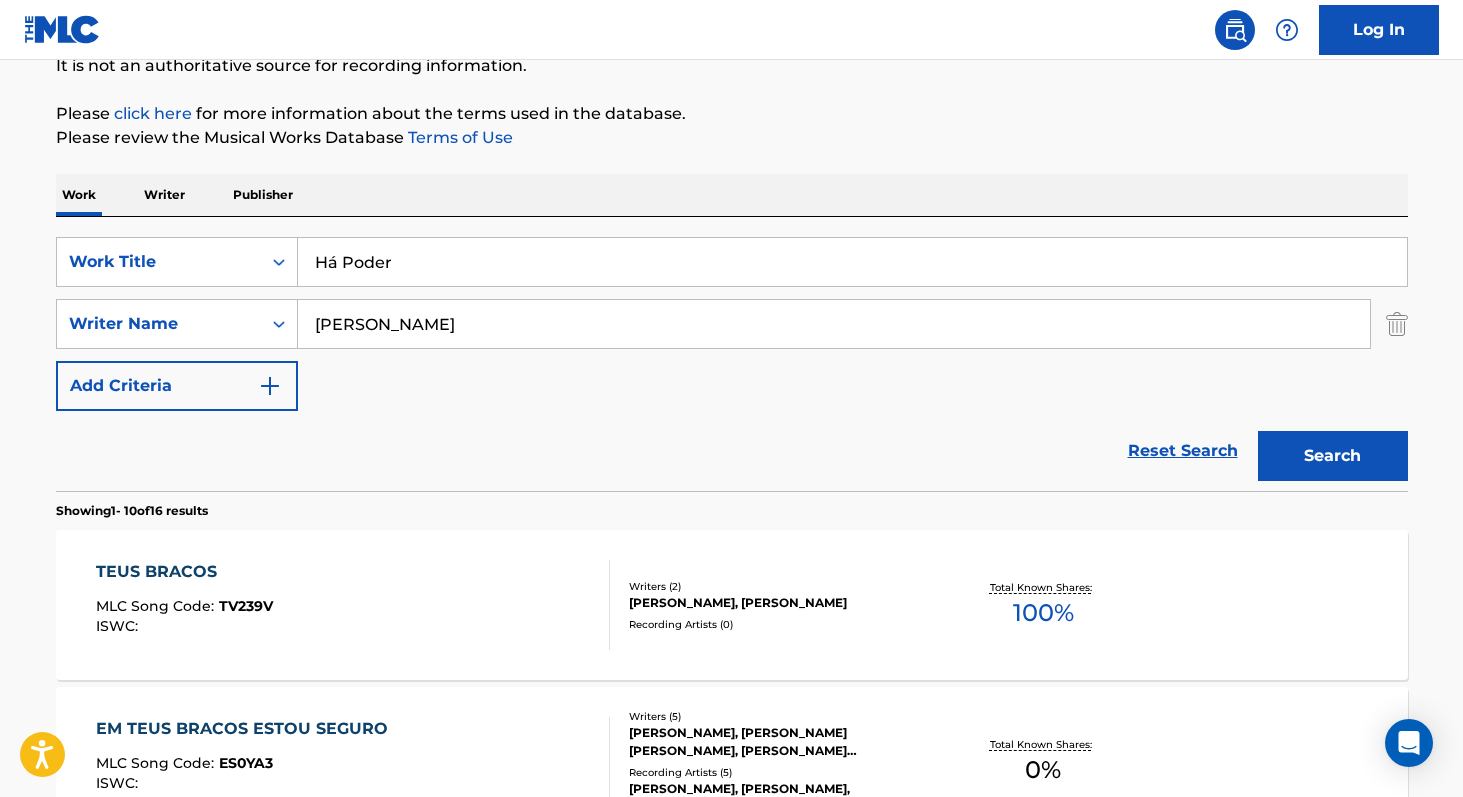 click on "Há Poder" at bounding box center [852, 262] 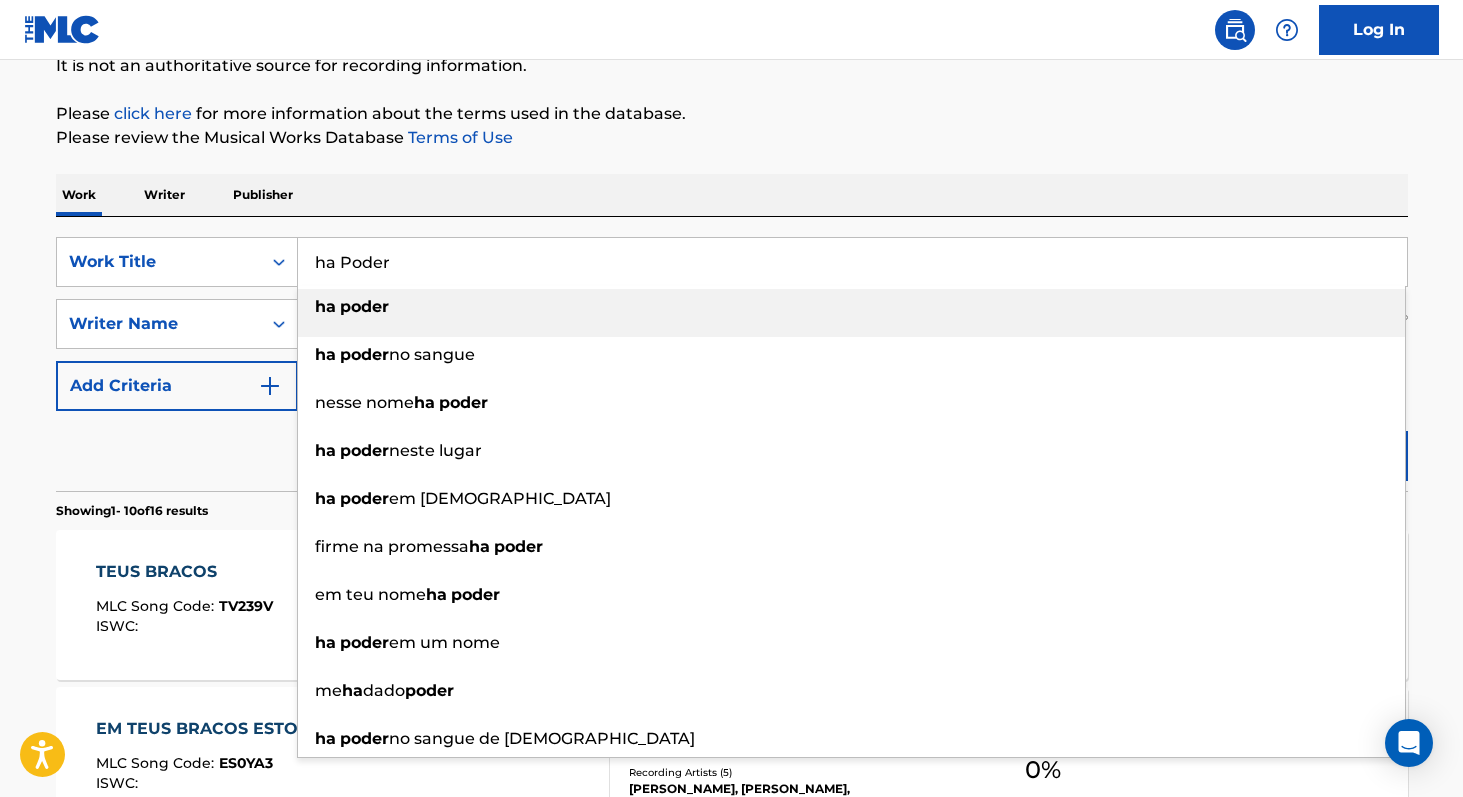 click on "poder" at bounding box center (364, 306) 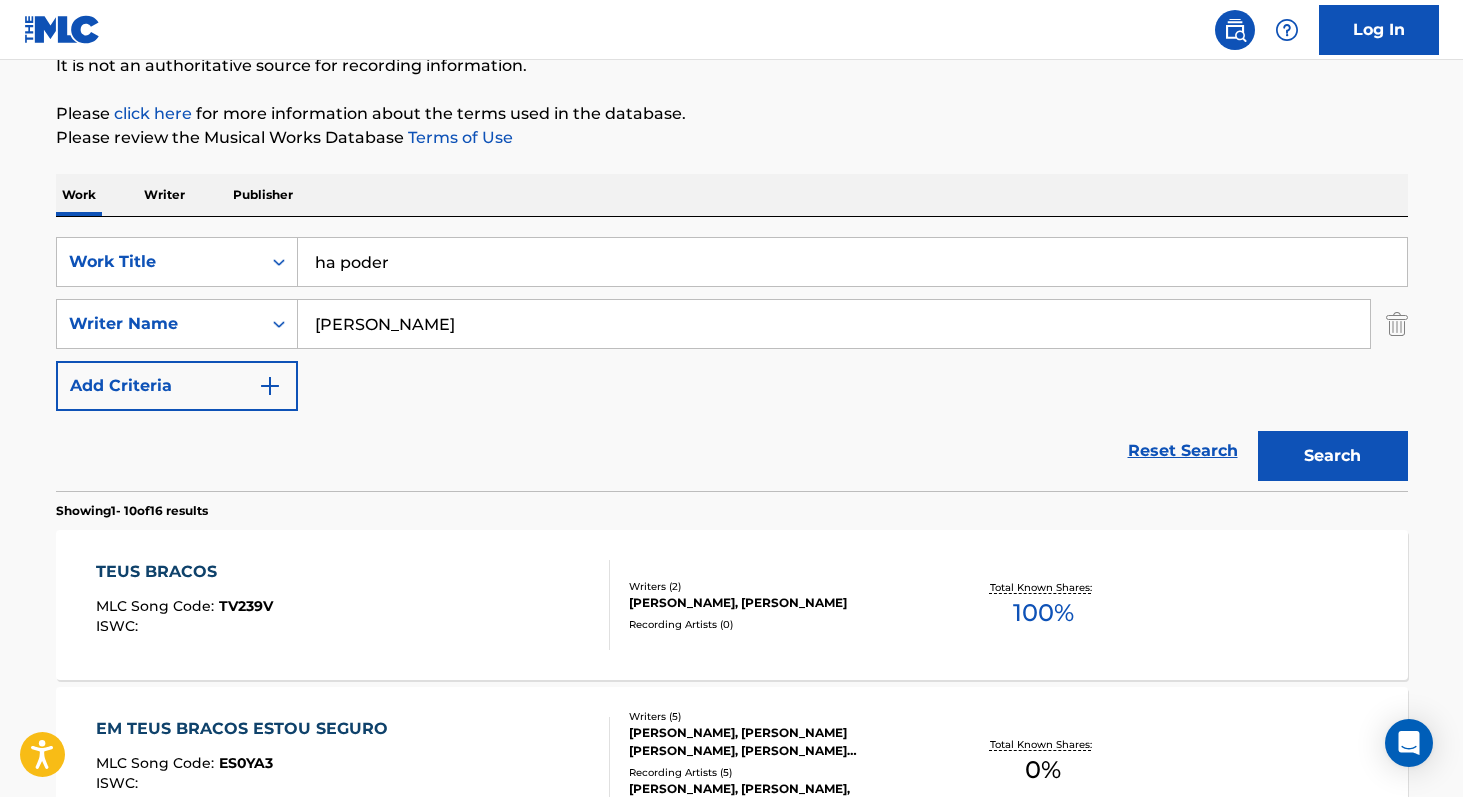 click on "[PERSON_NAME]" at bounding box center (834, 324) 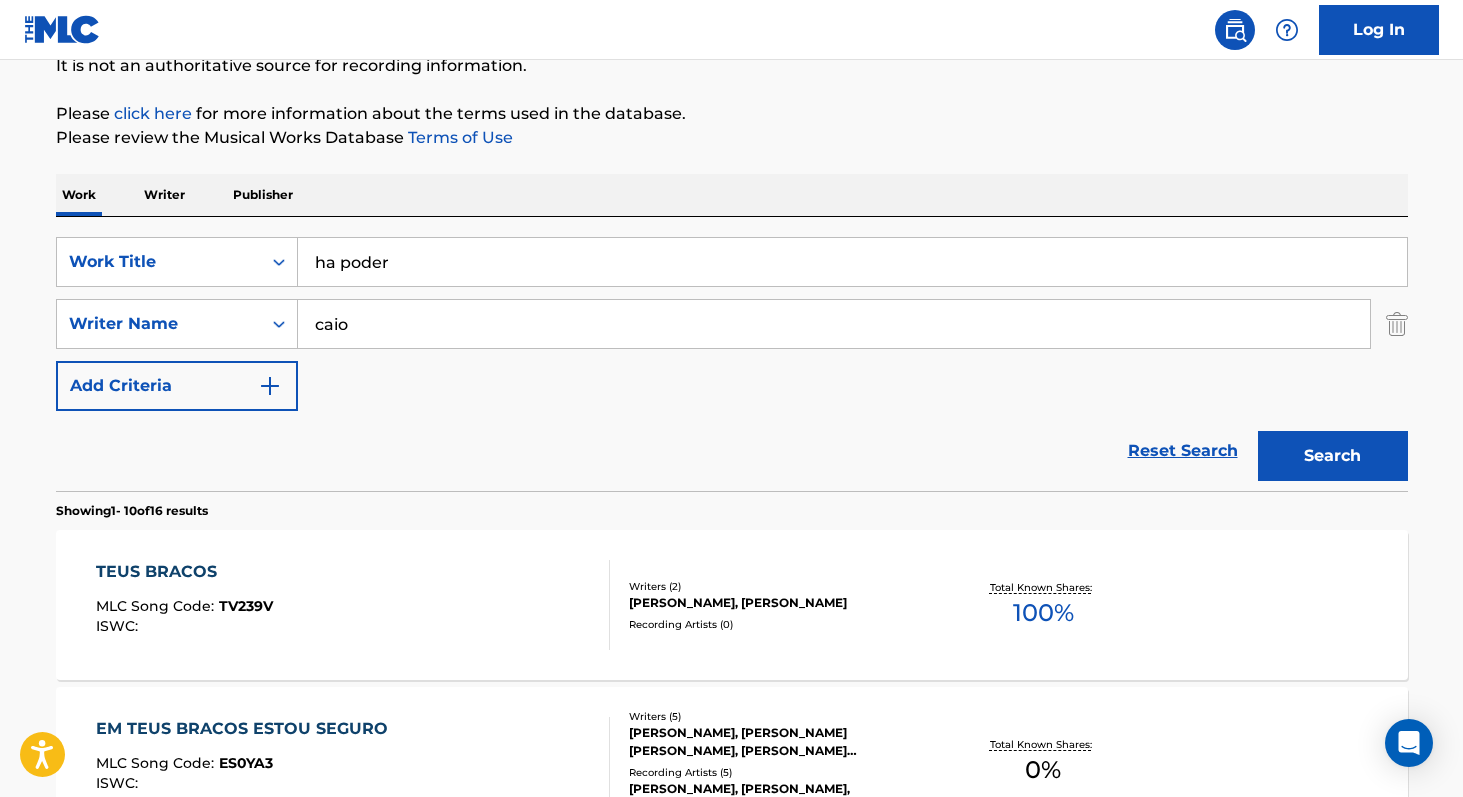 type on "caio" 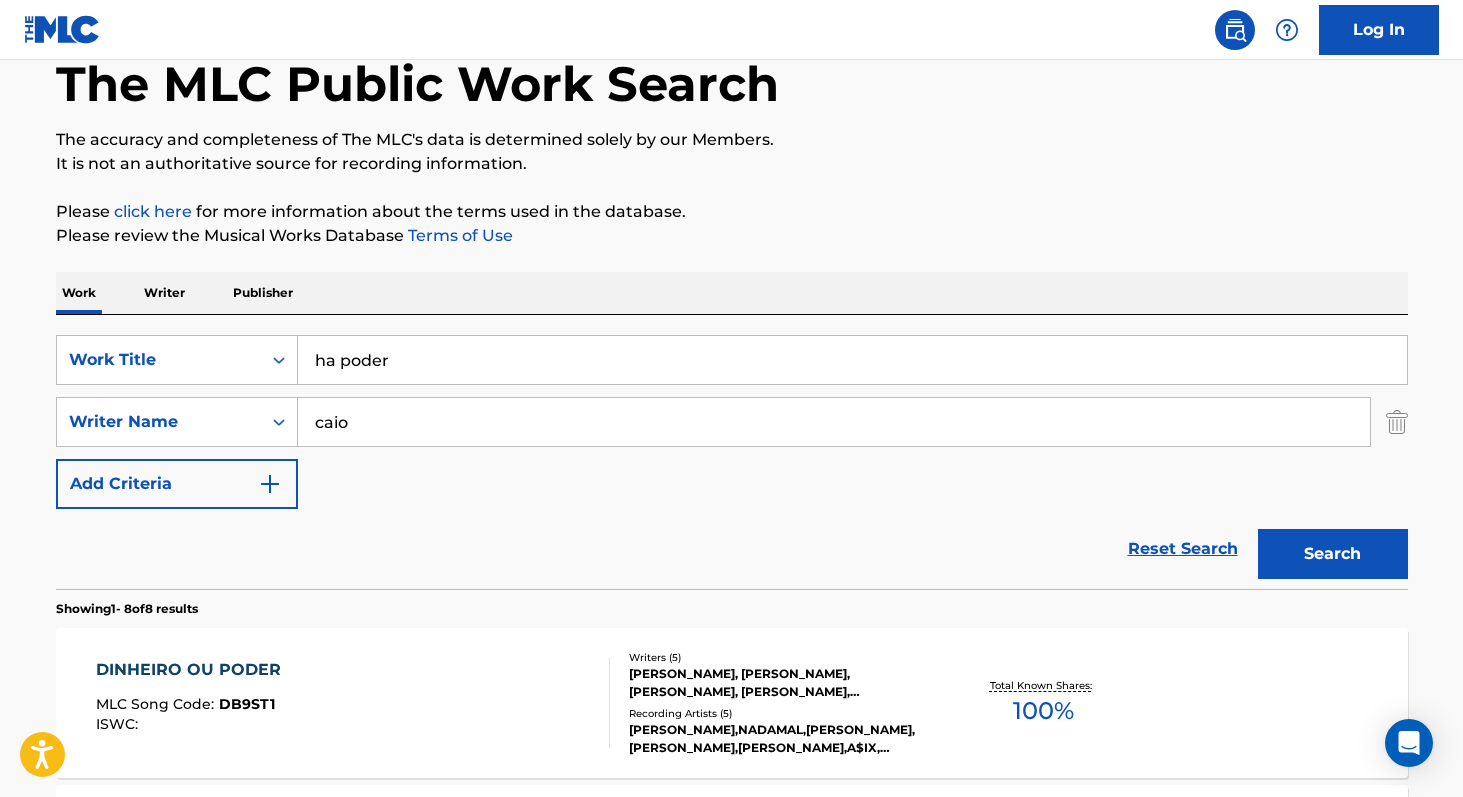 scroll, scrollTop: 0, scrollLeft: 0, axis: both 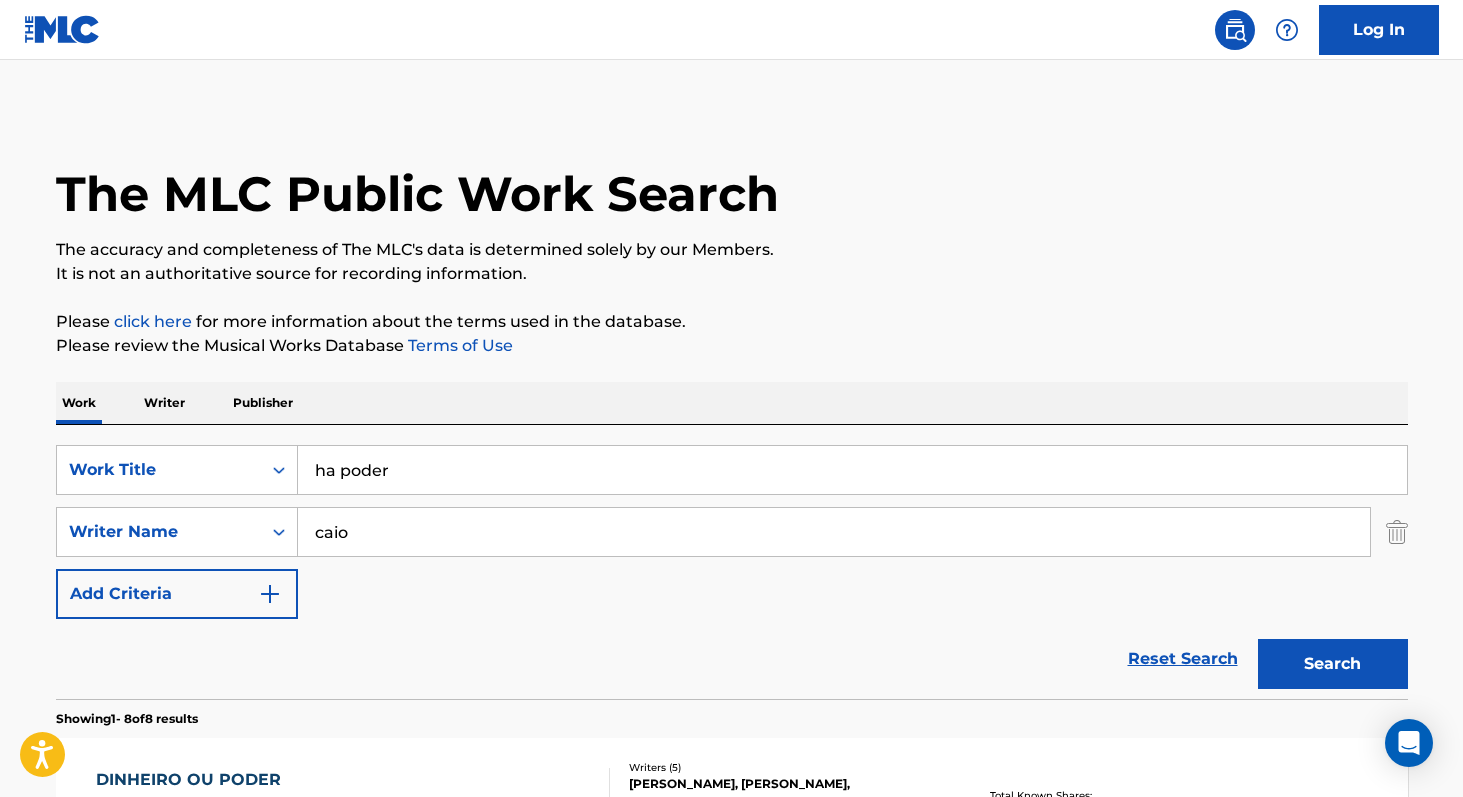 click on "The MLC Public Work Search The accuracy and completeness of The MLC's data is determined solely by our Members. It is not an authoritative source for recording information. Please   click here   for more information about the terms used in the database. Please review the Musical Works Database   Terms of Use Work Writer Publisher SearchWithCriteria6e43d1bf-dbb8-438c-9724-9a601bc5d891 Work Title ha poder SearchWithCriteriaba4d9359-c6ca-48b5-bf52-bb66afdc39c3 Writer Name caio Add Criteria Reset Search Search Showing  1  -   8  of  8   results   DINHEIRO OU PODER MLC Song Code : DB9ST1 ISWC : Writers ( 5 ) [PERSON_NAME], [PERSON_NAME], [PERSON_NAME], [PERSON_NAME], [PERSON_NAME] Recording Artists ( 5 ) [PERSON_NAME],[PERSON_NAME],[PERSON_NAME],[PERSON_NAME],[PERSON_NAME],A[PERSON_NAME], [PERSON_NAME], [PERSON_NAME], [PERSON_NAME], [PERSON_NAME], NADAMAL, A$IX, [PERSON_NAME], [PERSON_NAME], NADAMAL, [PERSON_NAME], [PERSON_NAME], [PERSON_NAME] & A$IX, [PERSON_NAME],NADAMAL,A$IX,[PERSON_NAME],VIPER,[PERSON_NAME] Total Known Shares: 100 % :" at bounding box center (732, 1095) 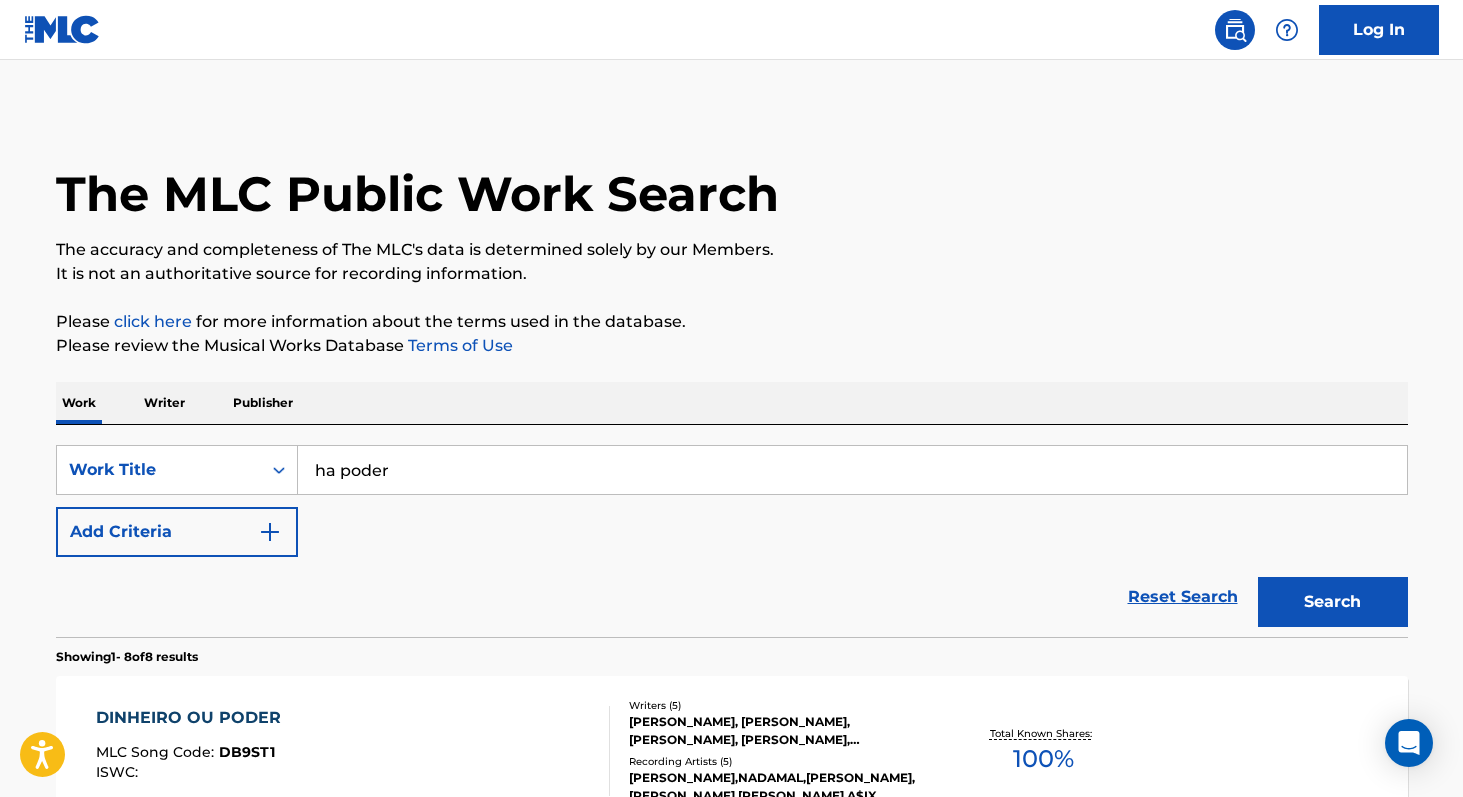 click on "Search" at bounding box center (1333, 602) 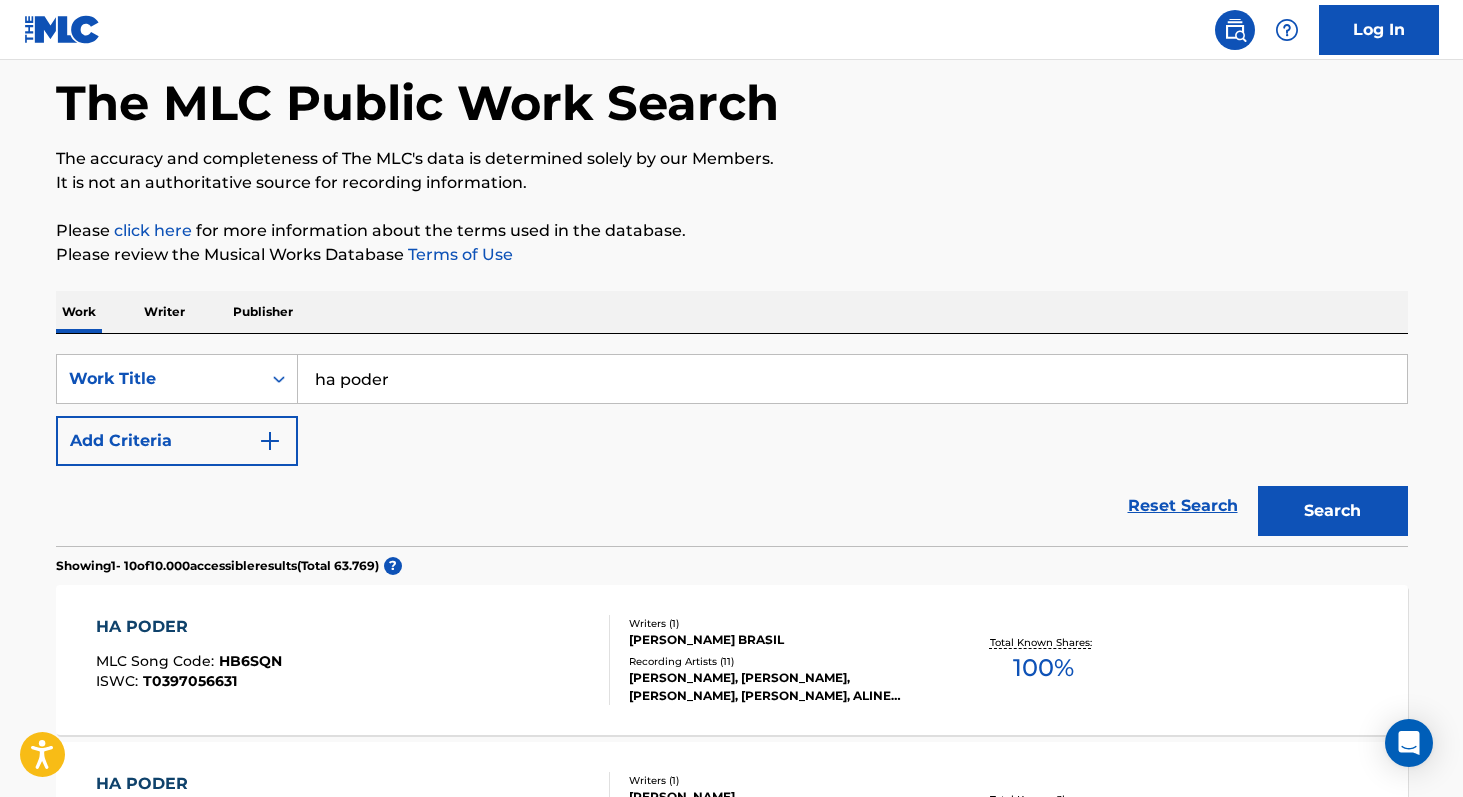 scroll, scrollTop: 0, scrollLeft: 0, axis: both 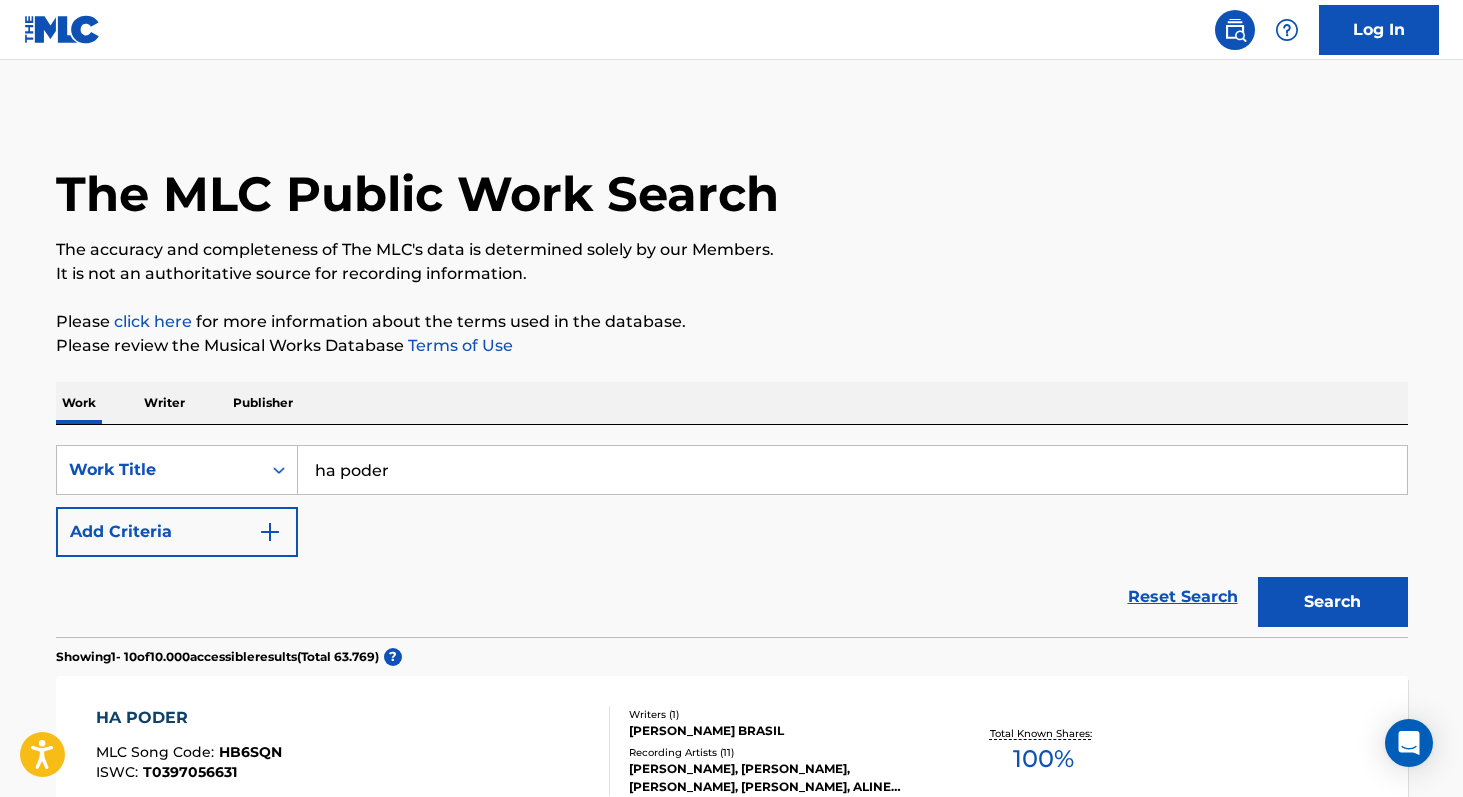 click on "Add Criteria" at bounding box center [177, 532] 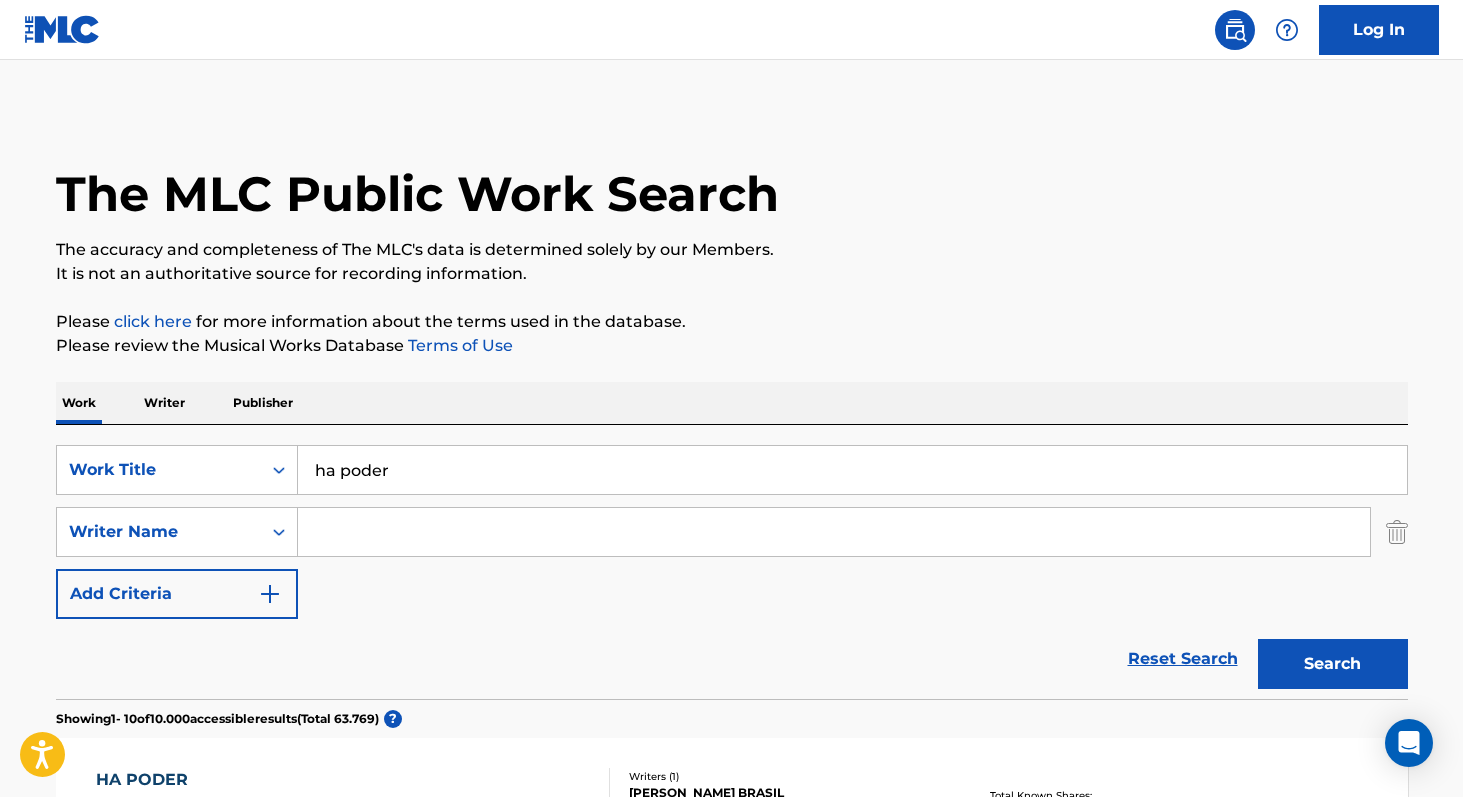 click at bounding box center (834, 532) 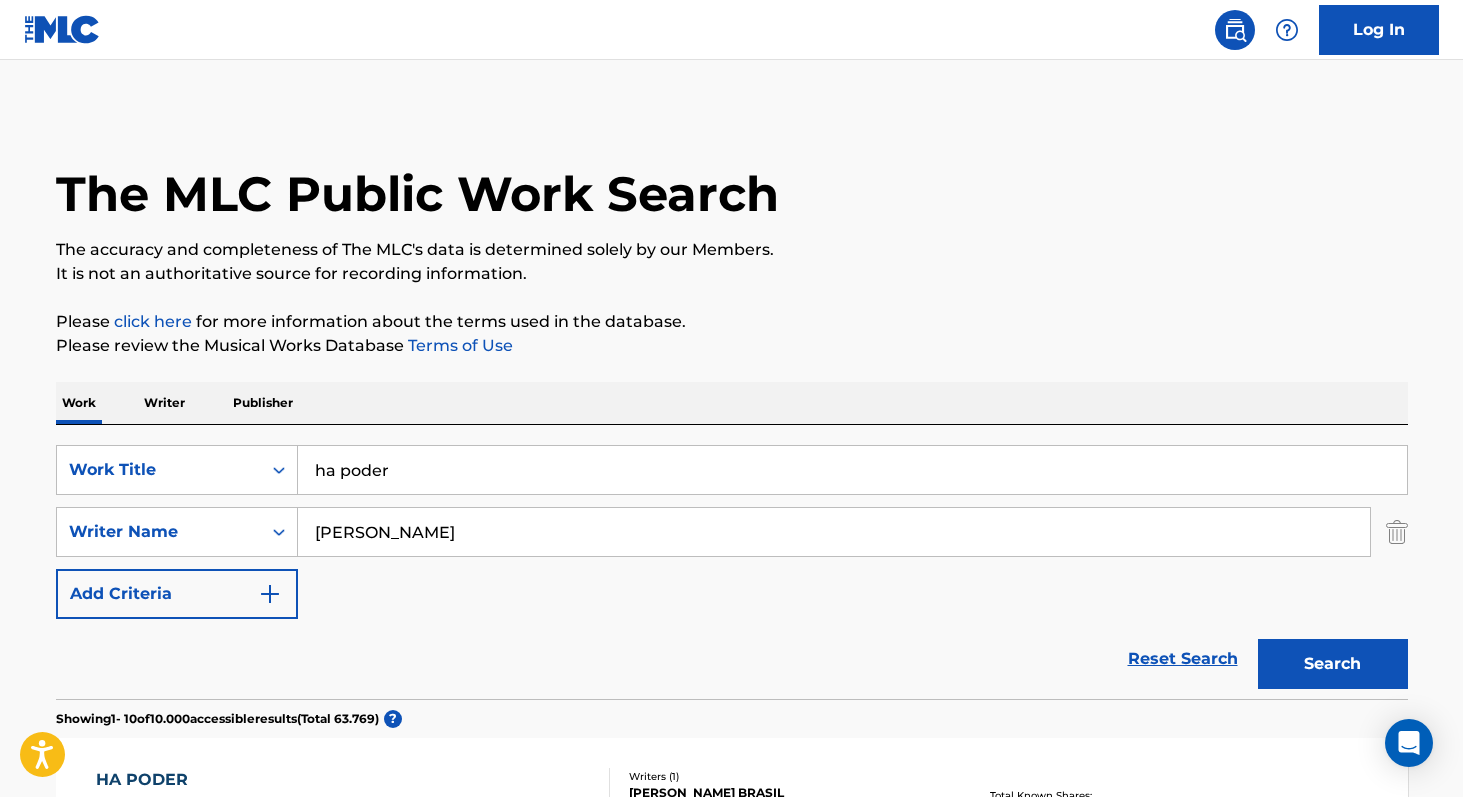 type on "[PERSON_NAME]" 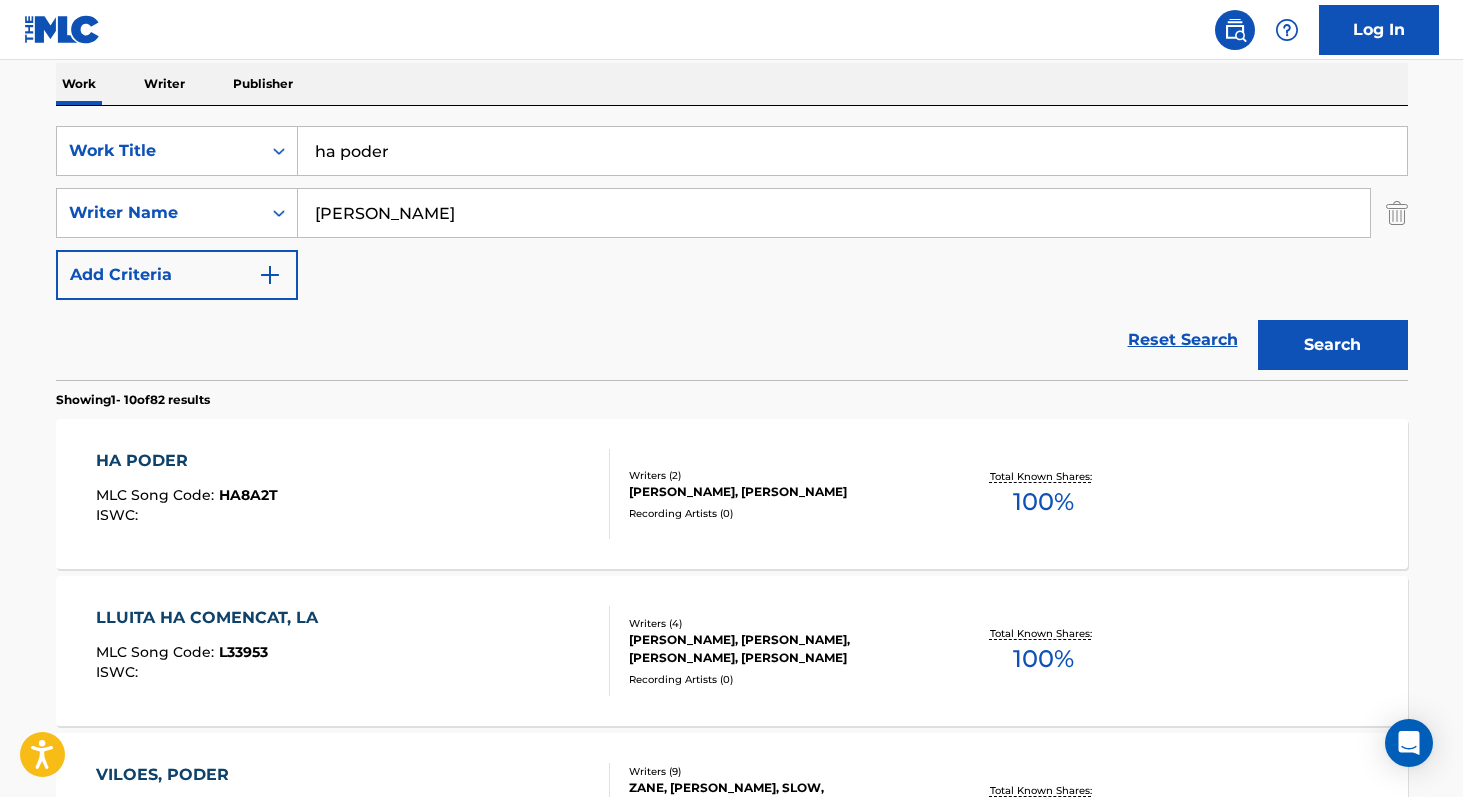 scroll, scrollTop: 326, scrollLeft: 0, axis: vertical 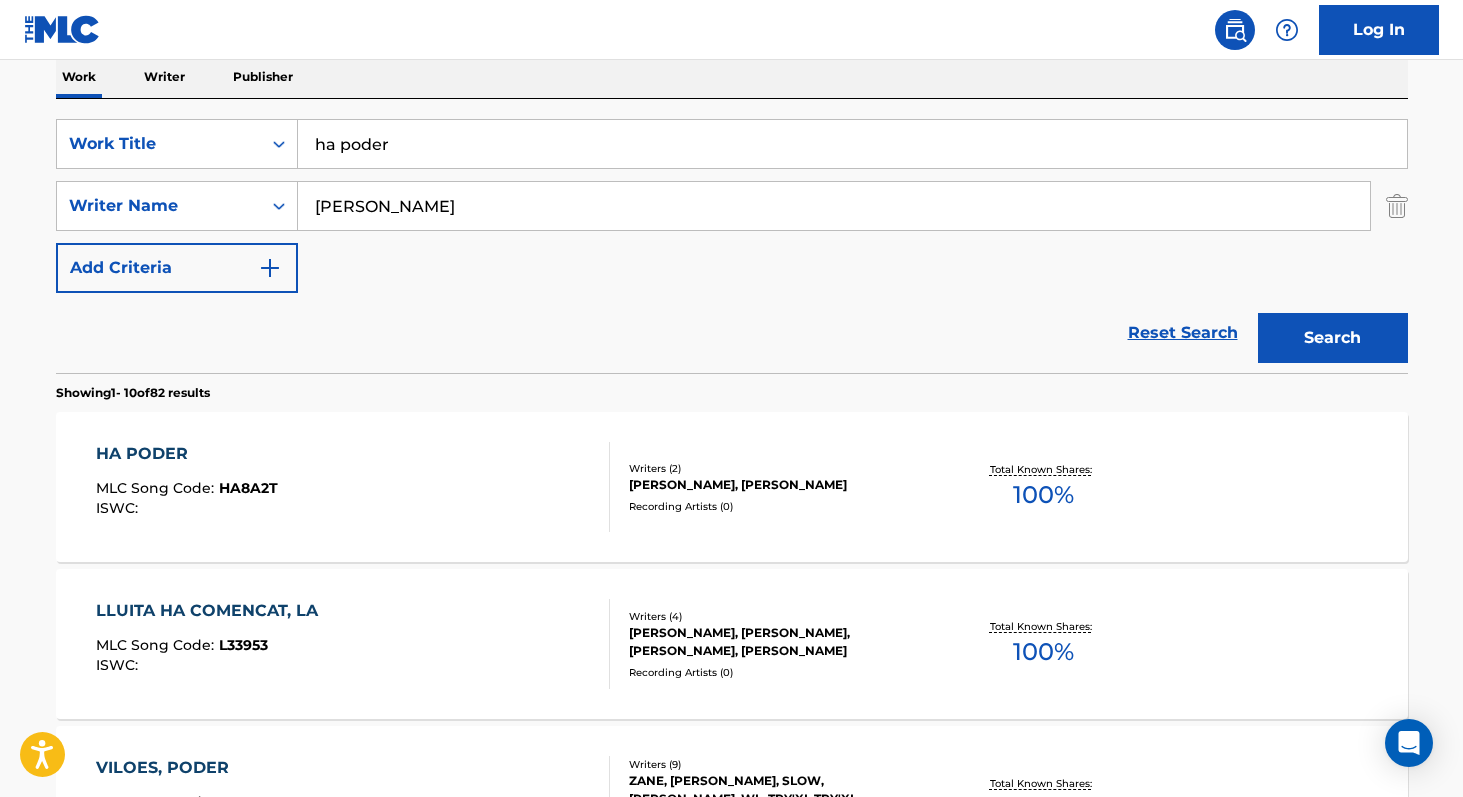 click on "100 %" at bounding box center (1043, 495) 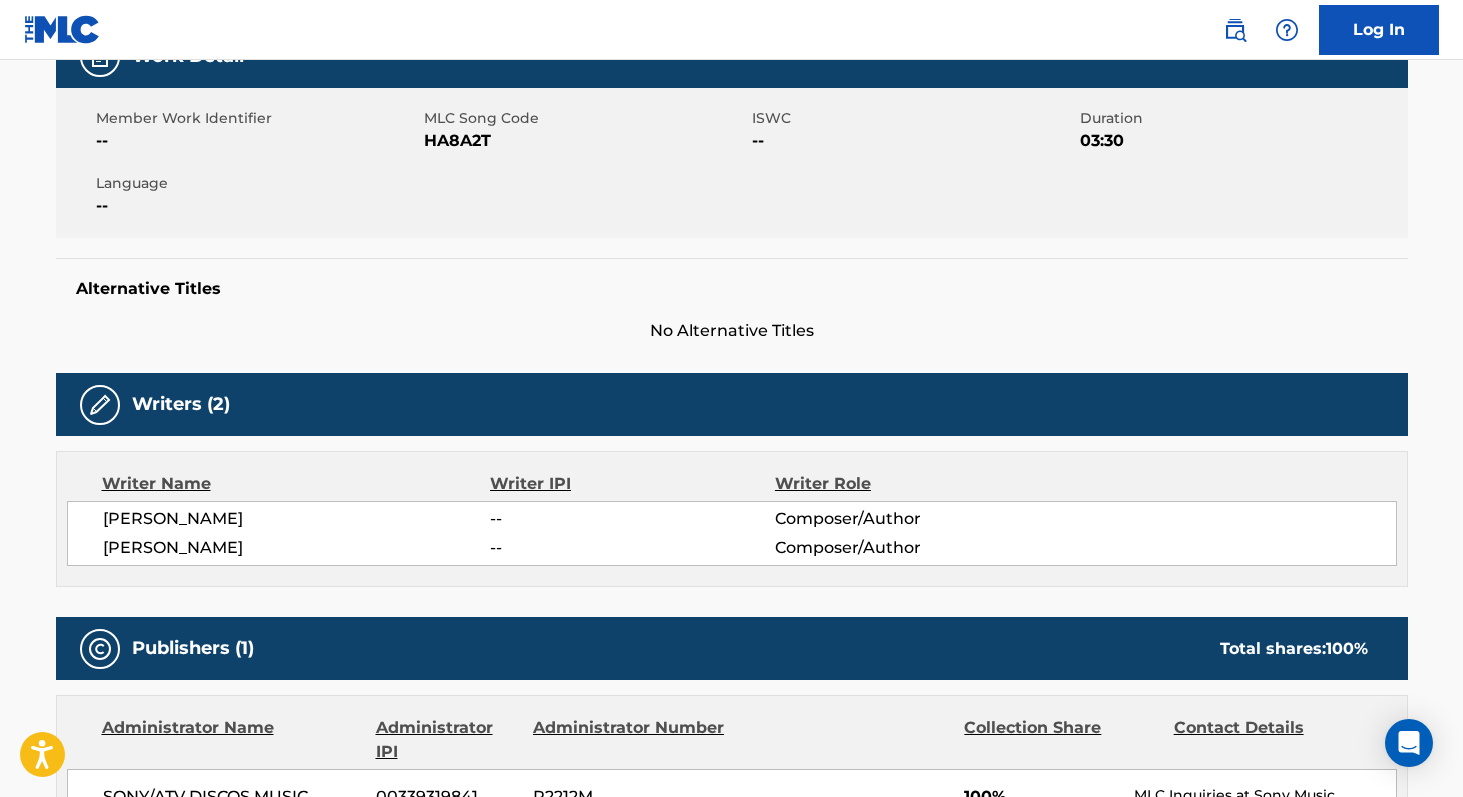 scroll, scrollTop: 335, scrollLeft: 0, axis: vertical 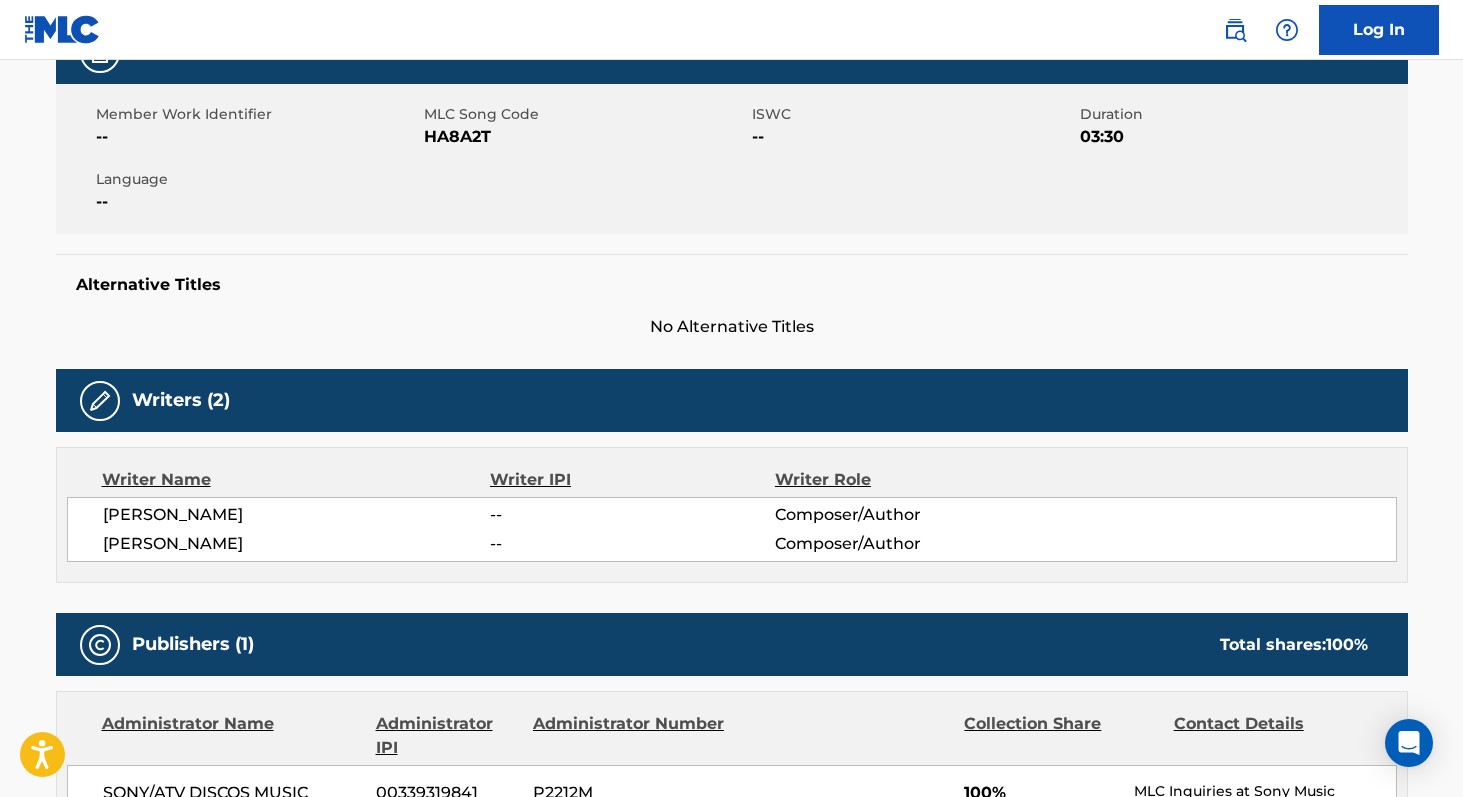 click on "[PERSON_NAME]" at bounding box center (297, 515) 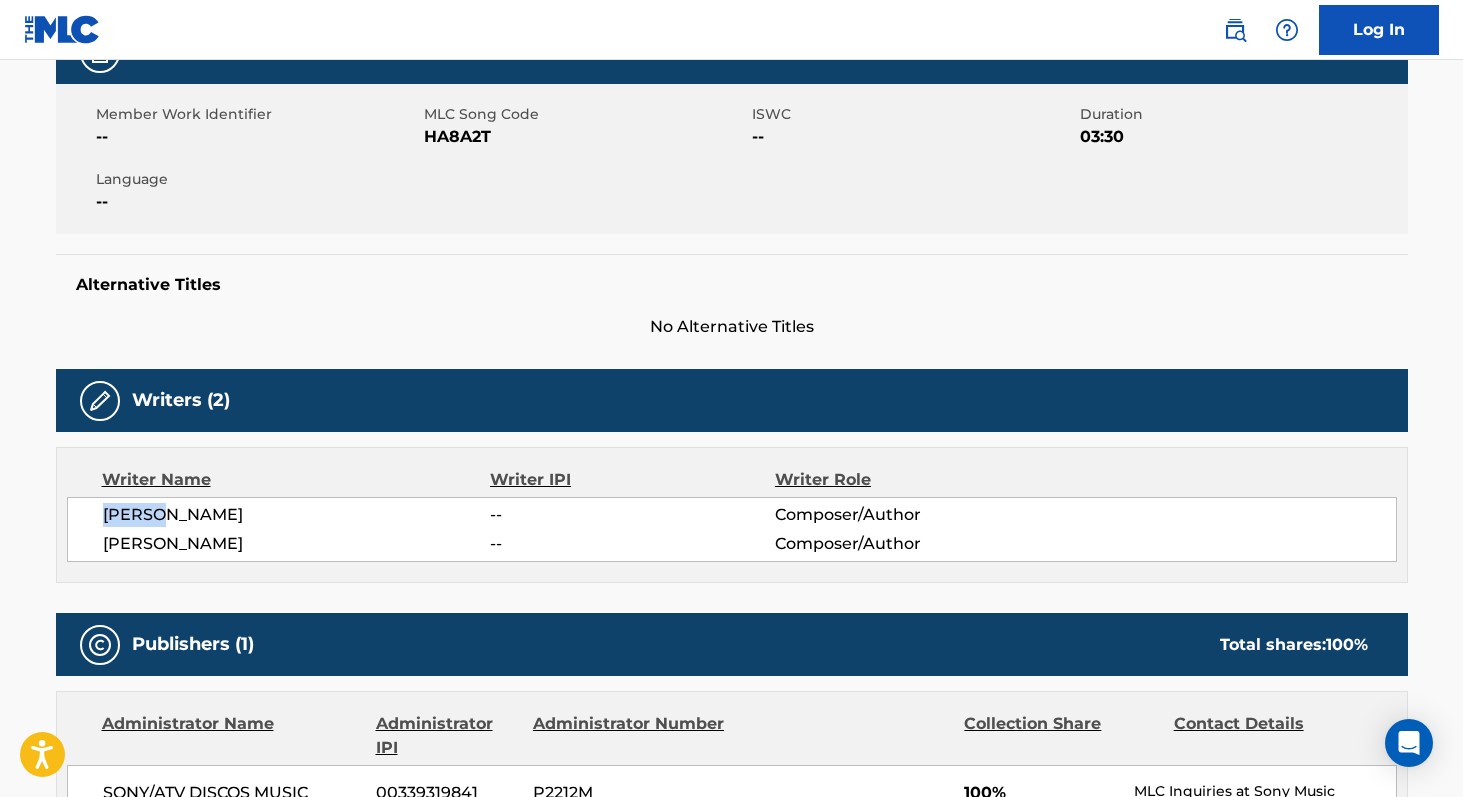 click on "[PERSON_NAME]" at bounding box center [297, 515] 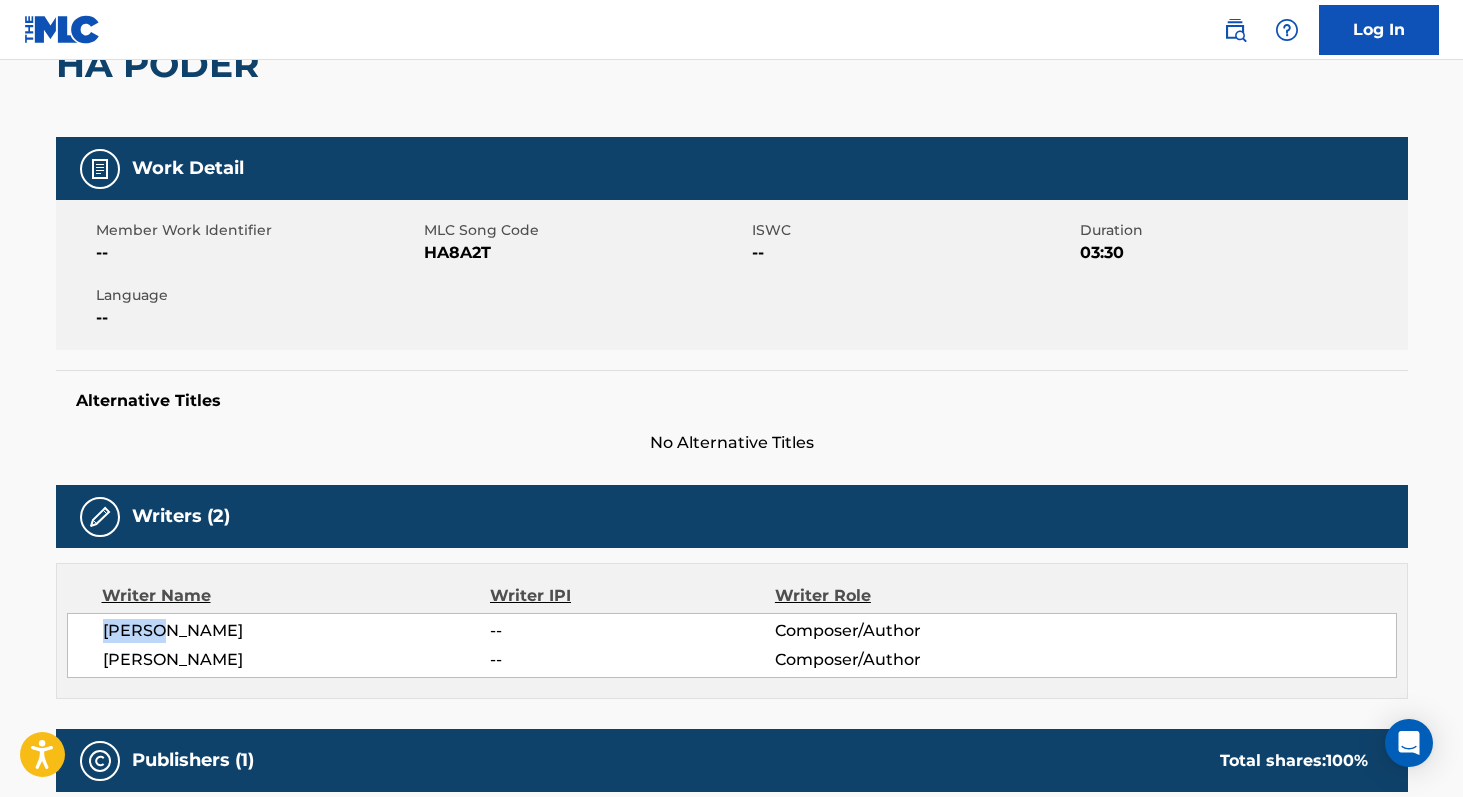 scroll, scrollTop: 220, scrollLeft: 0, axis: vertical 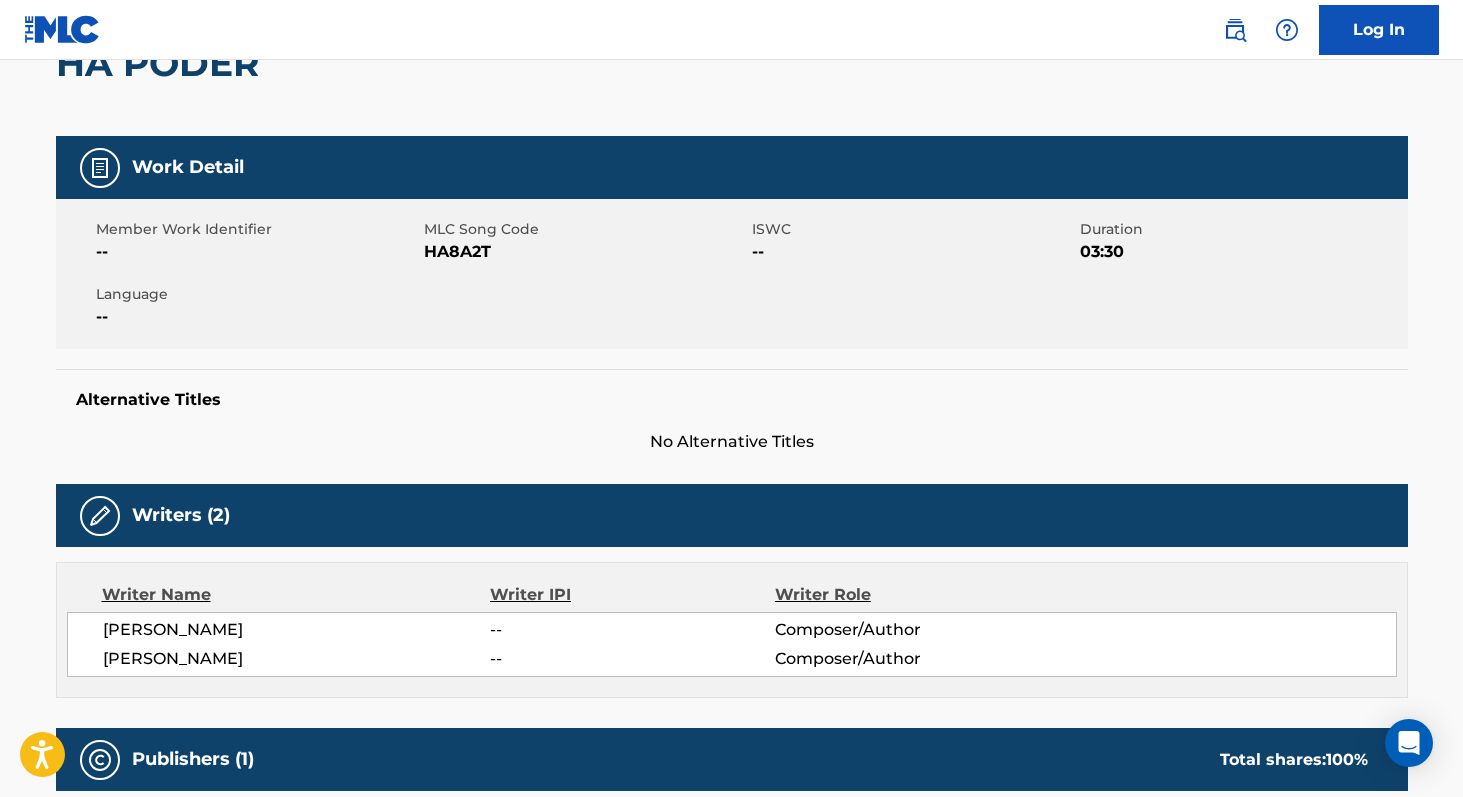 click on "HA8A2T" at bounding box center [585, 252] 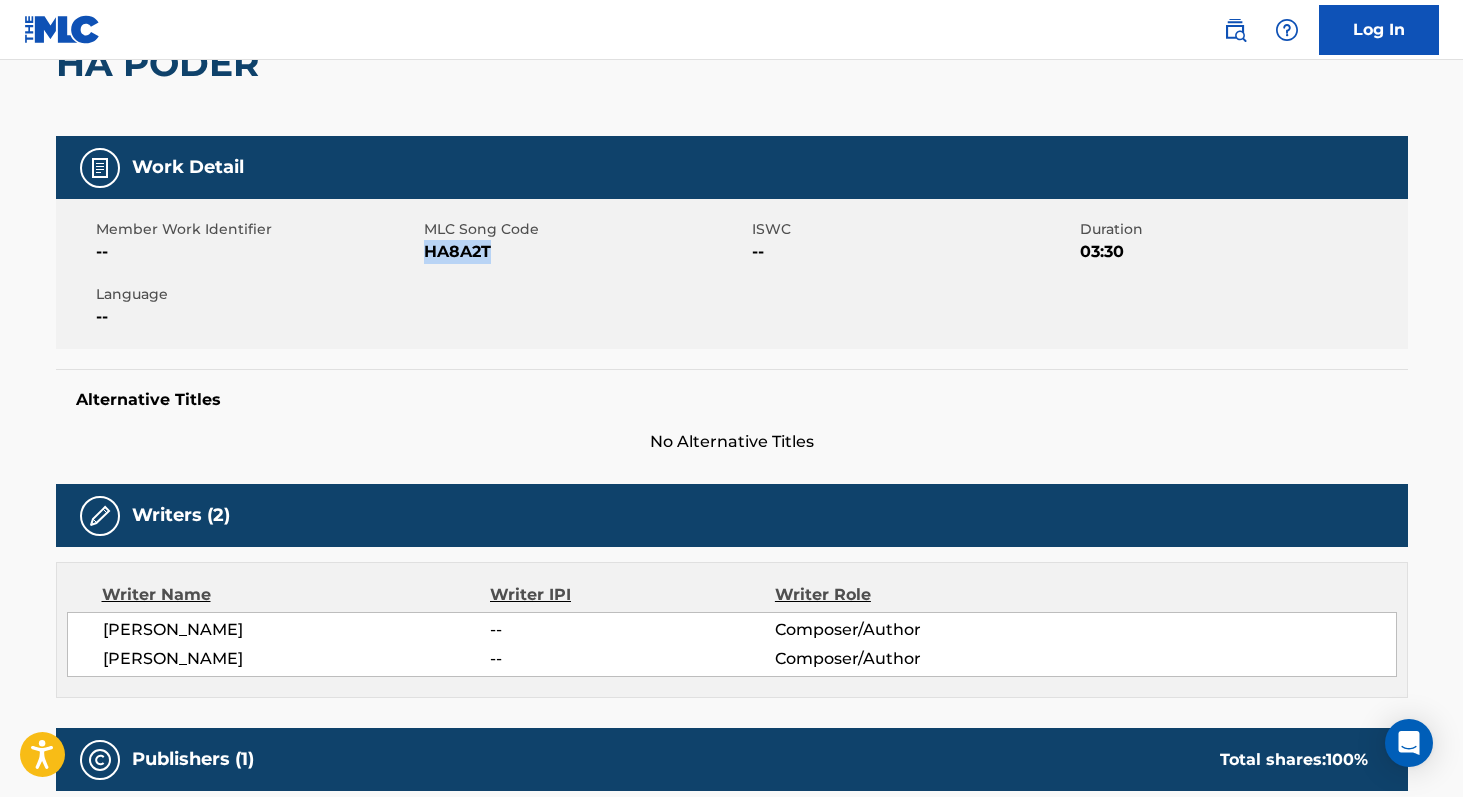 click on "HA8A2T" at bounding box center [585, 252] 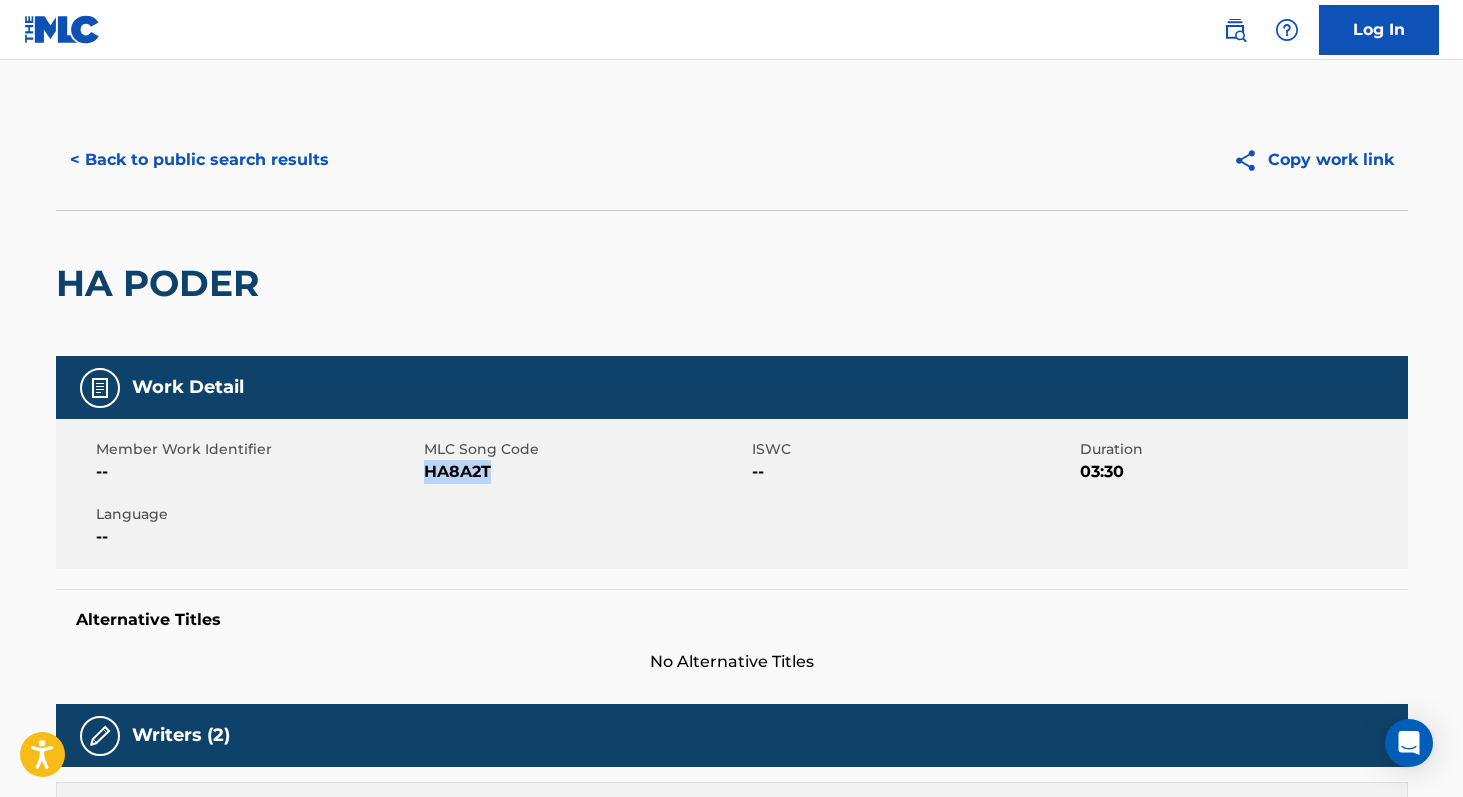 click on "< Back to public search results" at bounding box center (199, 160) 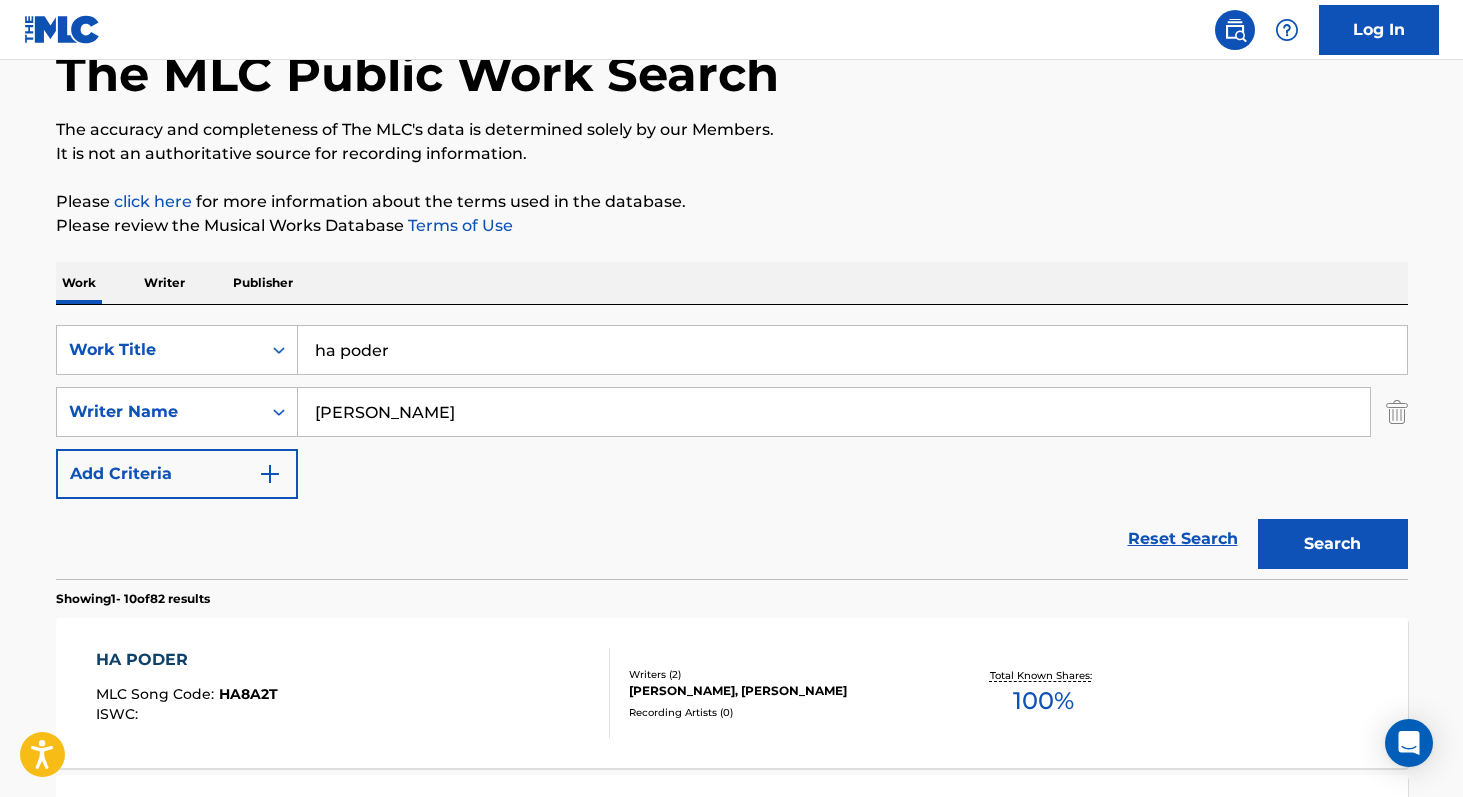 scroll, scrollTop: 0, scrollLeft: 0, axis: both 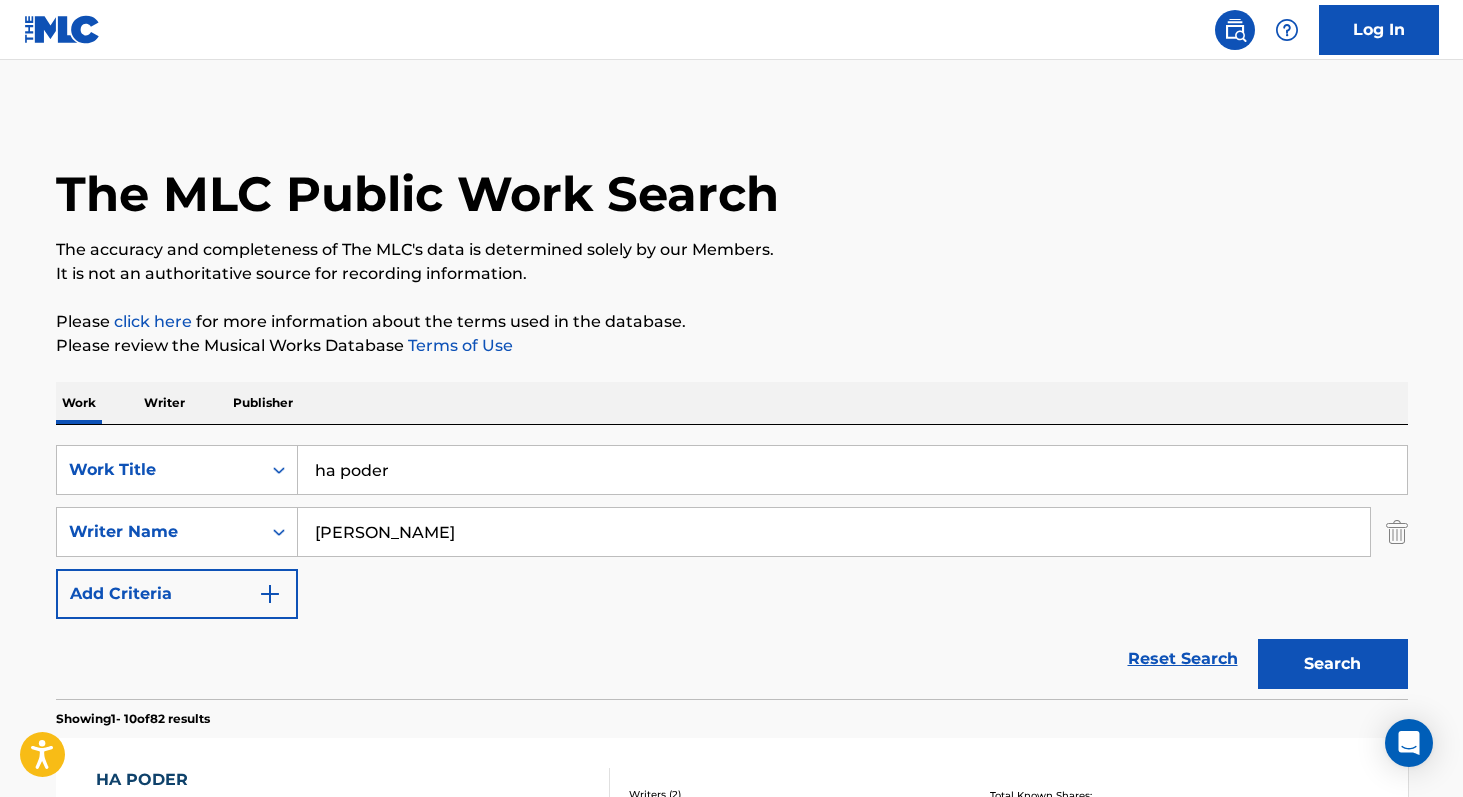 click on "Writer" at bounding box center (164, 403) 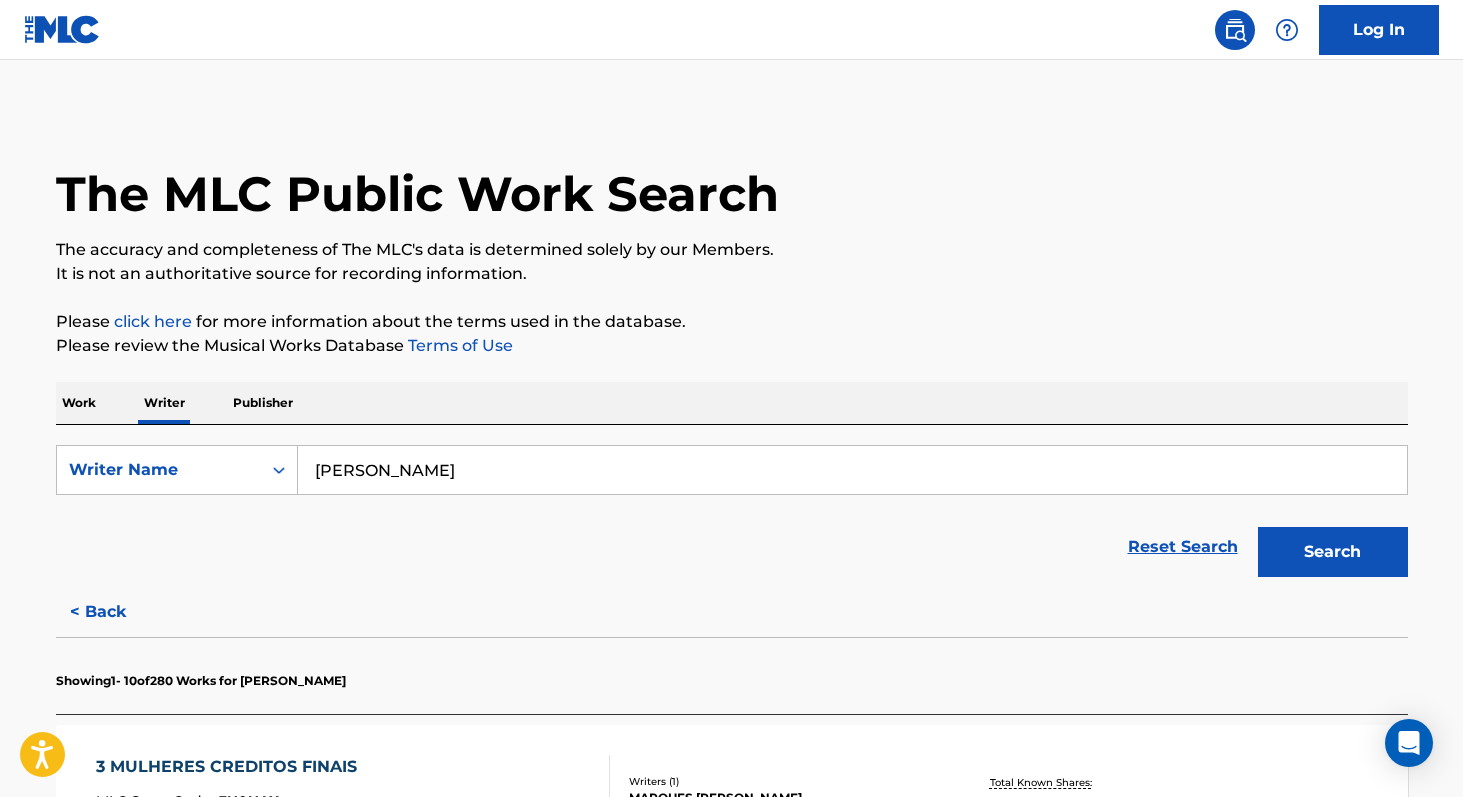 click on "[PERSON_NAME]" at bounding box center (852, 470) 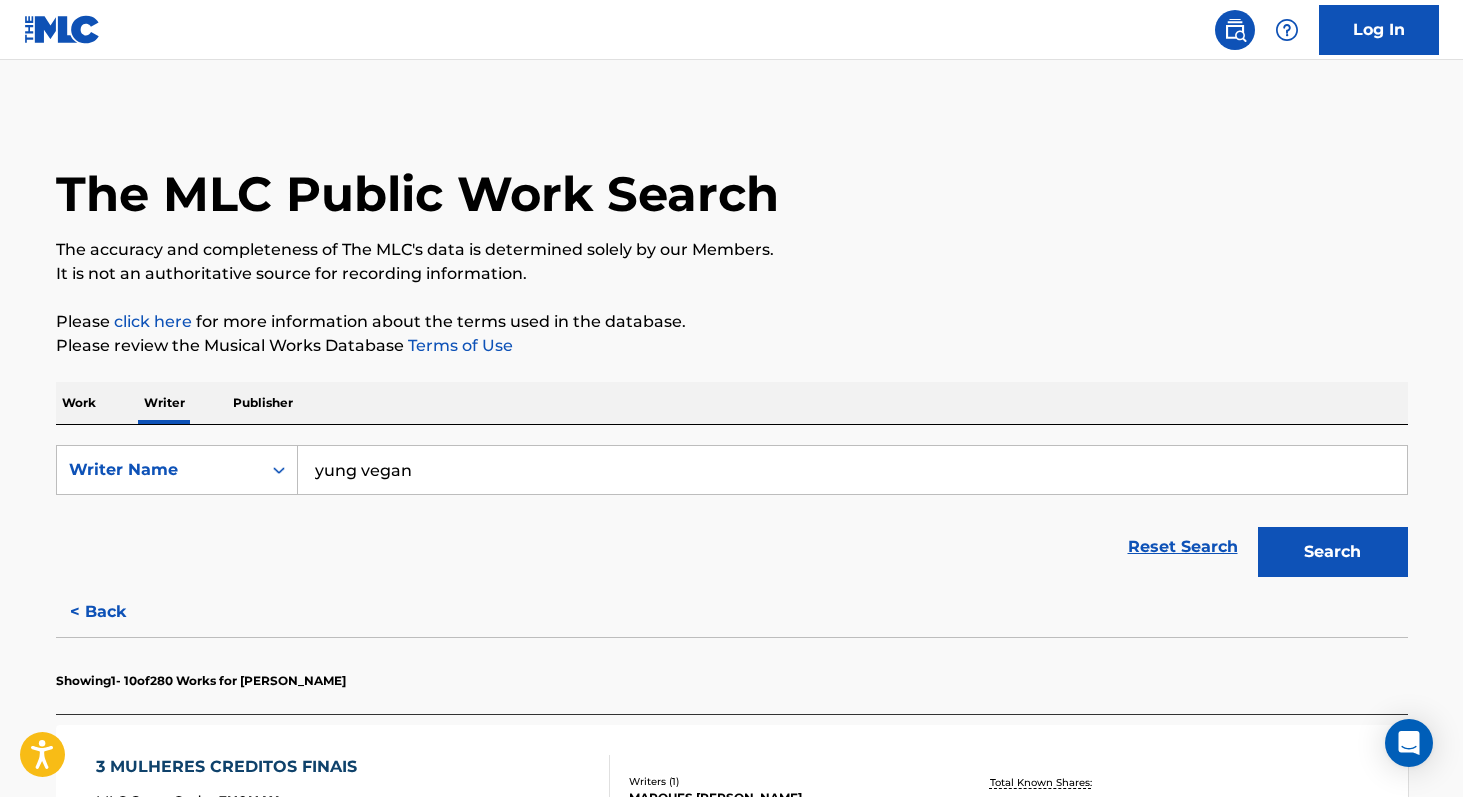 type on "yung vegan" 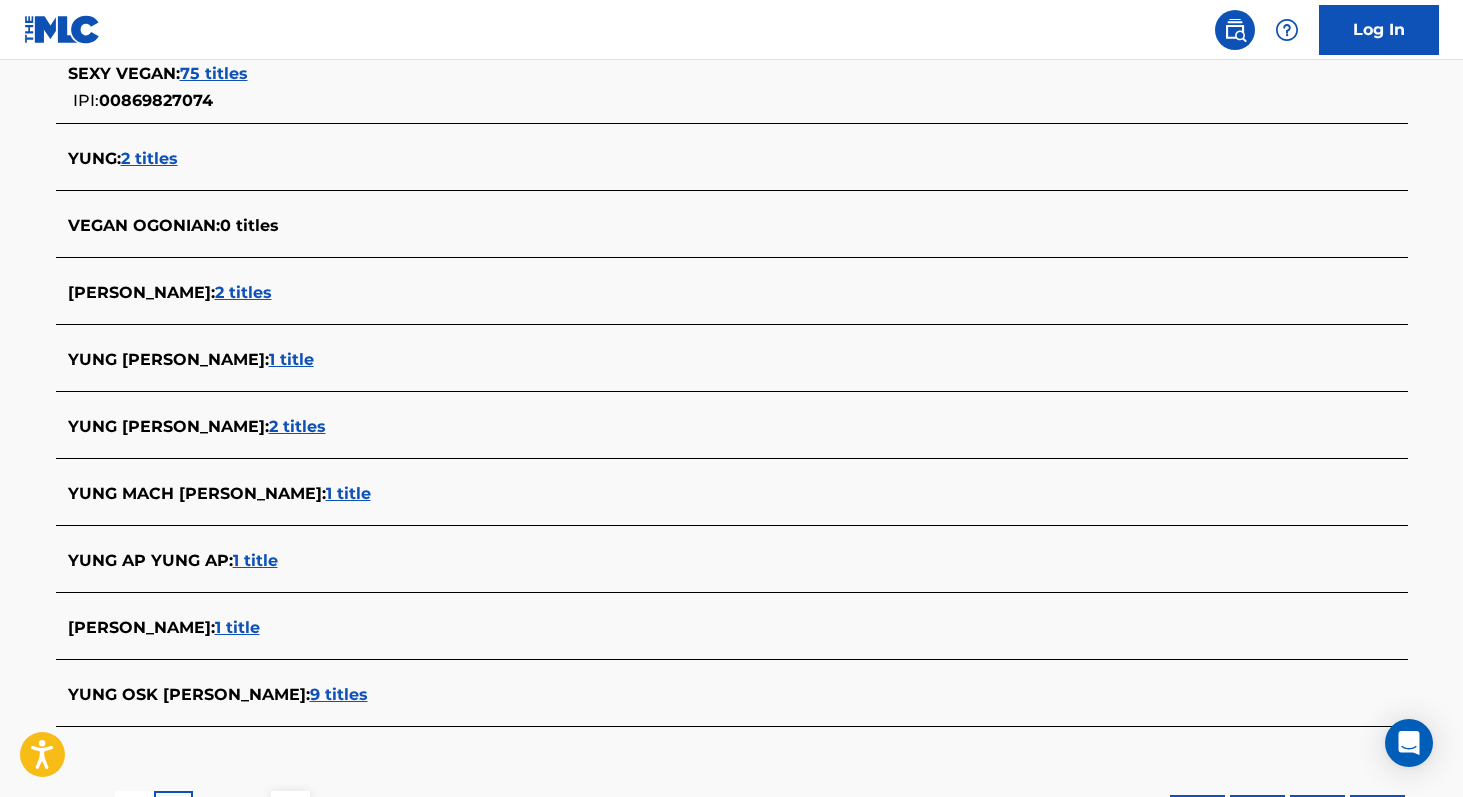 scroll, scrollTop: 619, scrollLeft: 0, axis: vertical 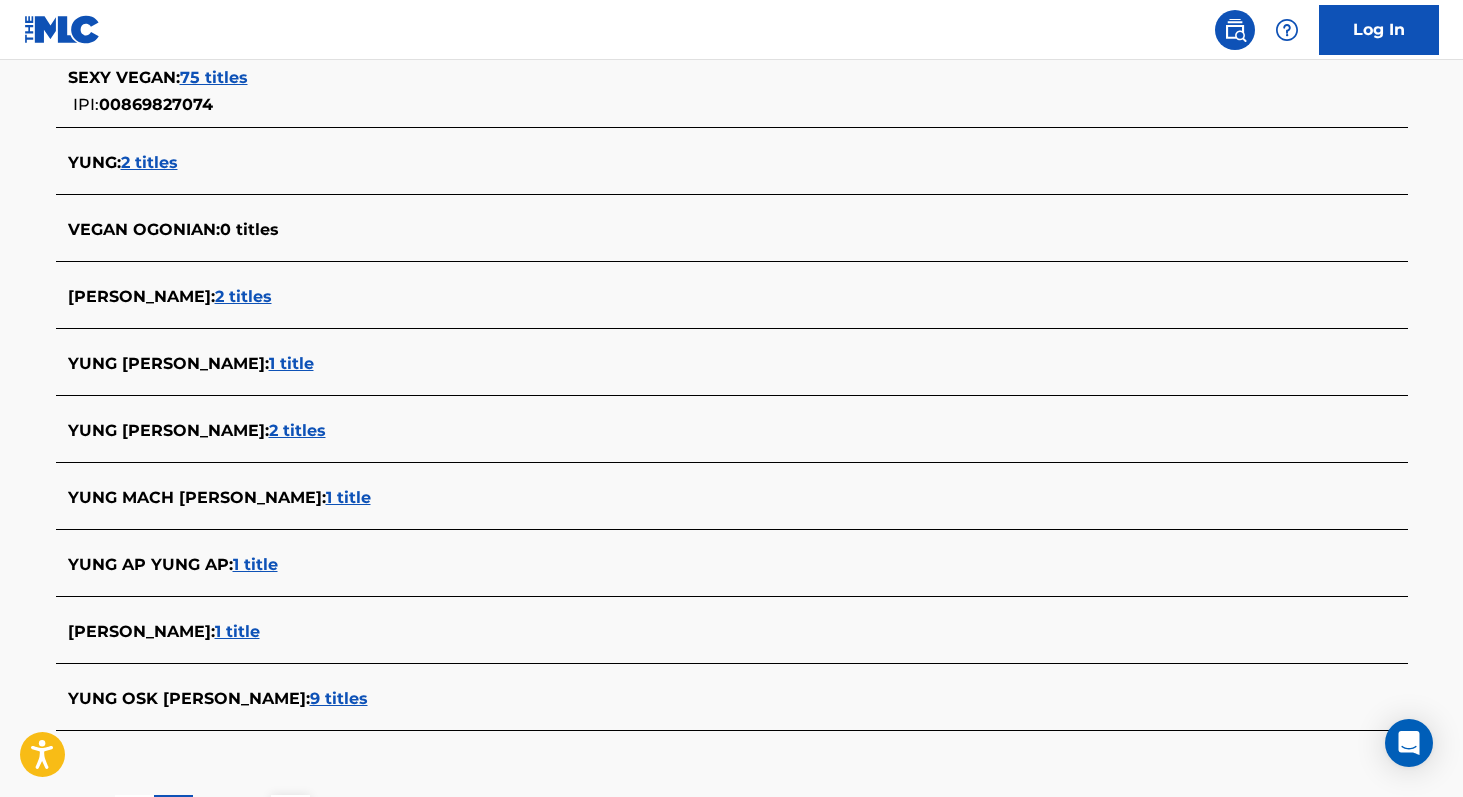 click on "1 title" at bounding box center (237, 631) 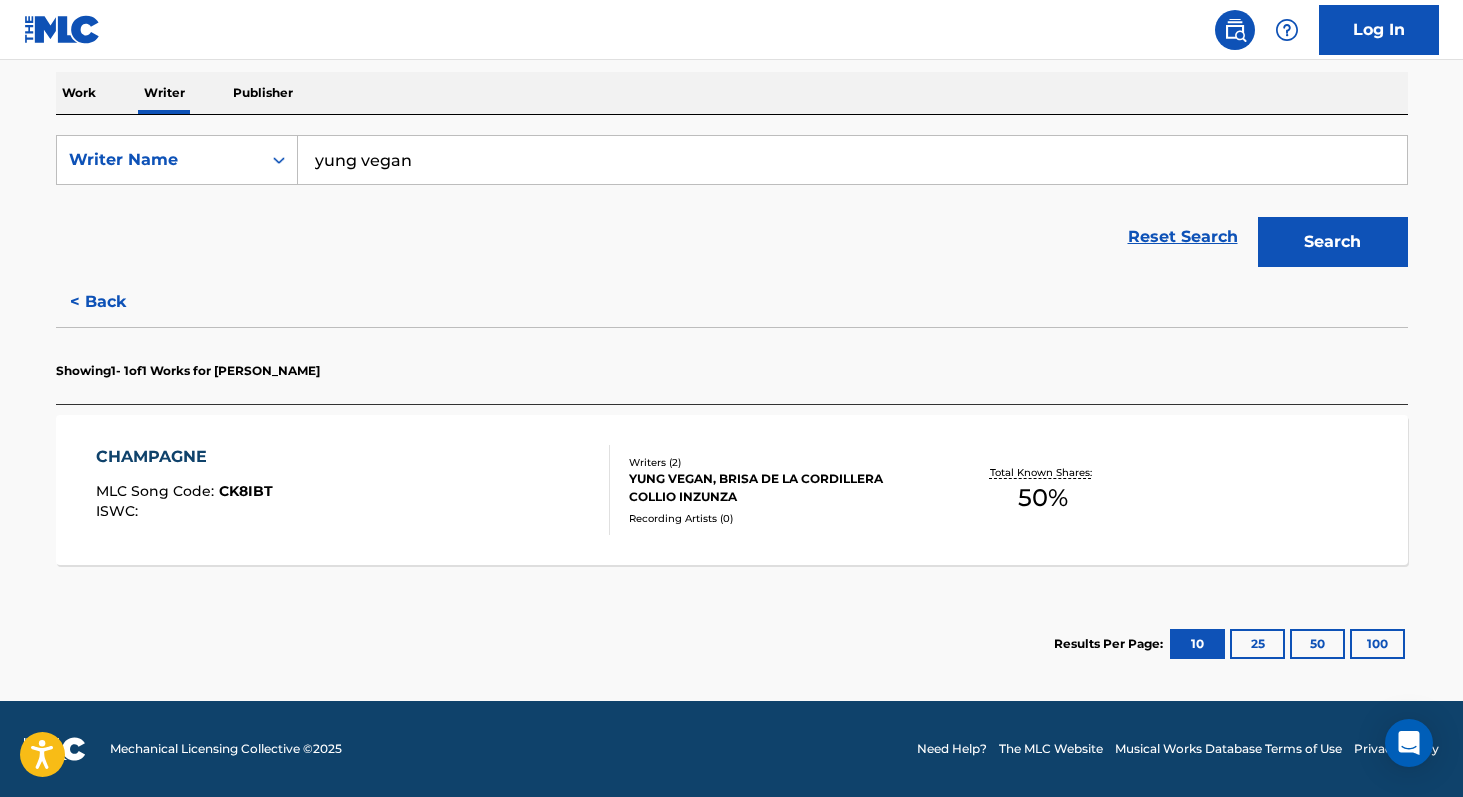 scroll, scrollTop: 305, scrollLeft: 0, axis: vertical 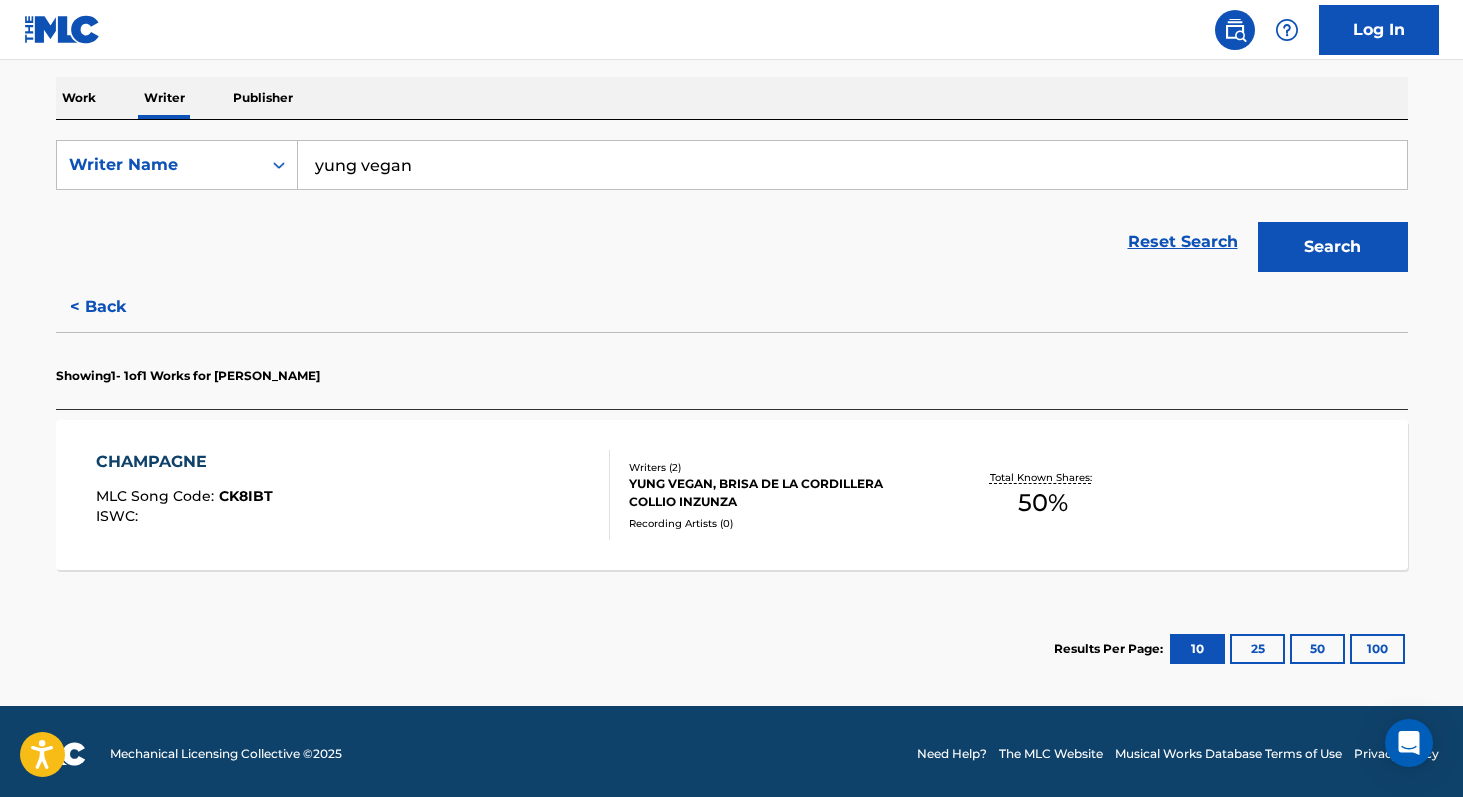 click on "50 %" at bounding box center (1043, 503) 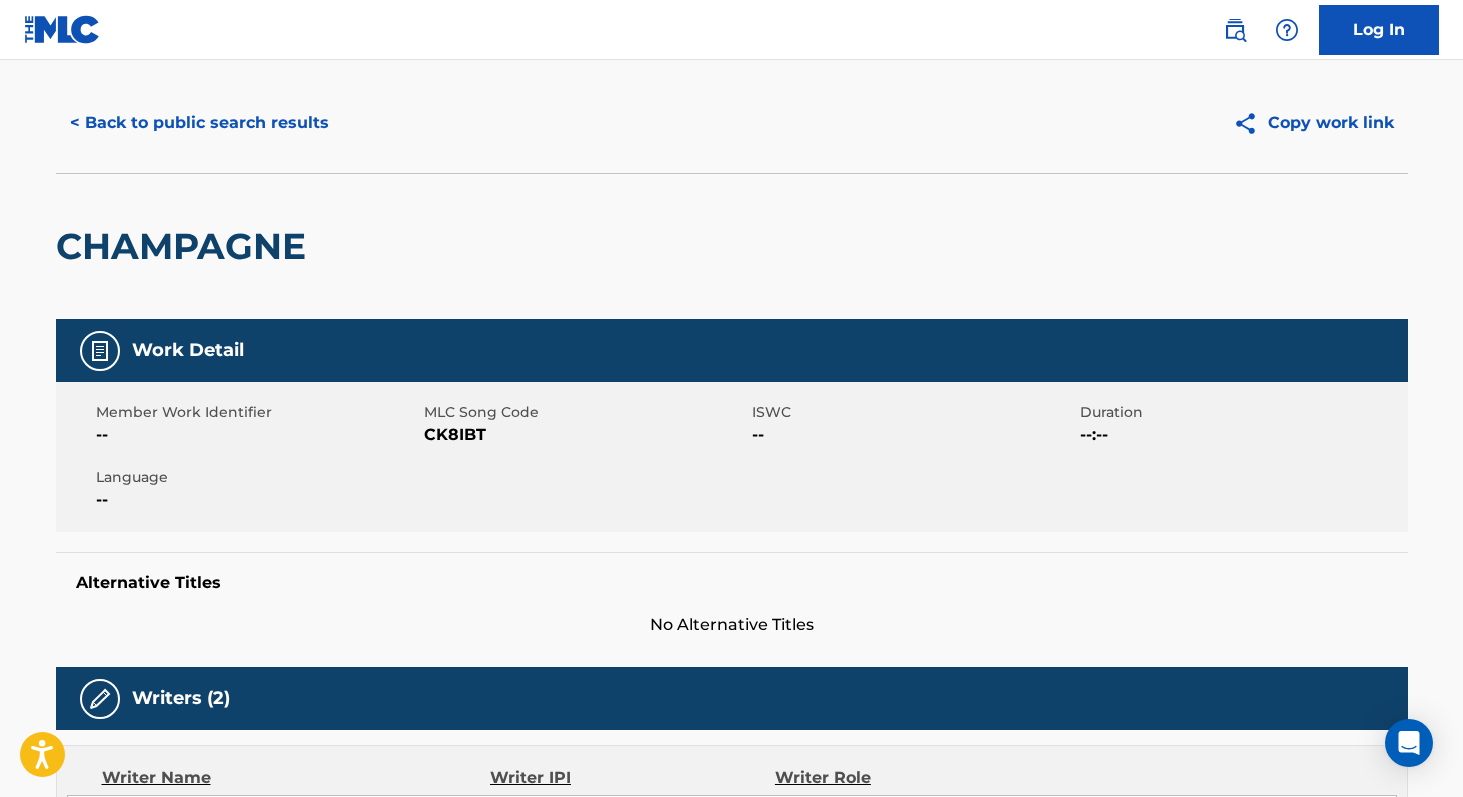 scroll, scrollTop: 0, scrollLeft: 0, axis: both 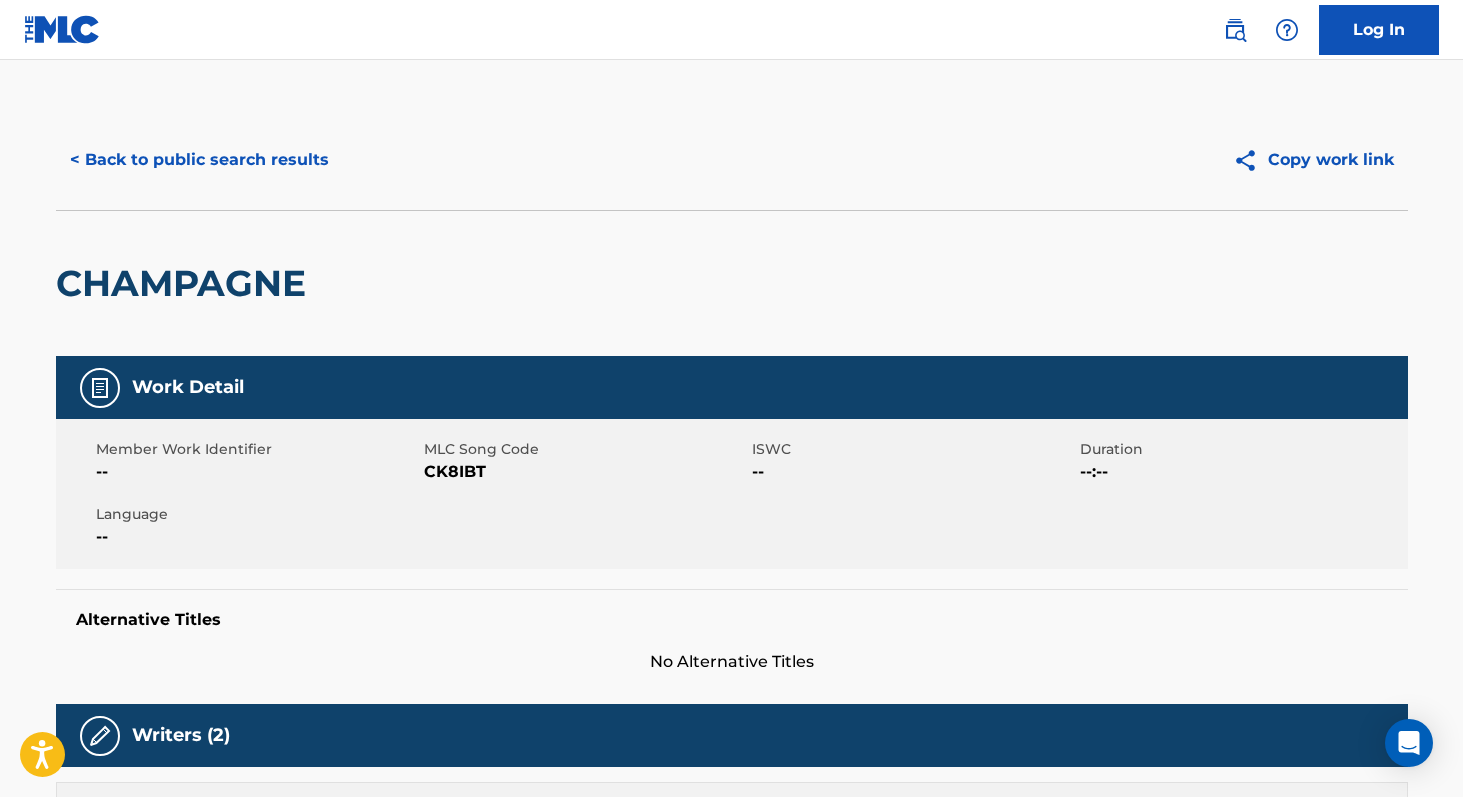 click on "< Back to public search results" at bounding box center (199, 160) 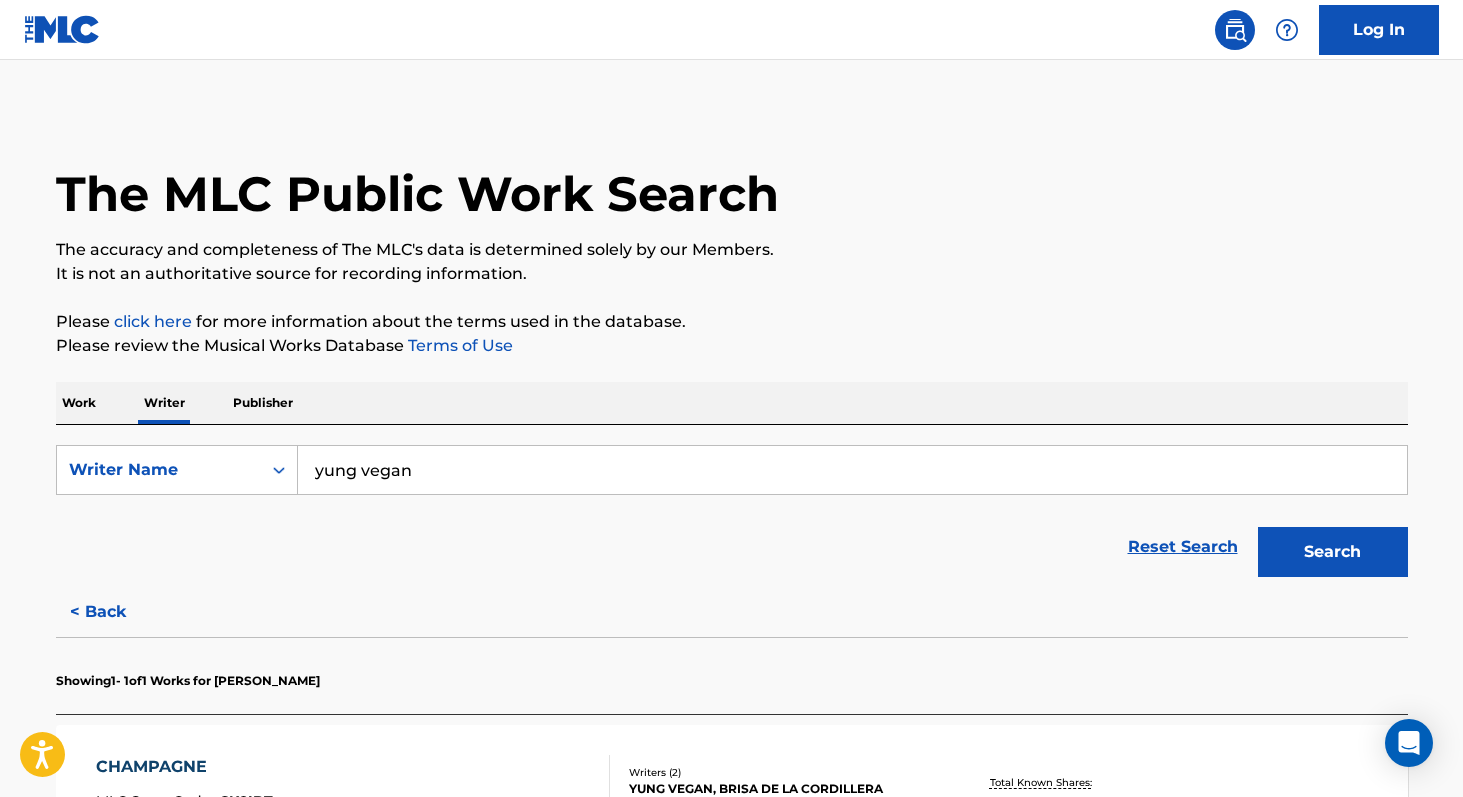 click on "yung vegan" at bounding box center (852, 470) 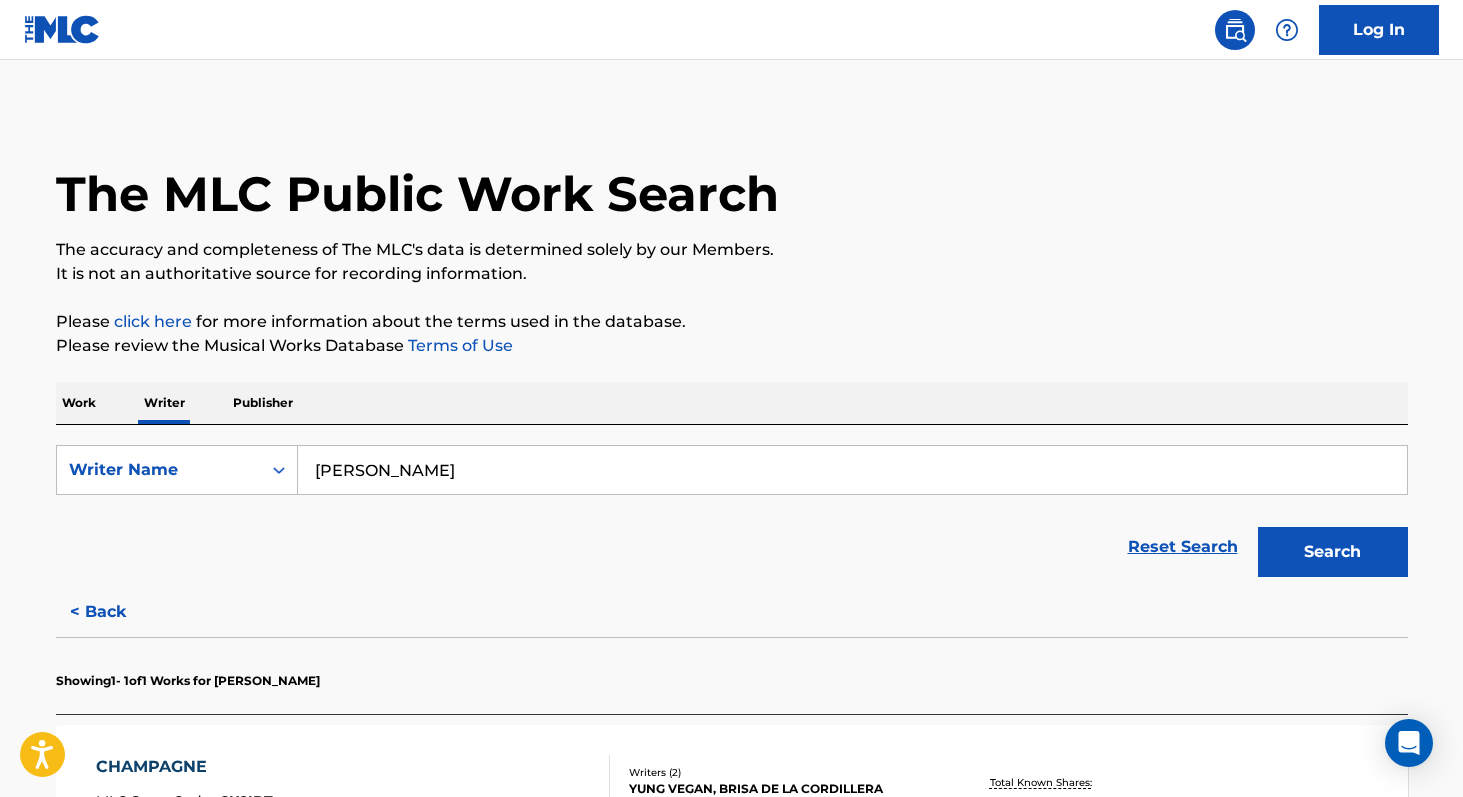 type on "[PERSON_NAME]" 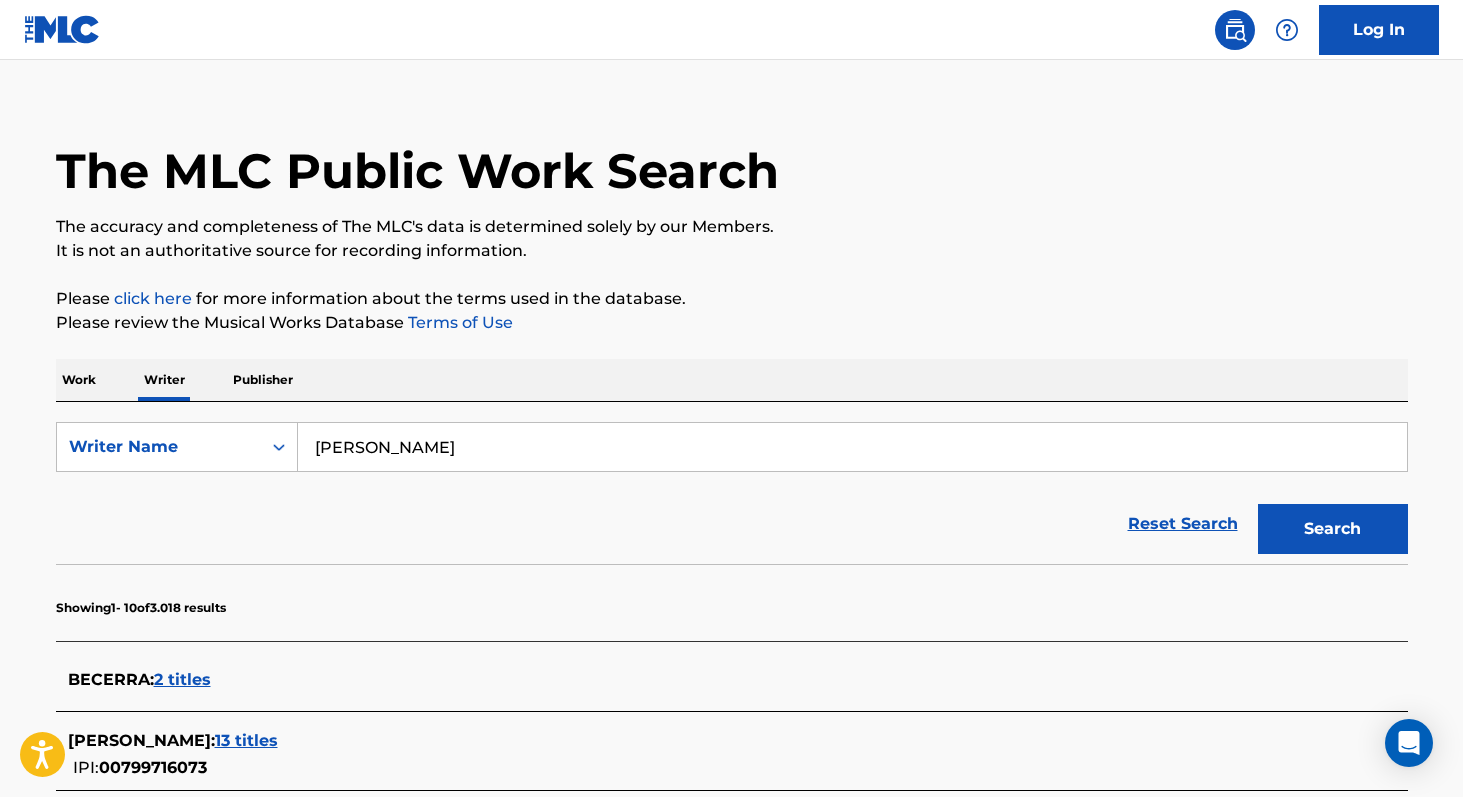scroll, scrollTop: 0, scrollLeft: 0, axis: both 